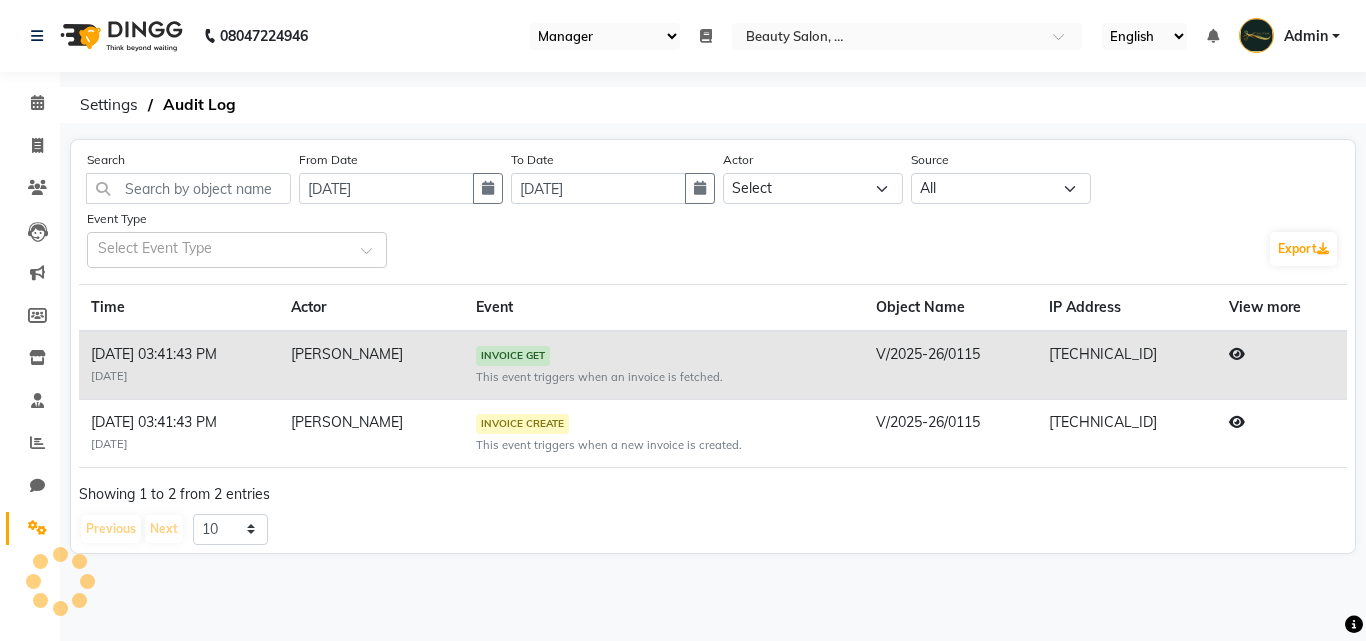 select on "96" 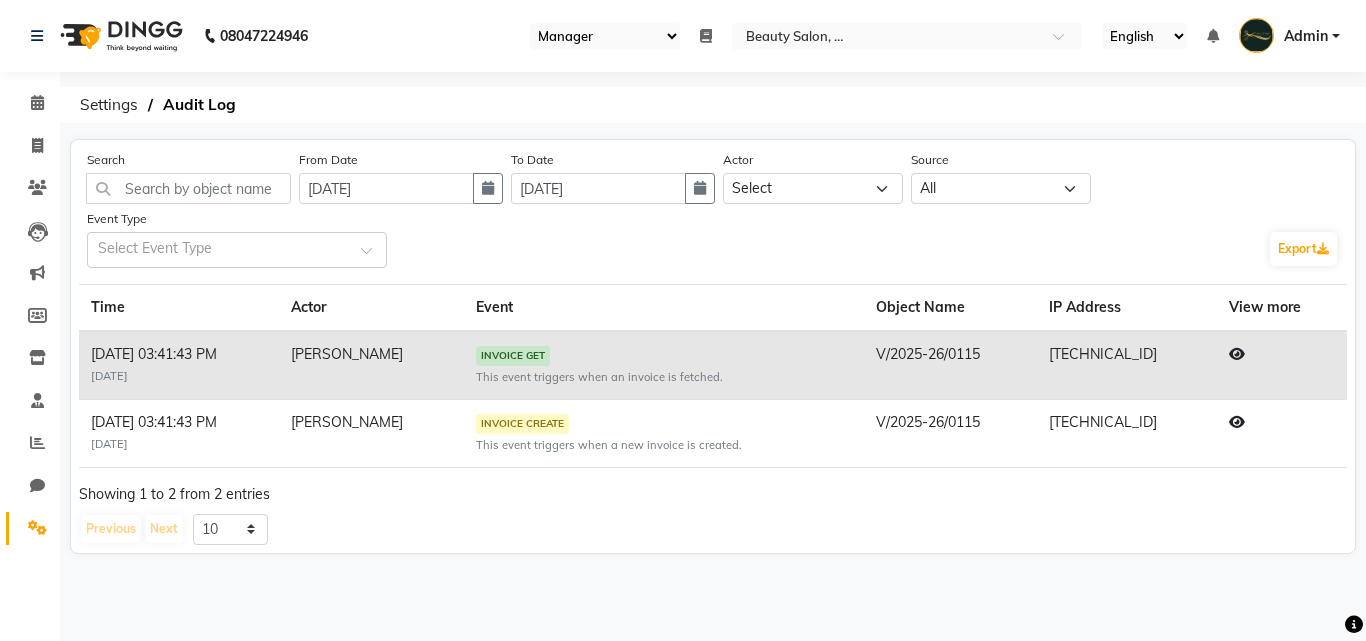 scroll, scrollTop: 0, scrollLeft: 0, axis: both 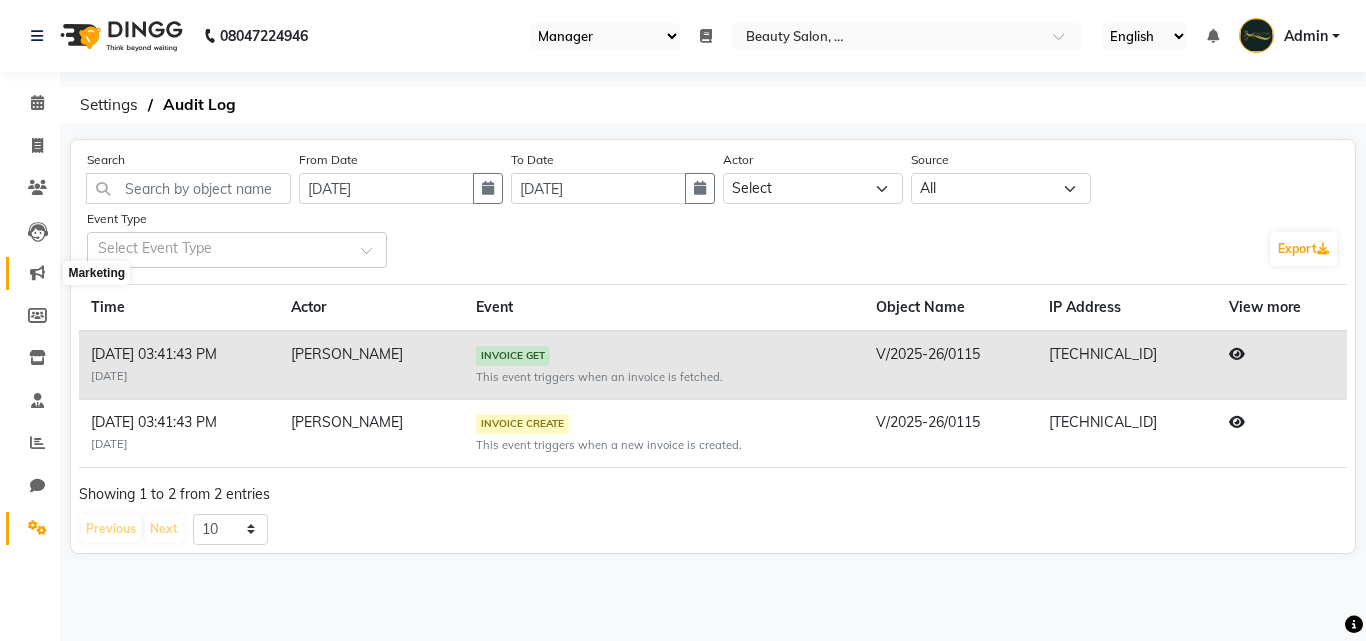 click 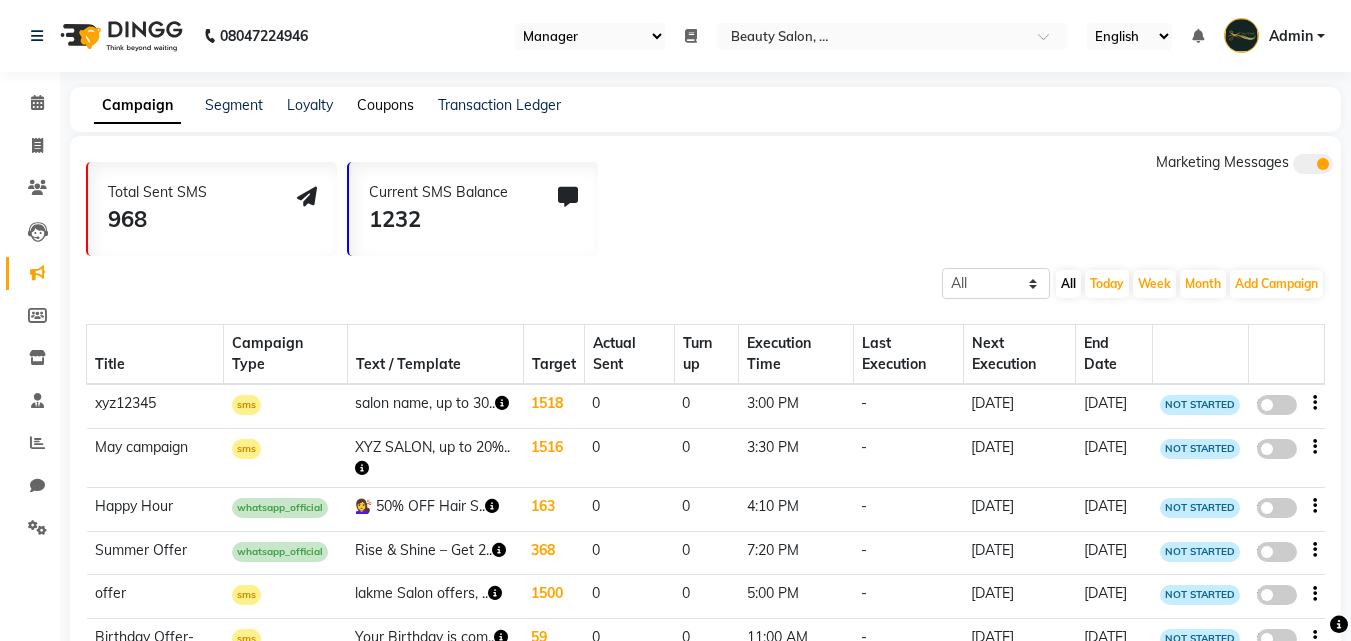 click on "Coupons" 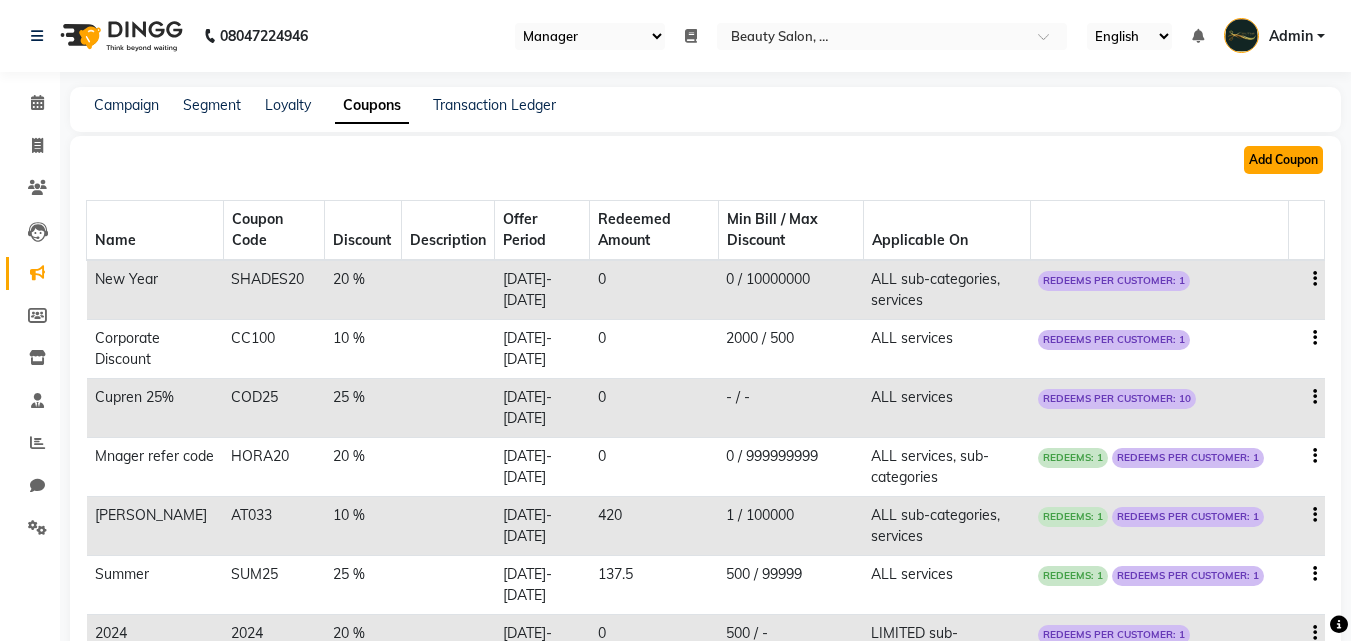 click on "Add Coupon" 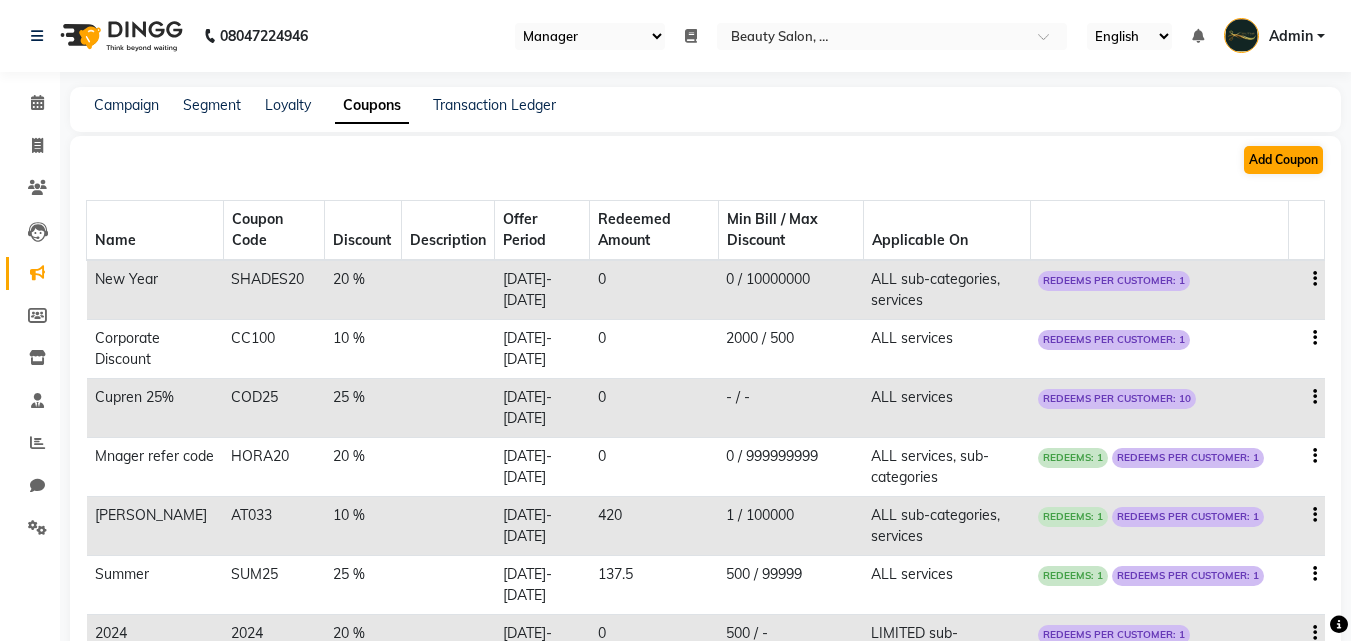 select on "ALL" 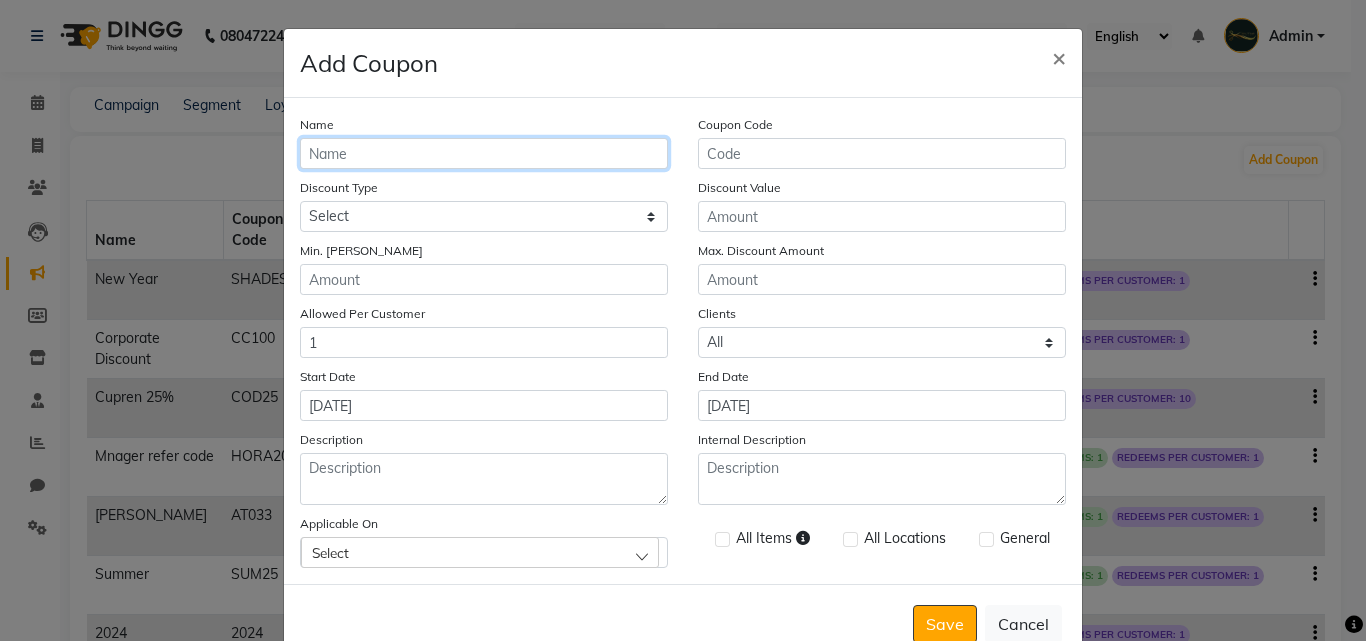 click on "Name" at bounding box center [484, 153] 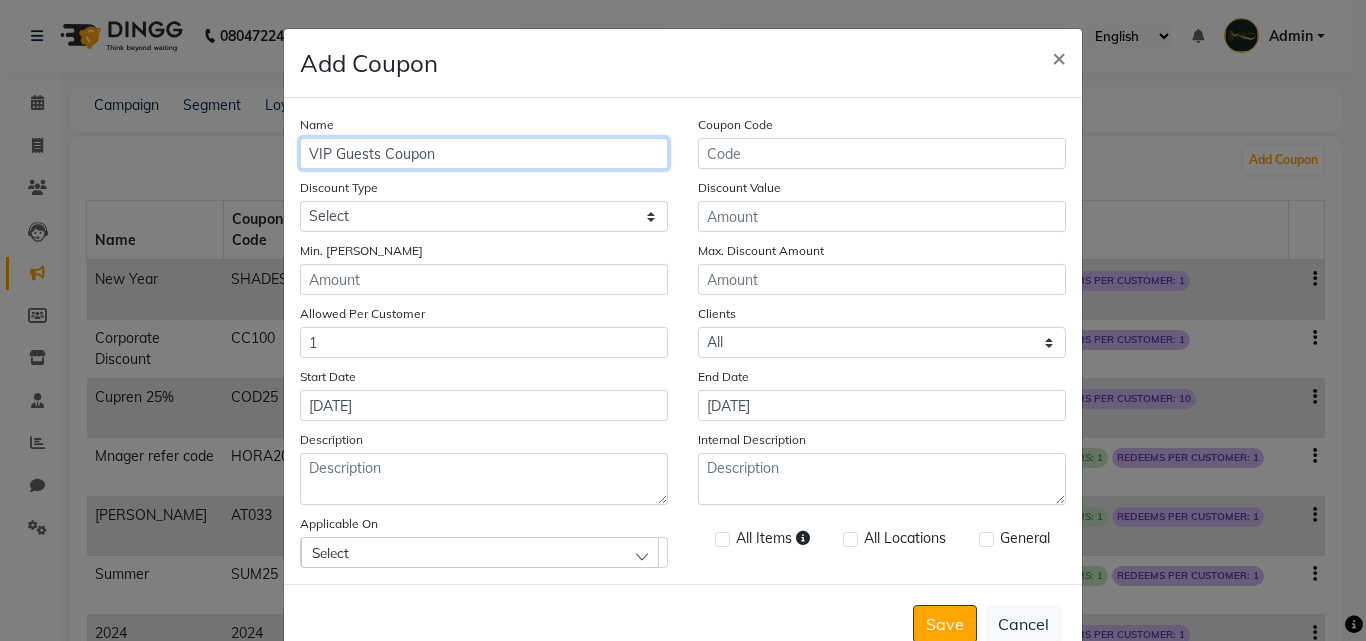 type on "VIP Guests Coupon" 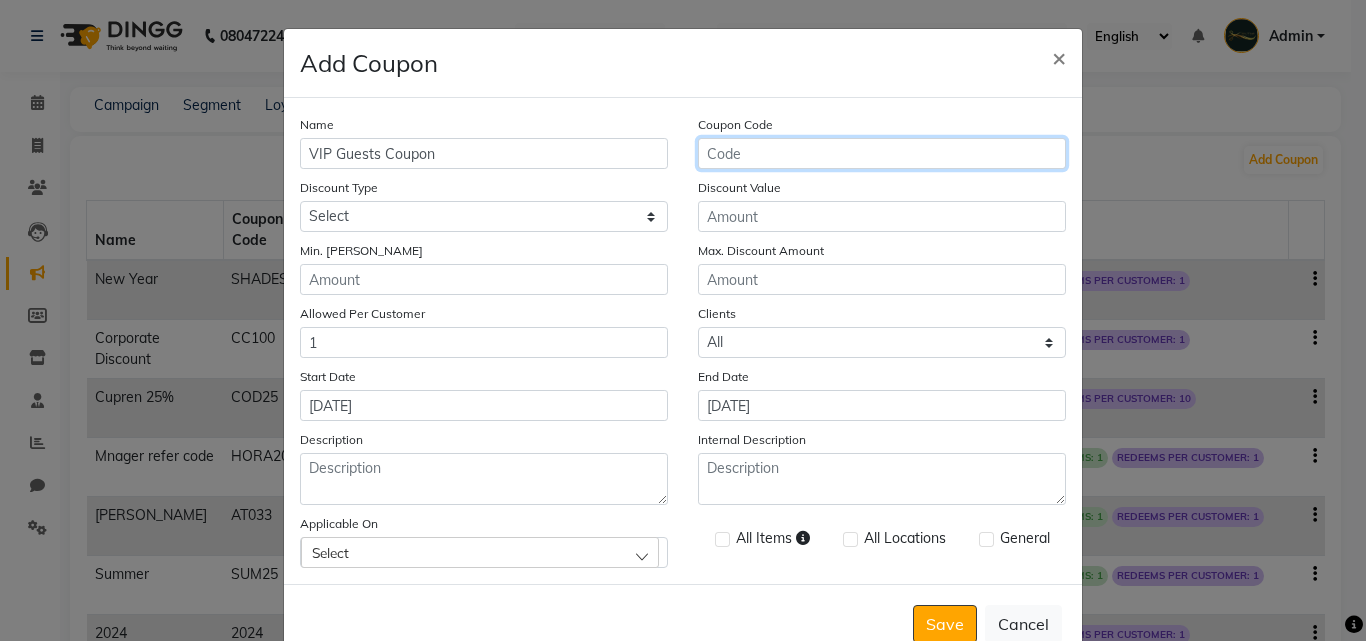 click on "Coupon Code" at bounding box center (882, 153) 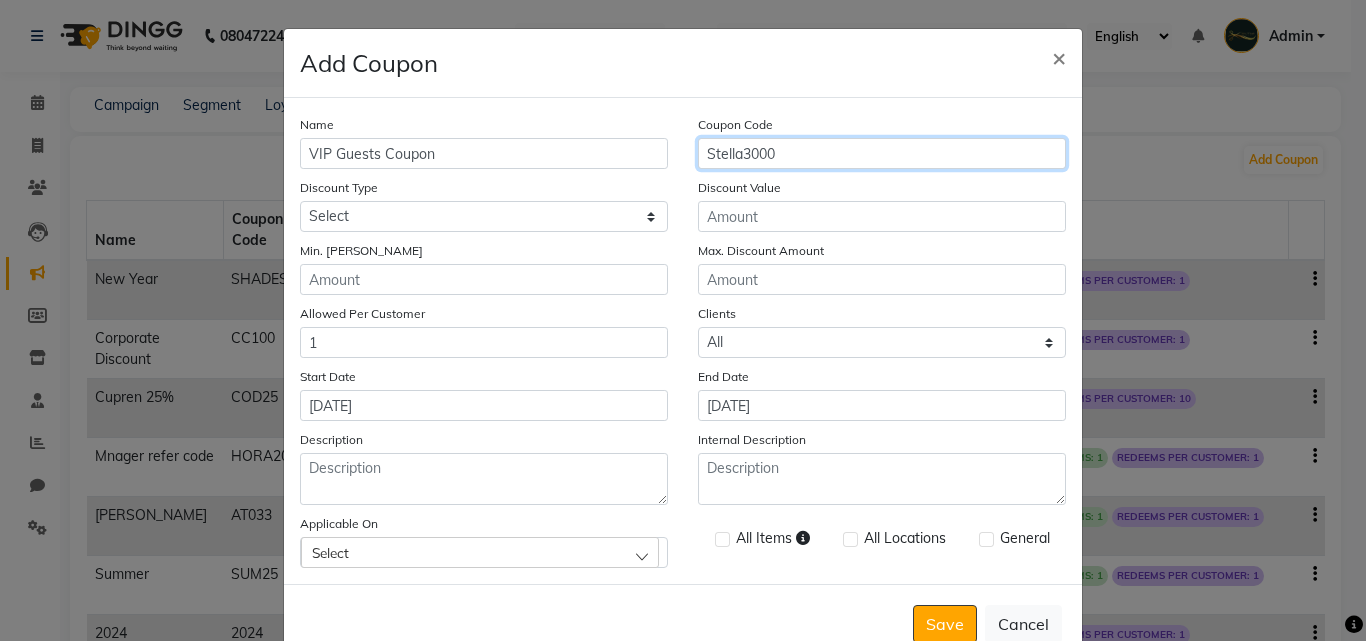 type on "Stella3000" 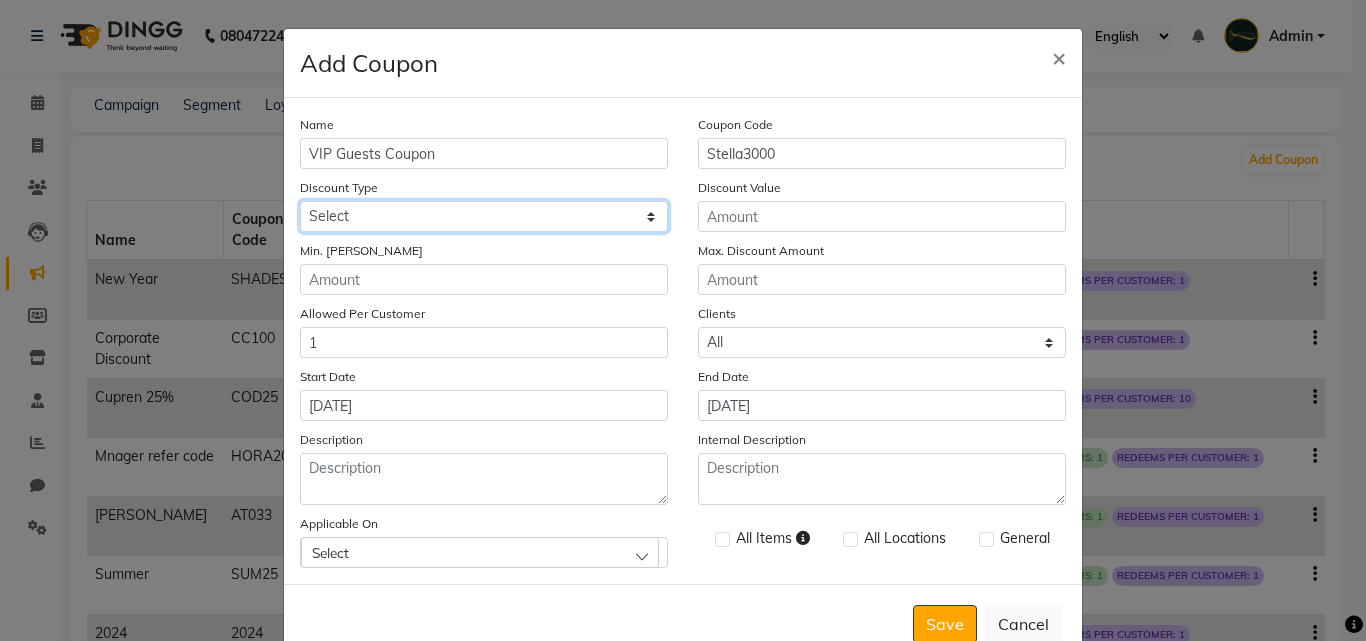 click on "Select Percentage Fixed" at bounding box center (484, 216) 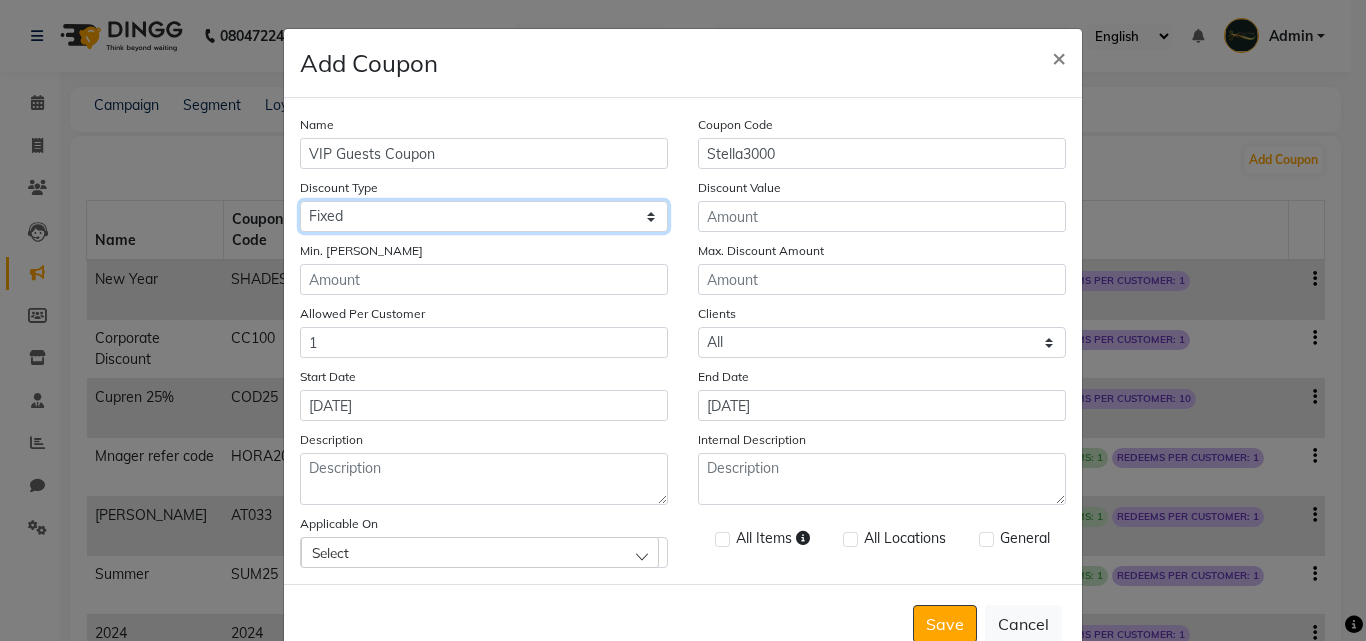 click on "Select Percentage Fixed" at bounding box center [484, 216] 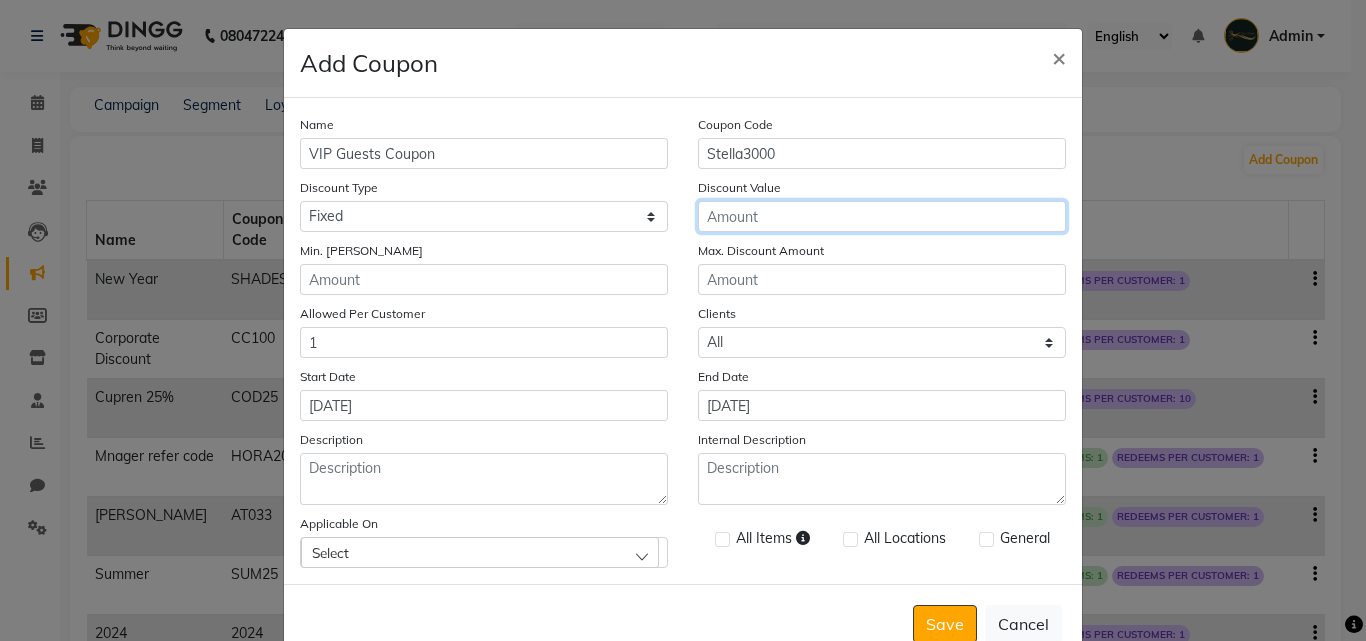 click on "Discount Value" at bounding box center (882, 216) 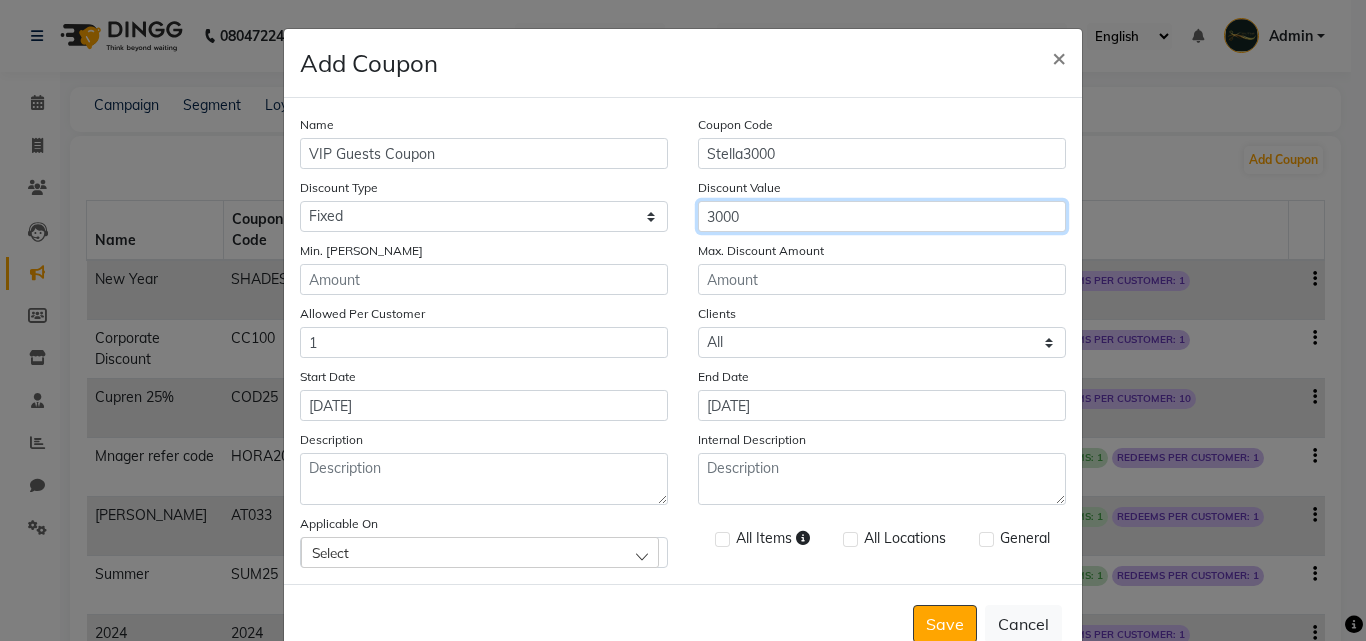 type on "3000" 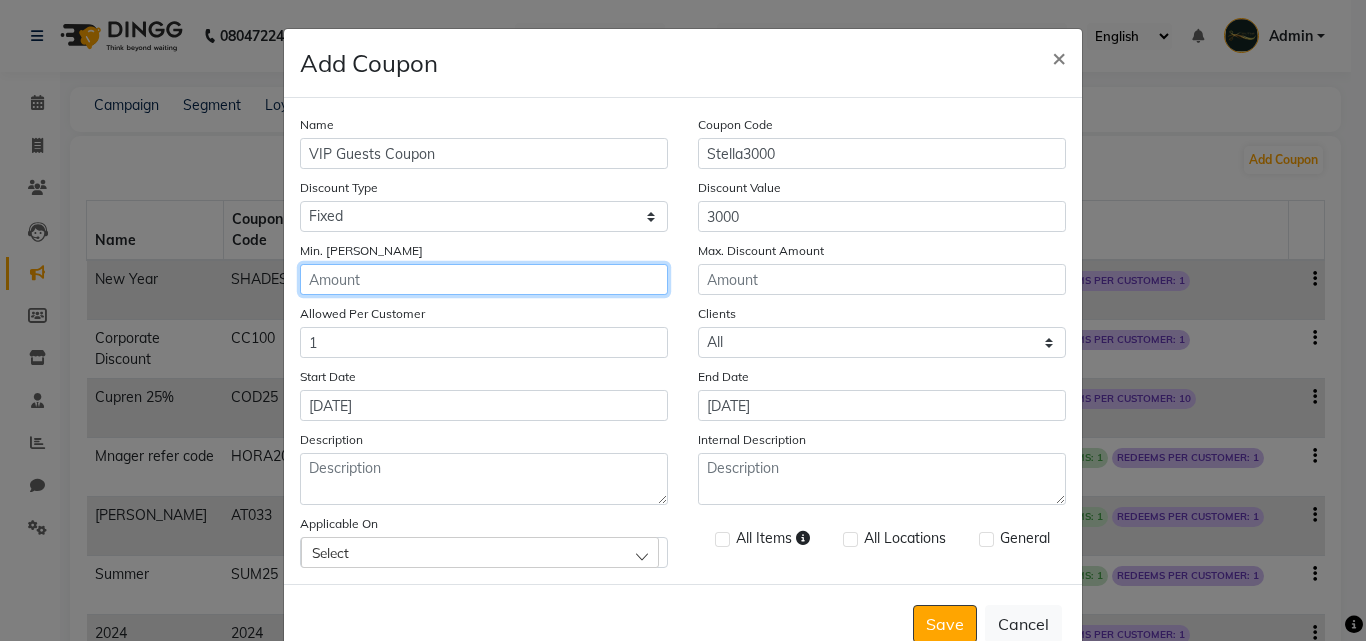 click on "Min. Bill Amount" at bounding box center (484, 279) 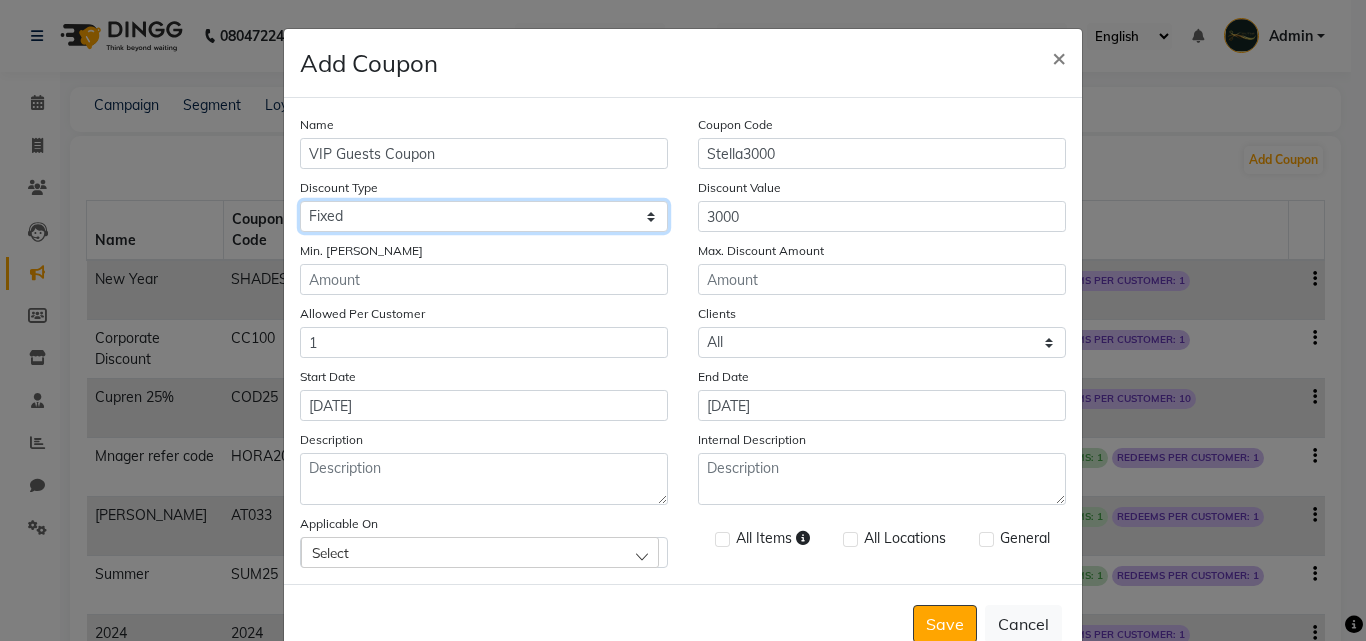 click on "Select Percentage Fixed" at bounding box center (484, 216) 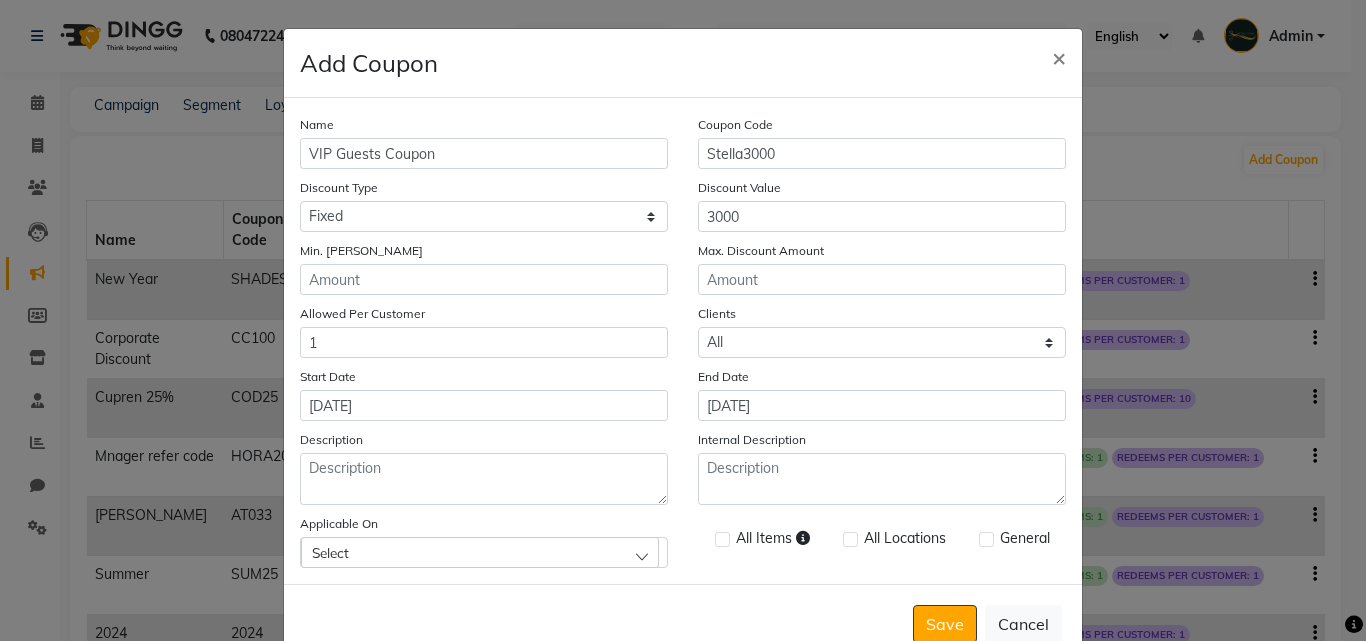 click on "Name VIP Guests Coupon Coupon Code Stella3000 Discount Type Select Percentage Fixed Discount Value 3000 Min. Bill Amount Max. Discount Amount Allowed Per Customer 1 Clients Select All New Start Date 11-07-2025 End Date 11-07-2025 Description Internal Description Applicable On Select All Items All Locations General" 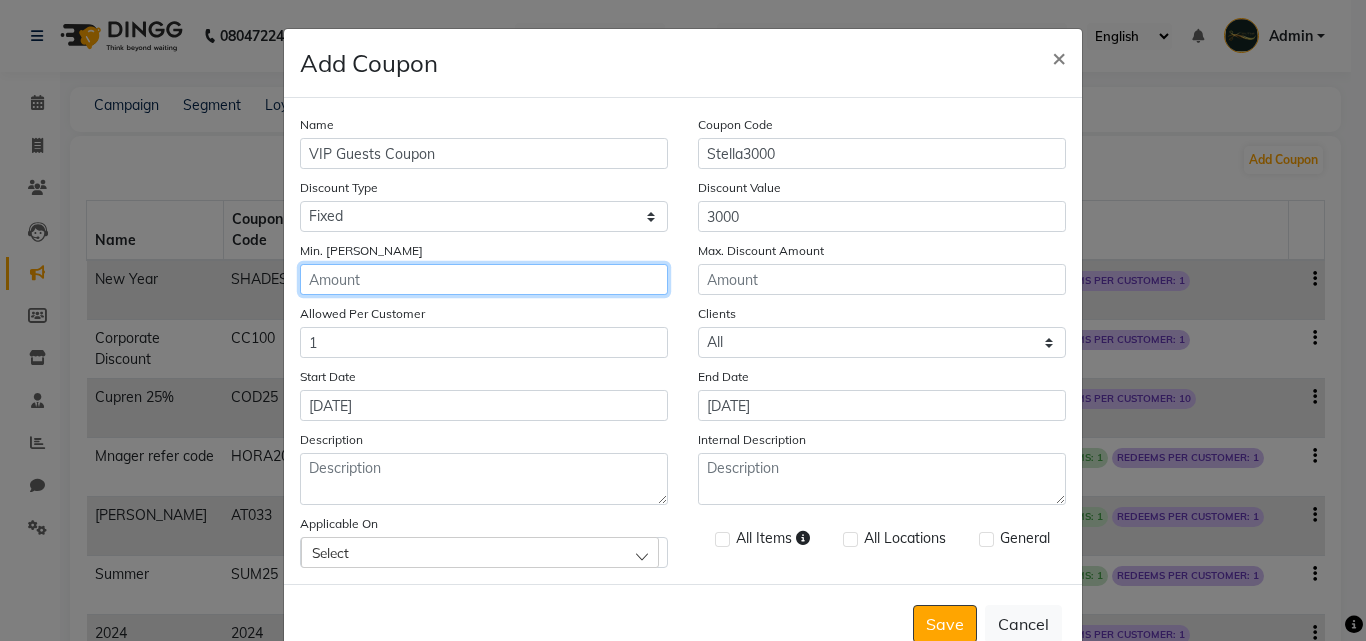 click on "Min. Bill Amount" at bounding box center (484, 279) 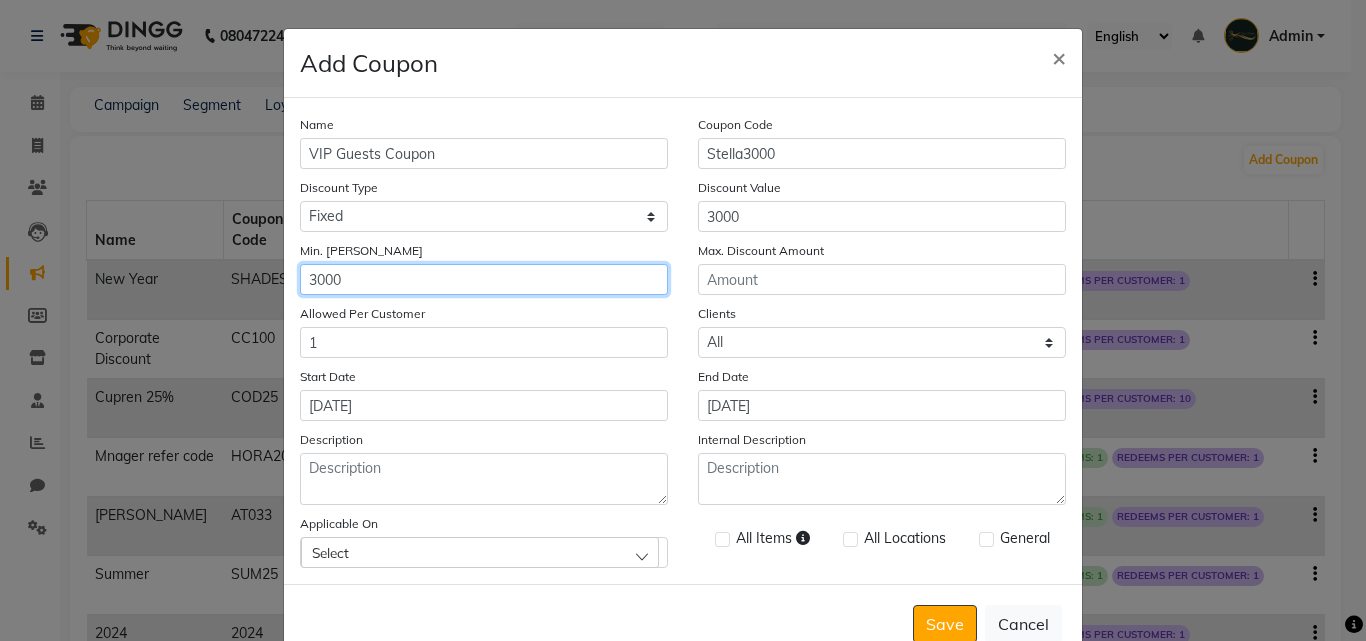 type on "3000" 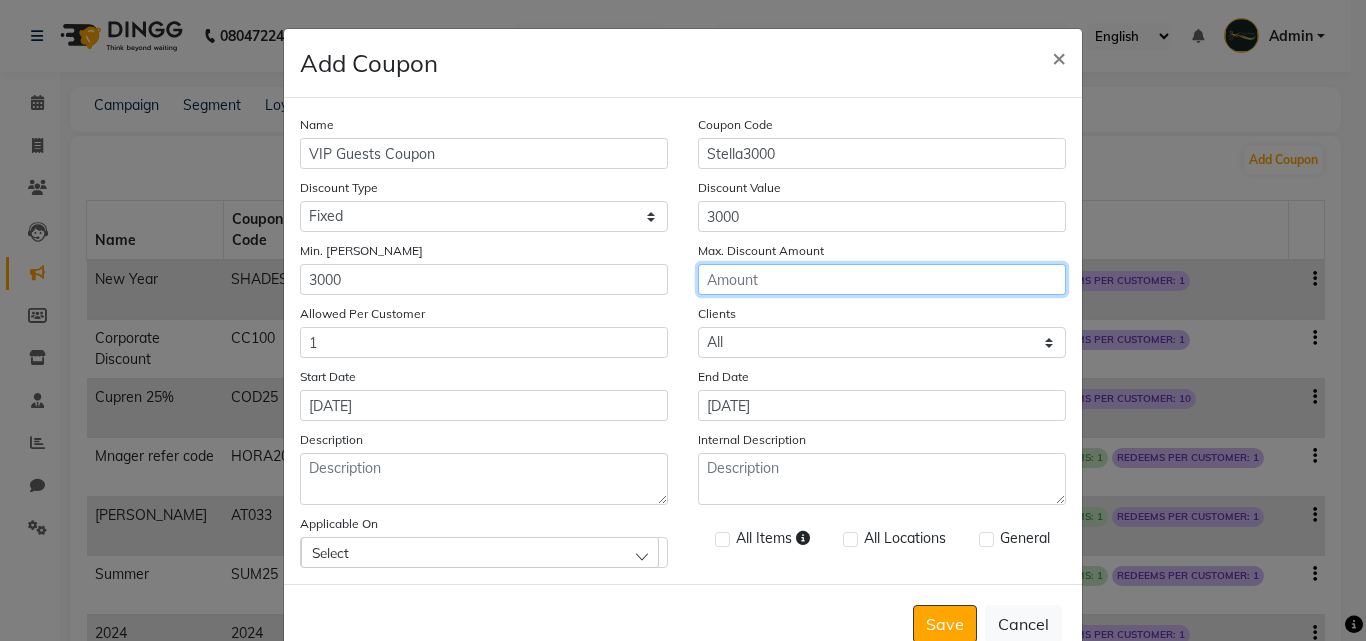 click on "Max. Discount Amount" at bounding box center (882, 279) 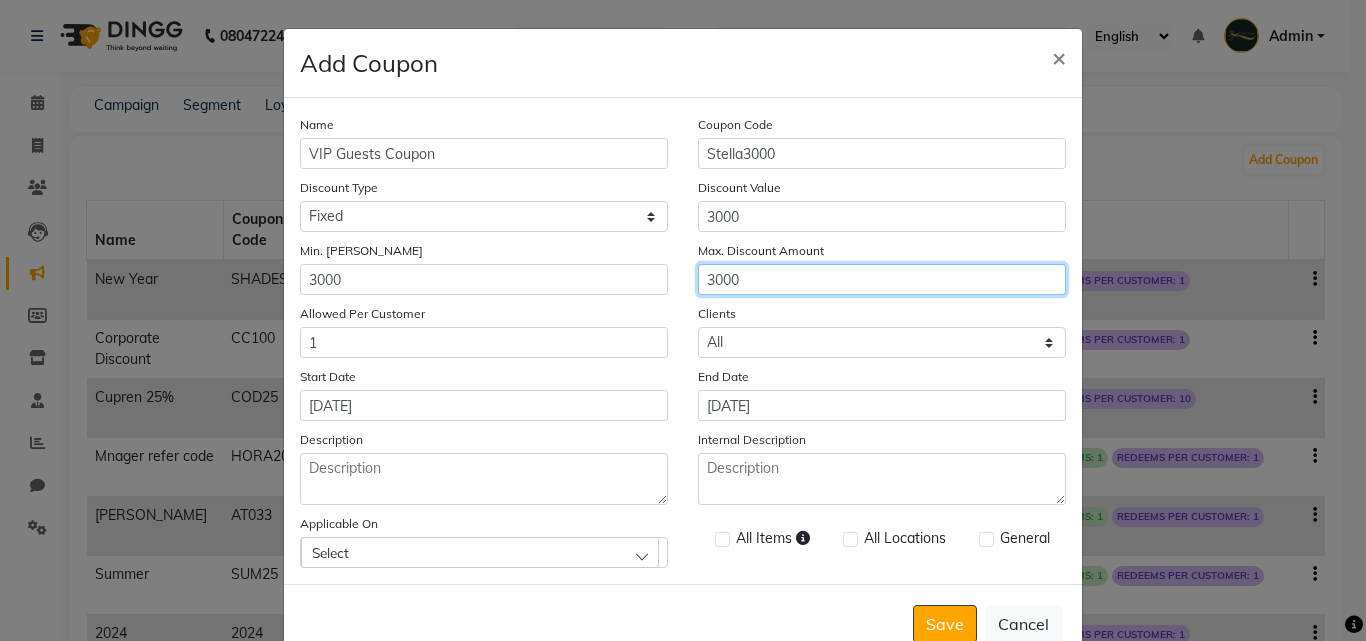type on "3000" 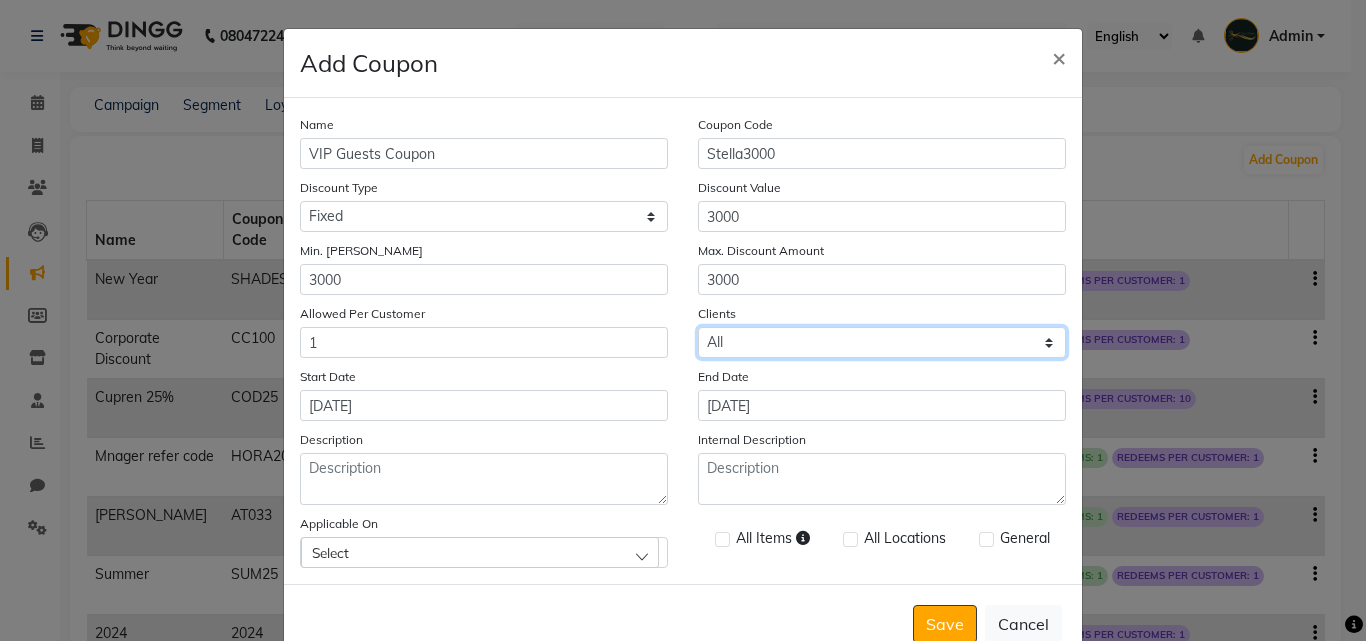 click on "Select All New" at bounding box center [882, 342] 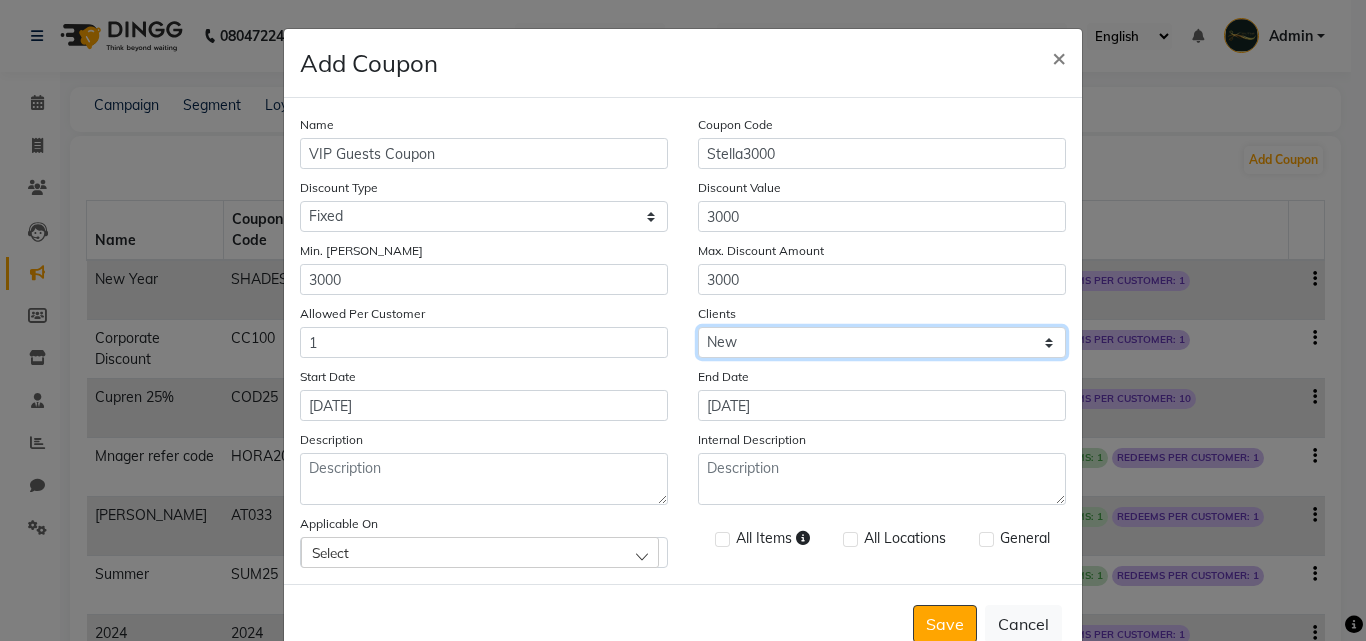 click on "Select All New" at bounding box center [882, 342] 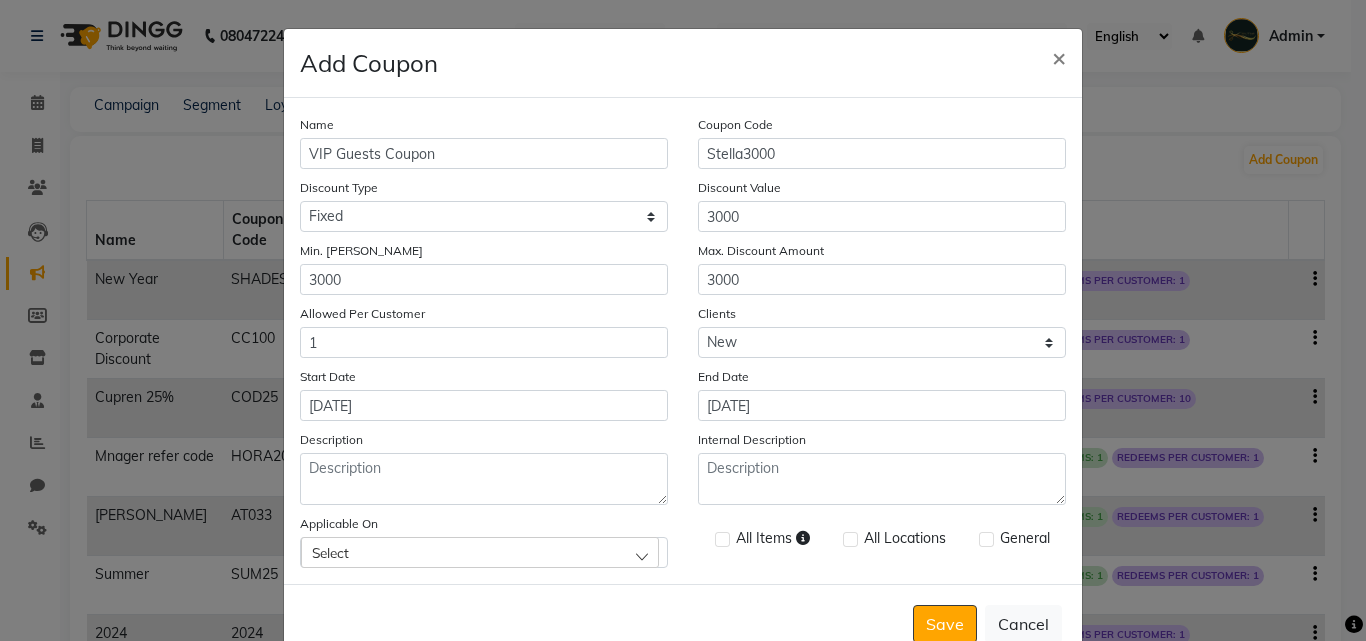 click on "Clients Select All New" 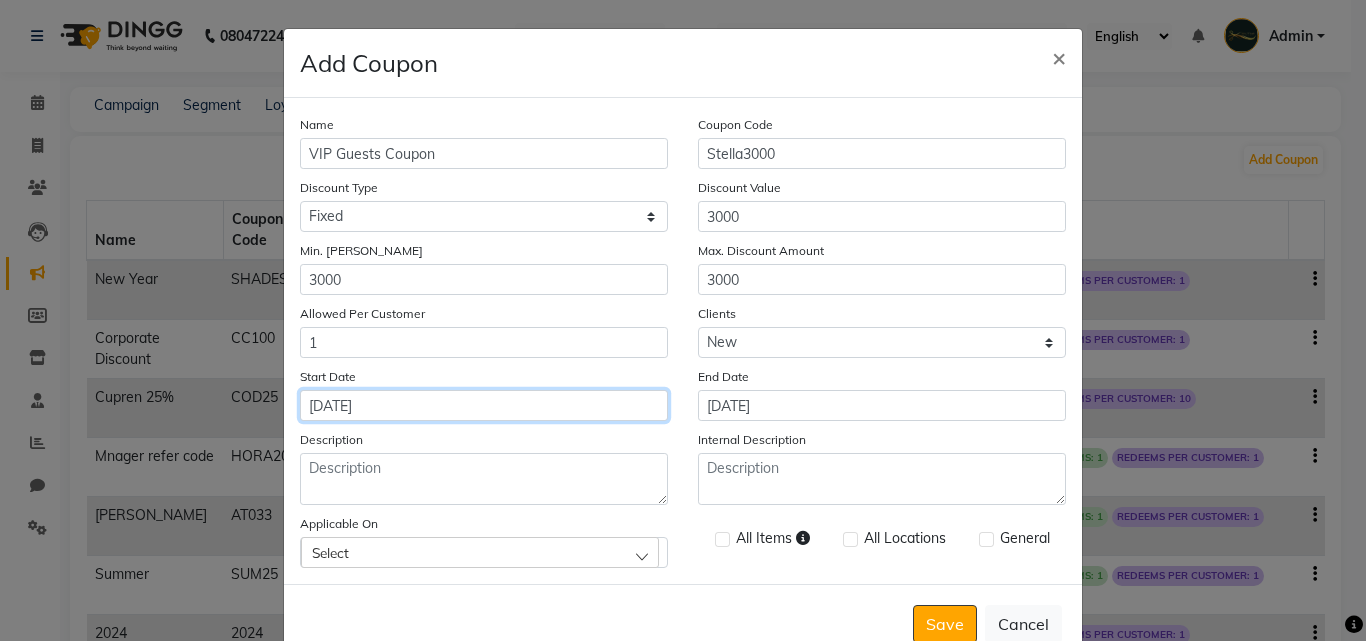 click on "11-07-2025" at bounding box center (484, 405) 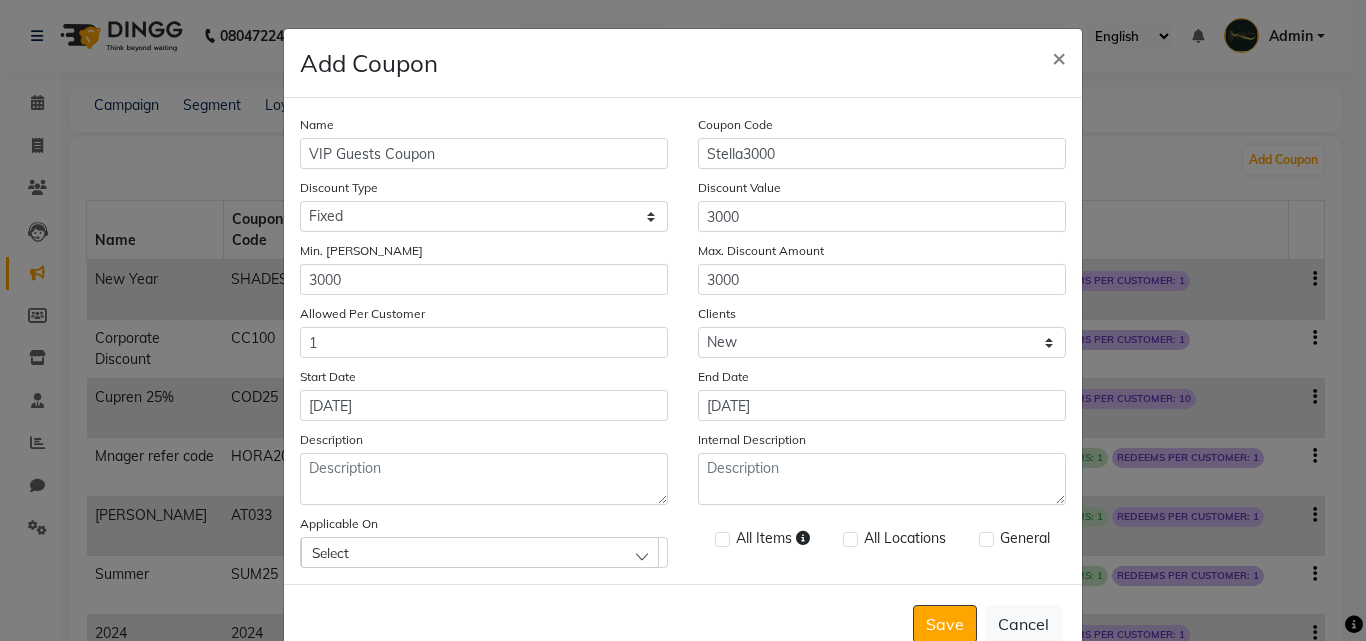 select on "7" 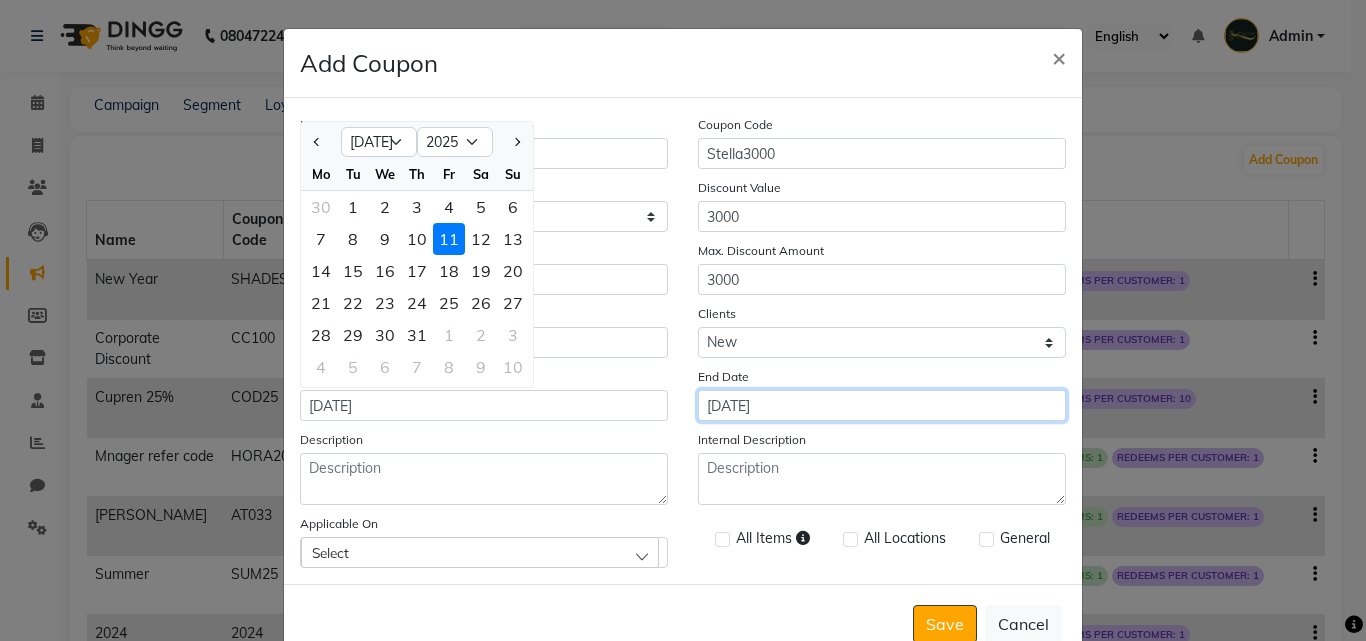 click on "11-07-2025" at bounding box center [882, 405] 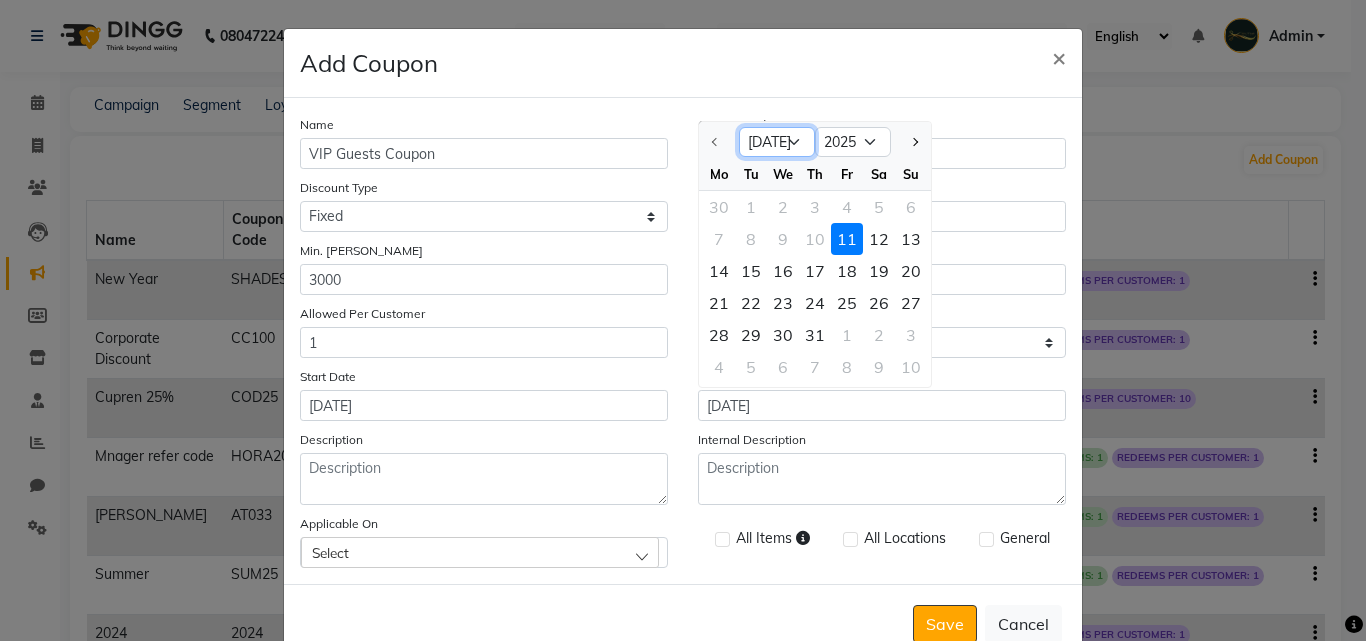 click on "Jul Aug Sep Oct Nov Dec" 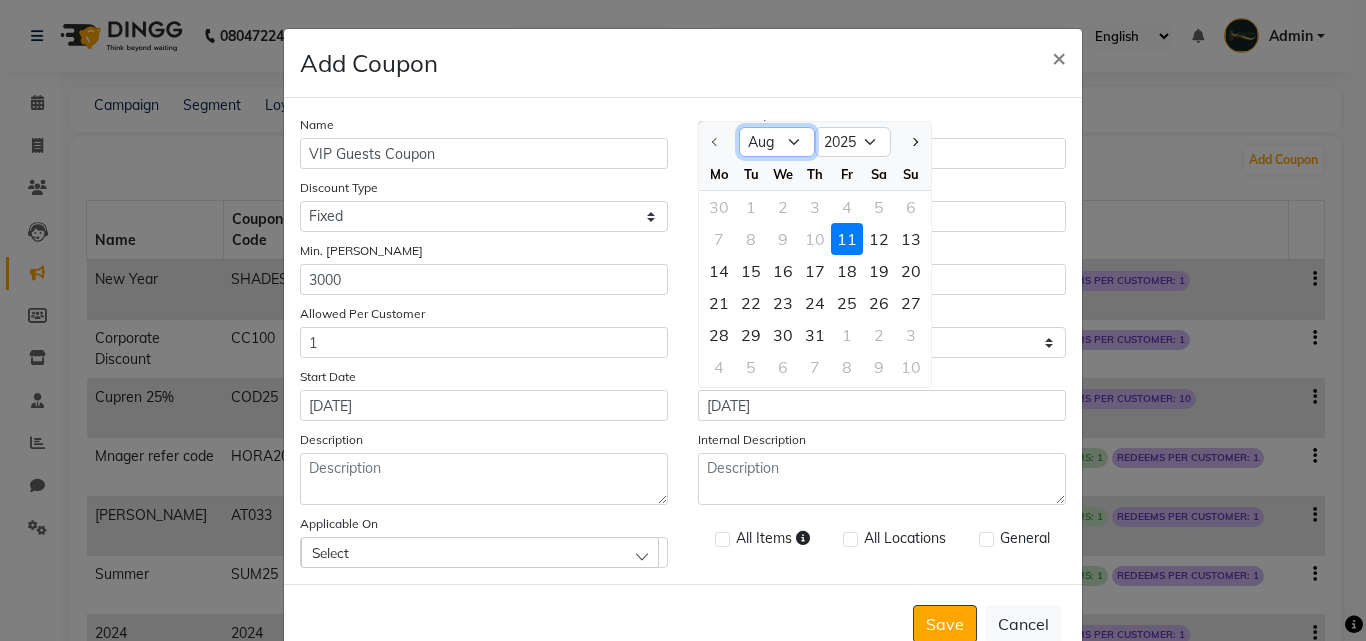 click on "Jul Aug Sep Oct Nov Dec" 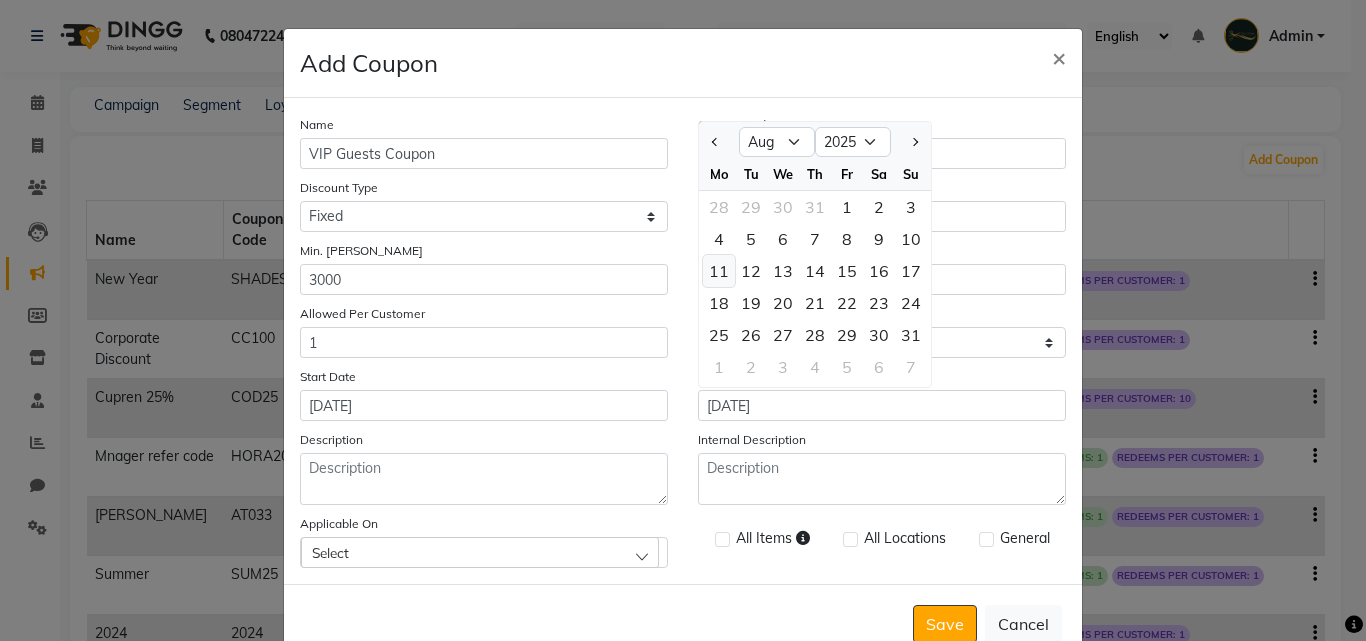 click on "11" 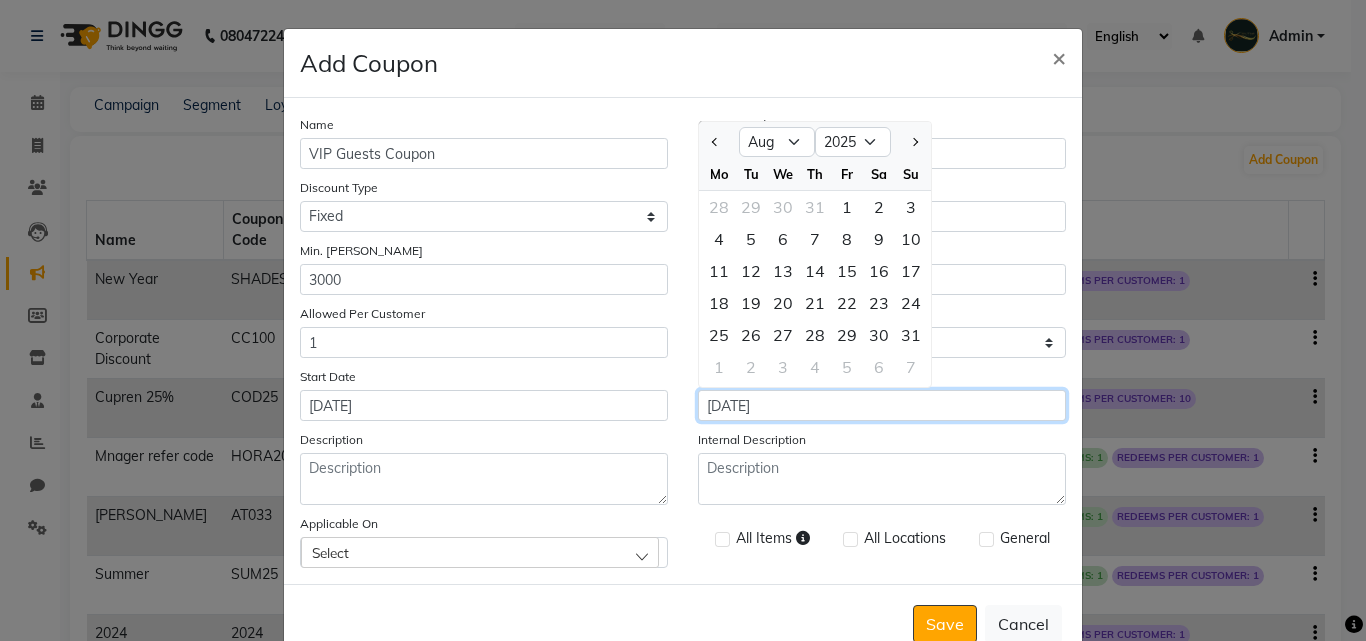 type on "11-08-2025" 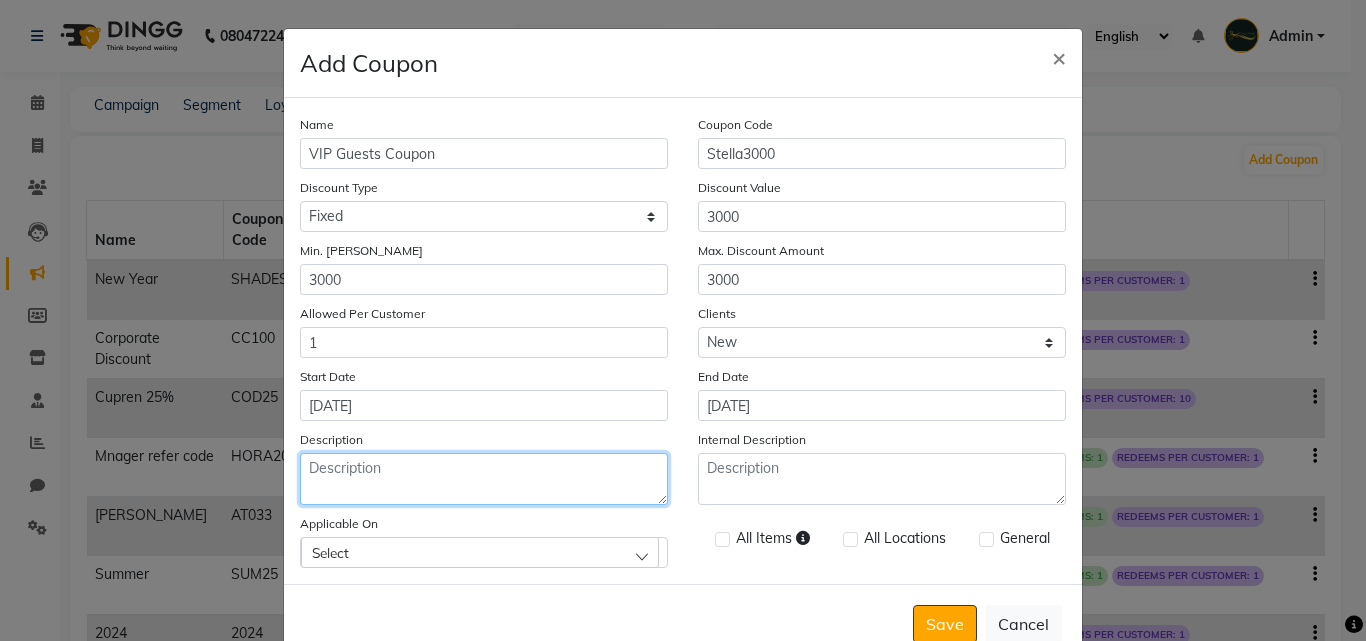 click on "Description" at bounding box center (484, 479) 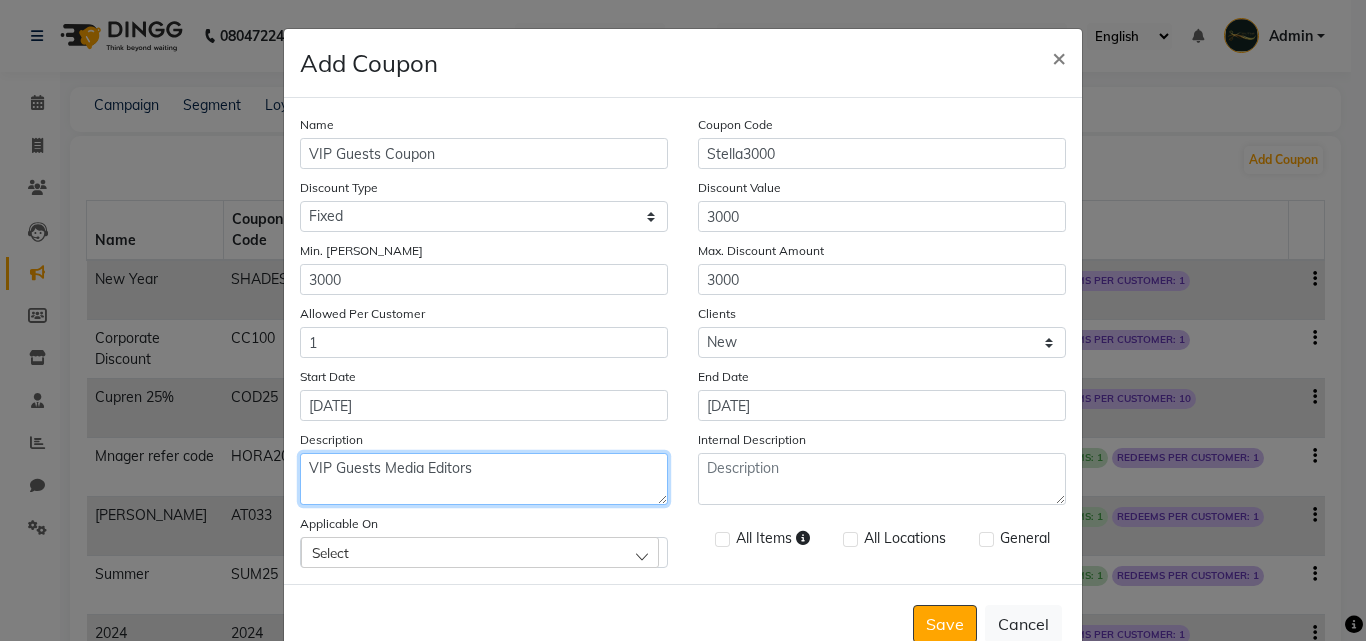 drag, startPoint x: 507, startPoint y: 473, endPoint x: 203, endPoint y: 439, distance: 305.89542 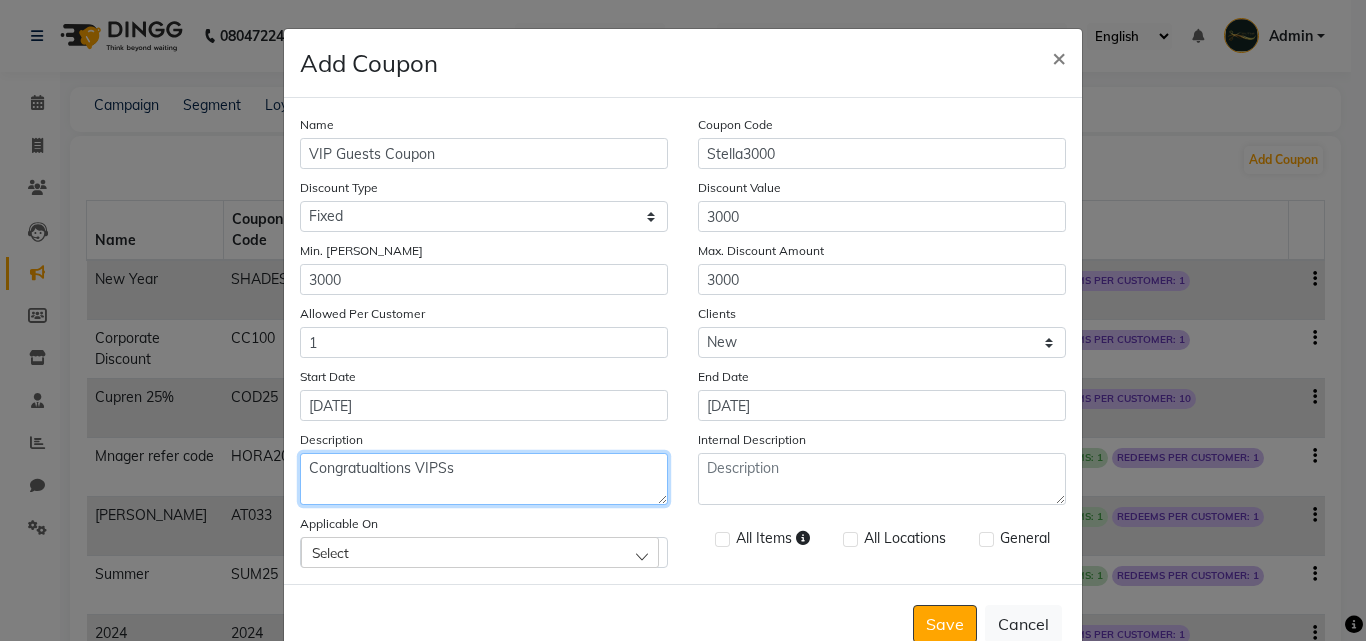 click on "Congratualtions VIPSs" at bounding box center [484, 479] 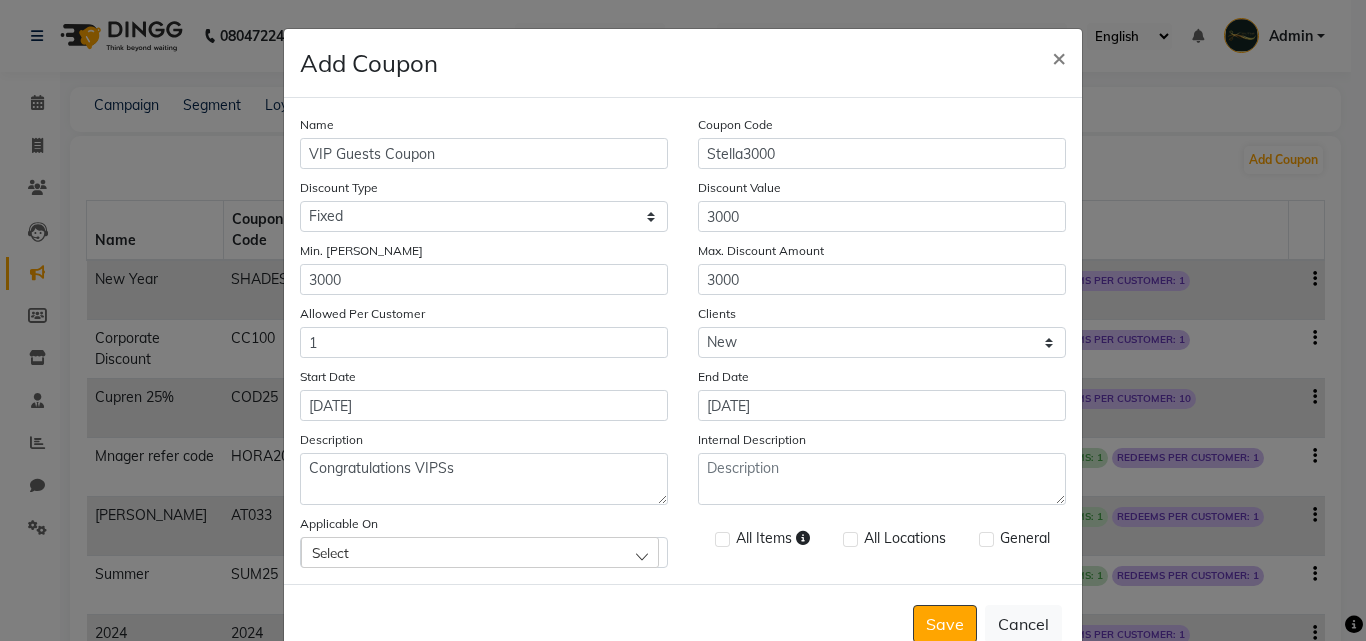 click on "Save   Cancel" 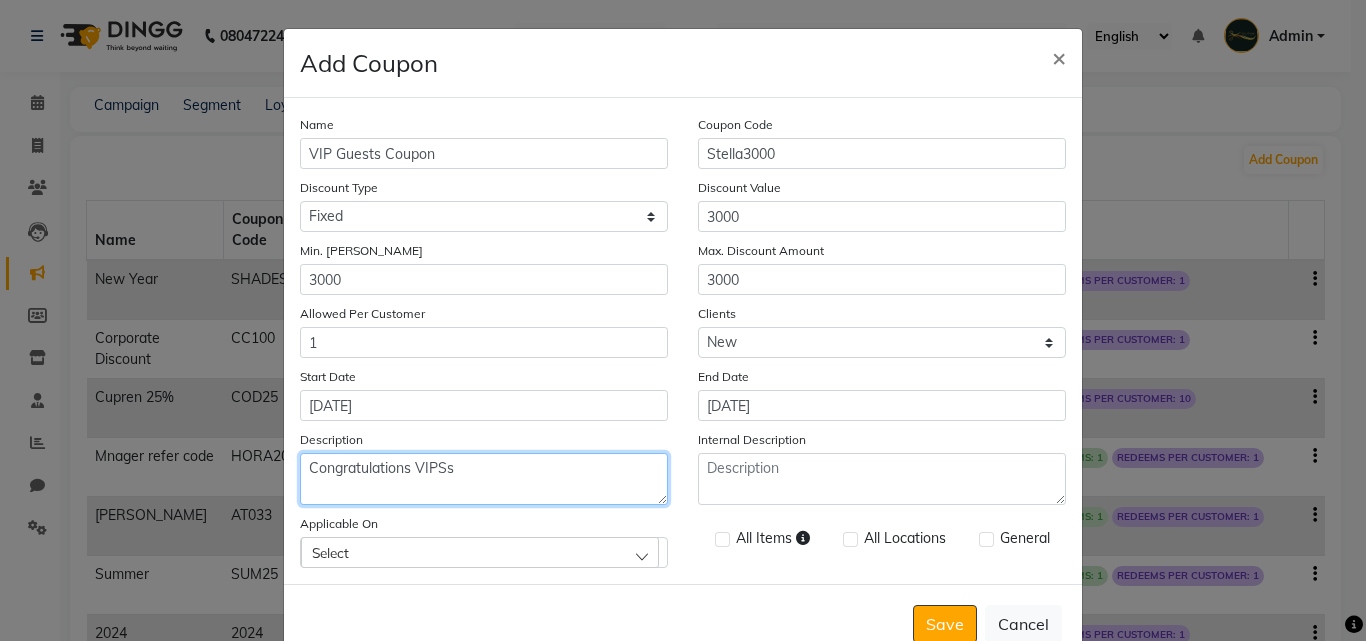 click on "Congratulations VIPSs" at bounding box center (484, 479) 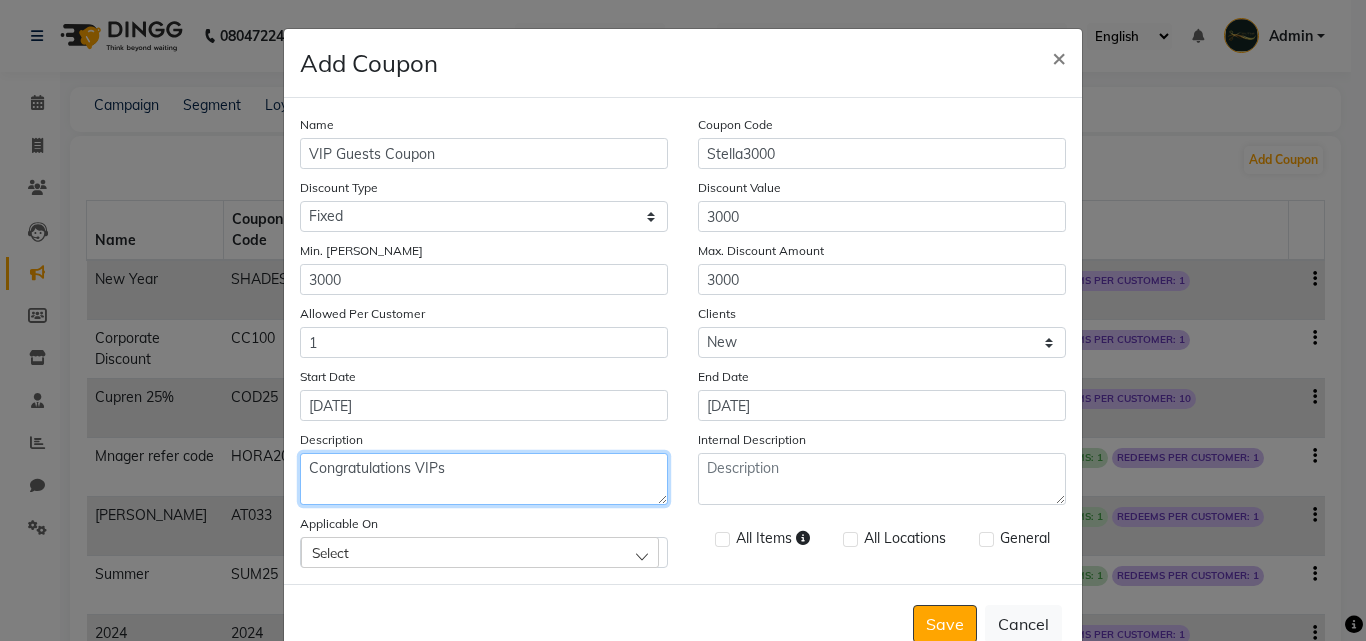 type on "Congratulations VIPs" 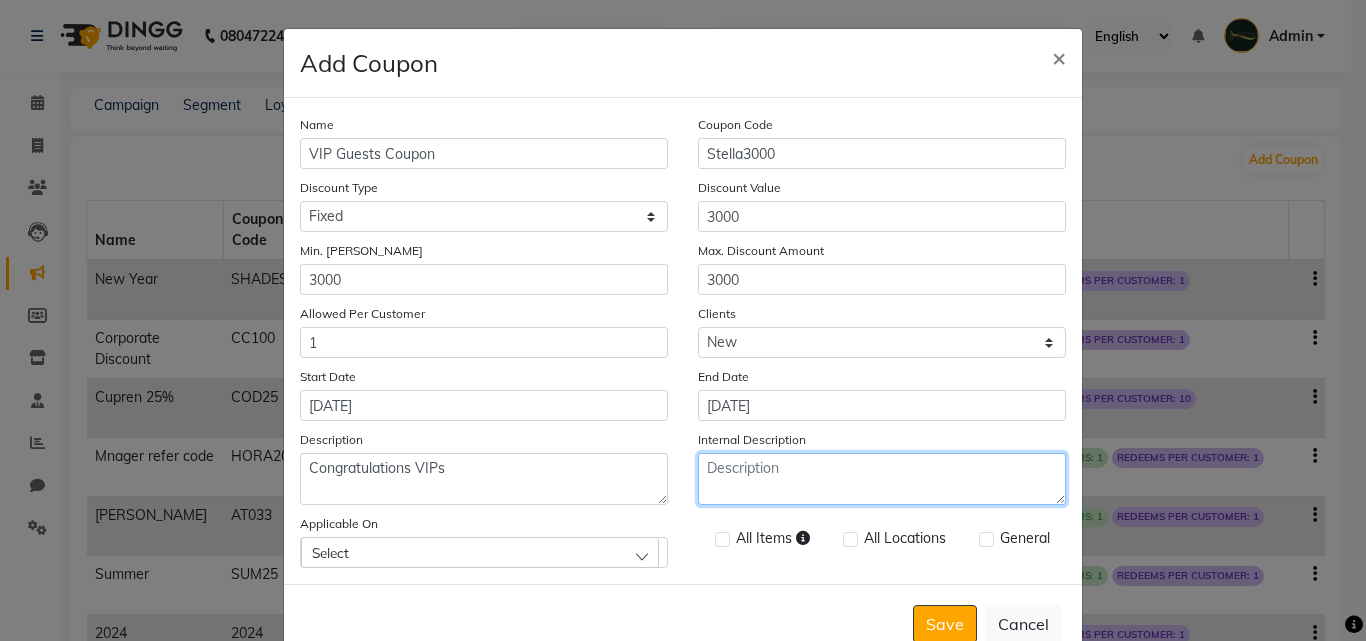 click on "Internal Description" at bounding box center (882, 479) 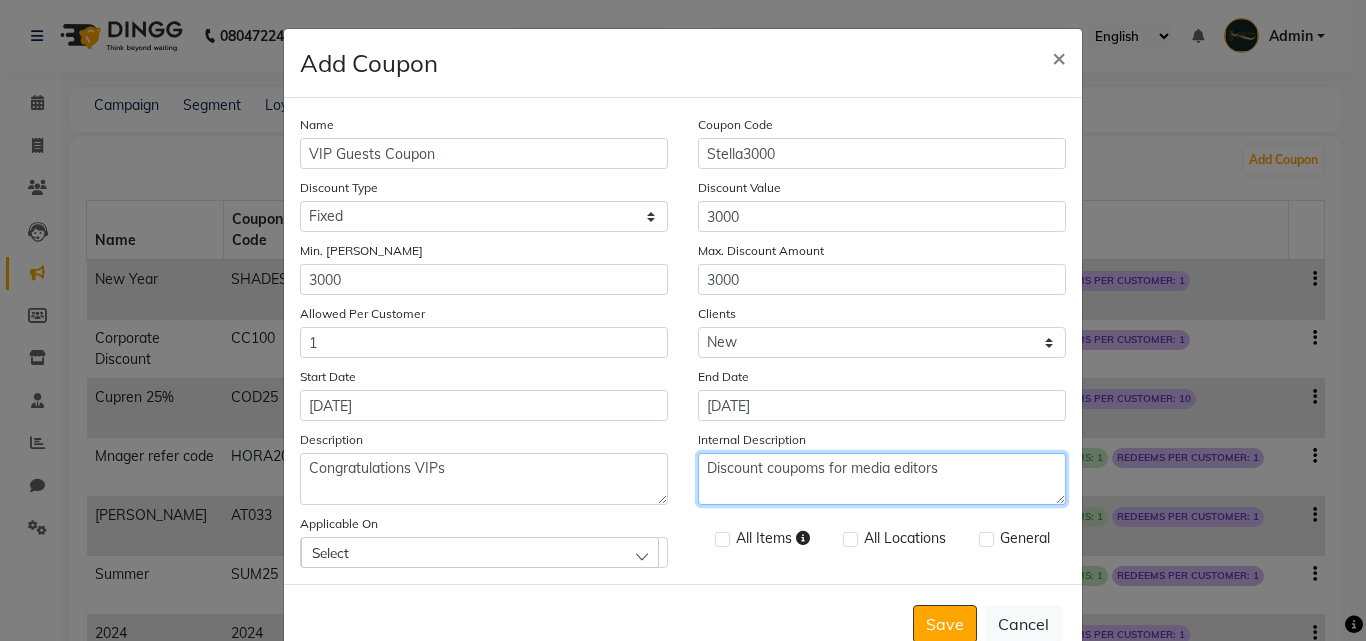 click on "Discount coupoms for media editors" at bounding box center [882, 479] 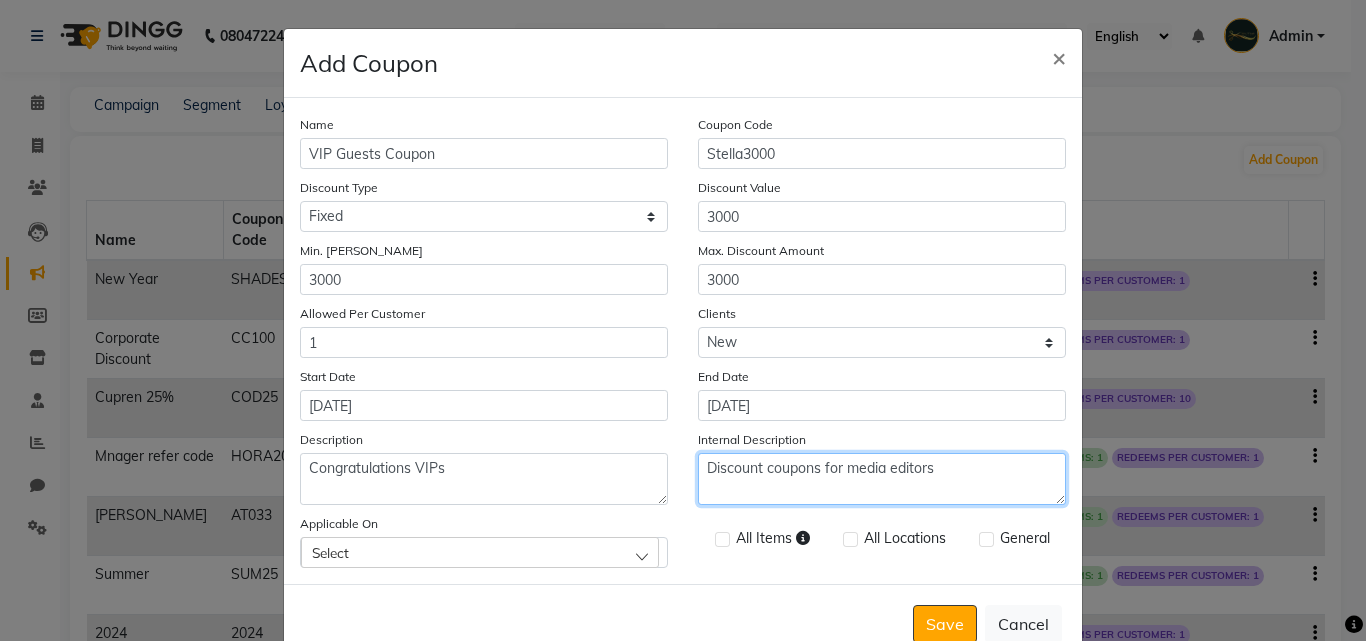 type on "Discount coupons for media editors" 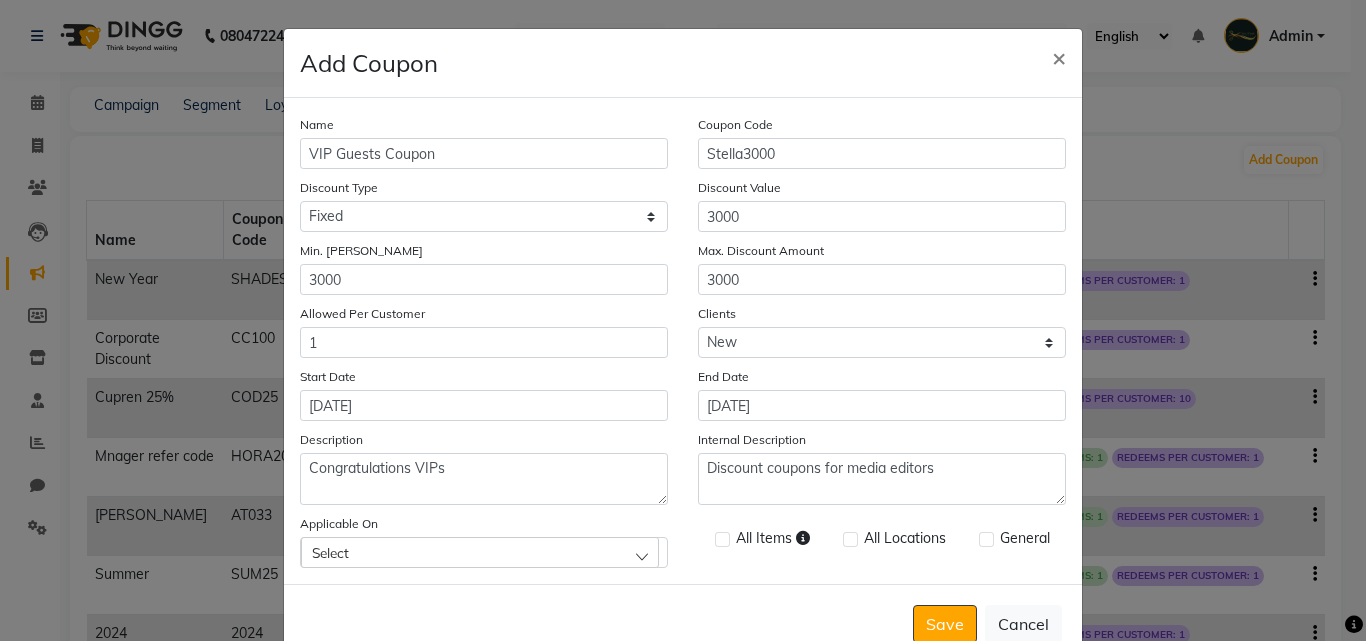 click on "Select" 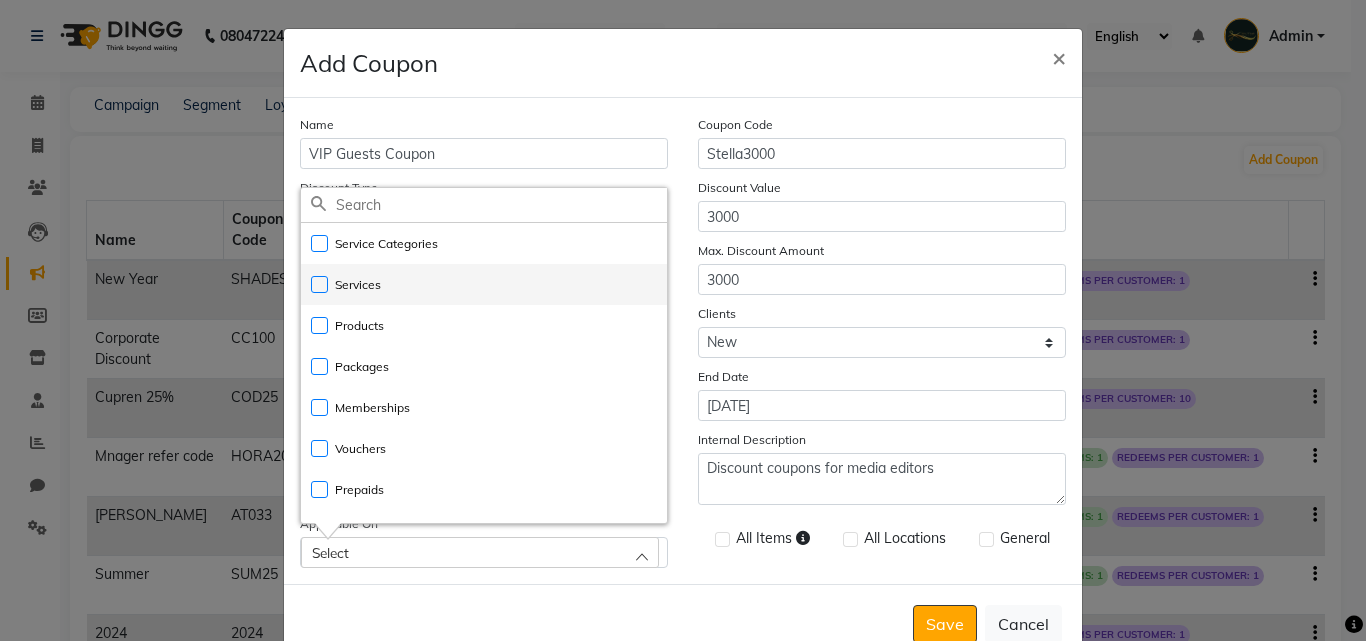 click on "Services" 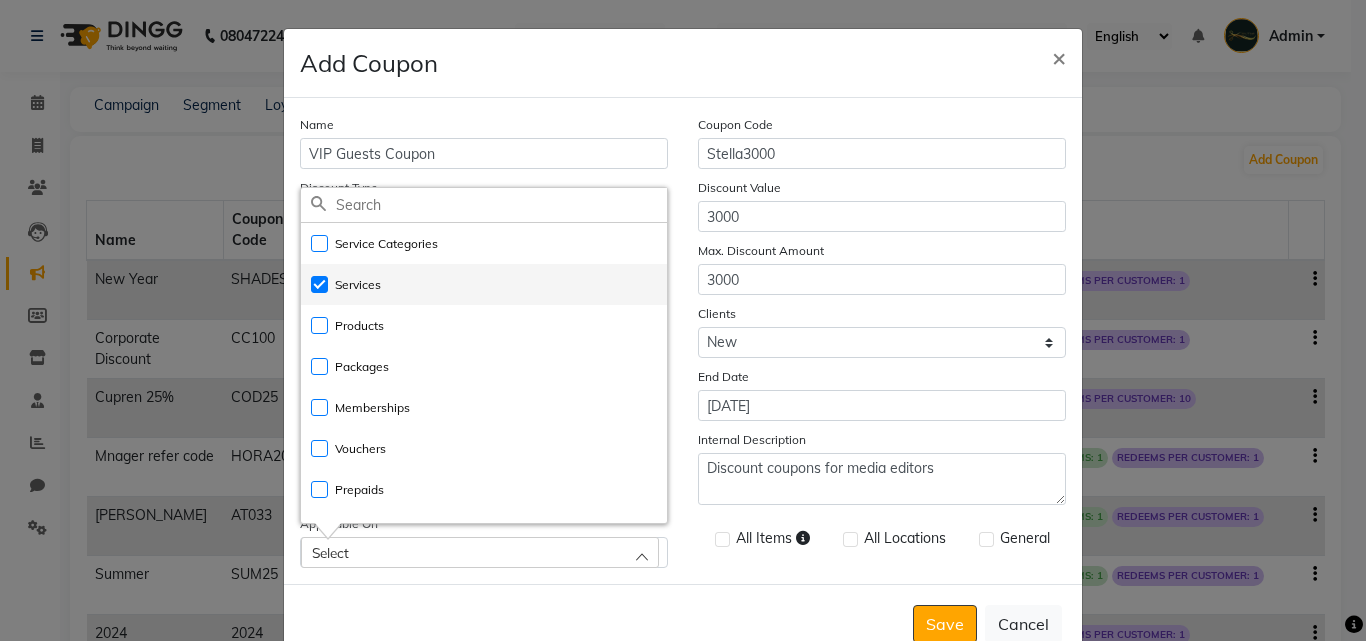 checkbox on "true" 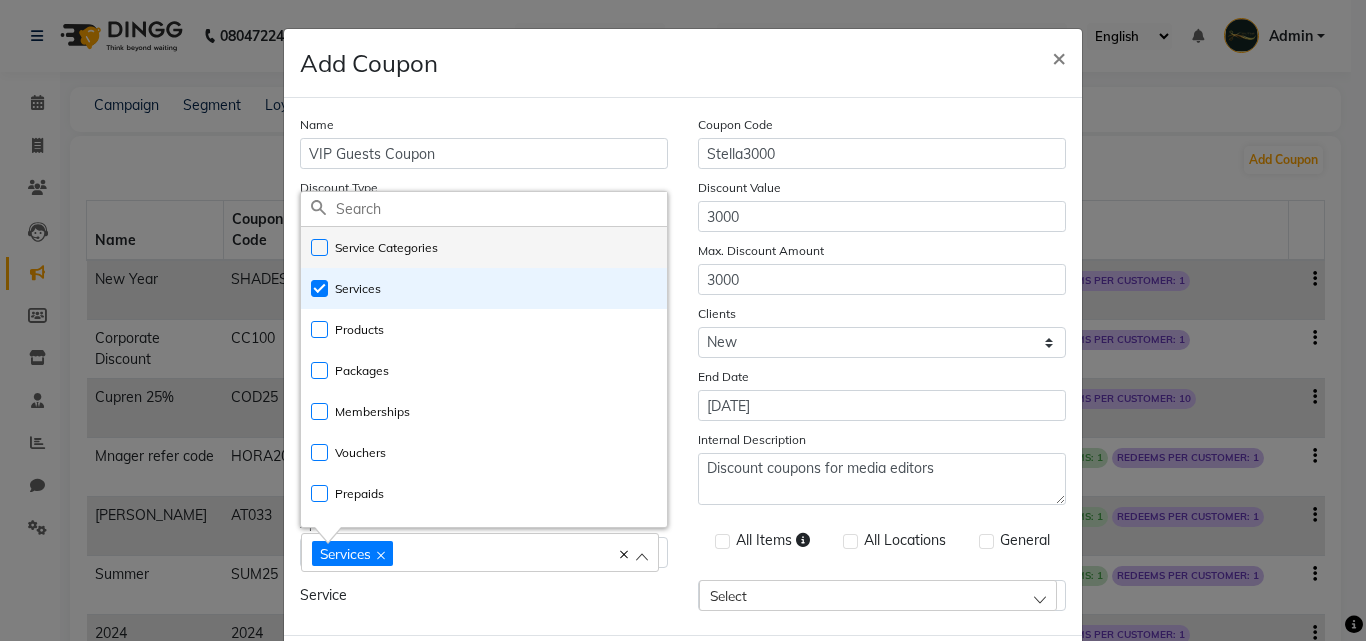 click on "Service Categories" 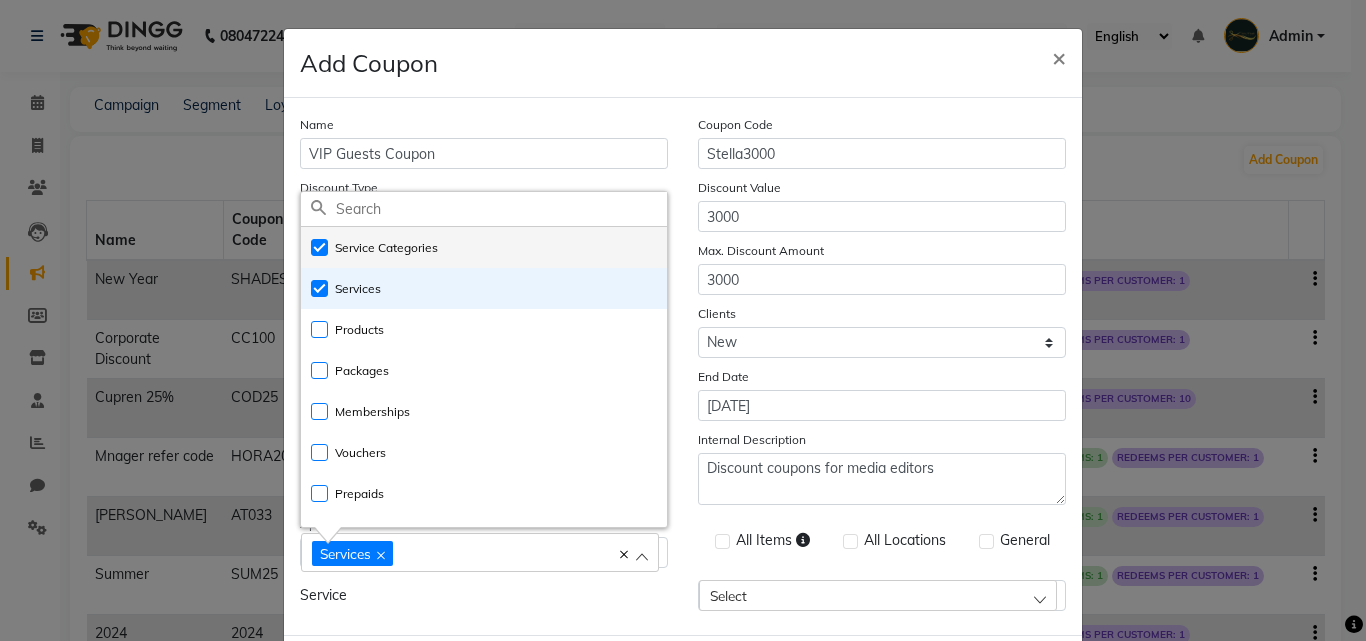 checkbox on "true" 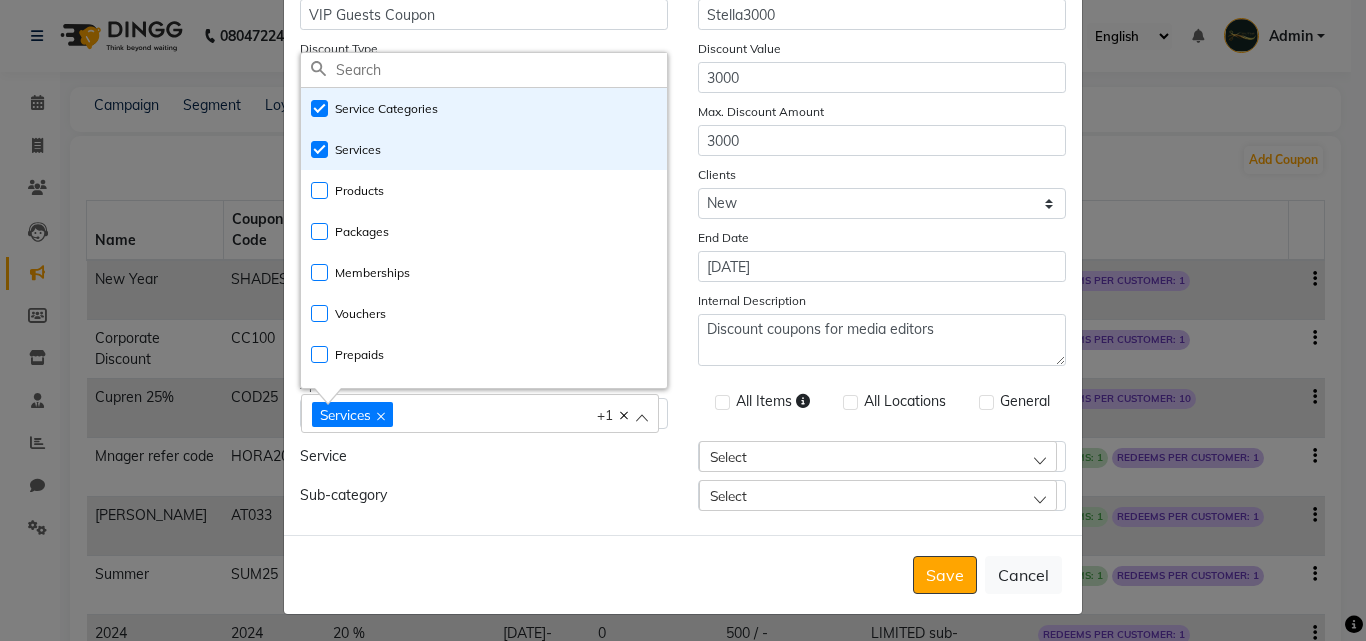 scroll, scrollTop: 141, scrollLeft: 0, axis: vertical 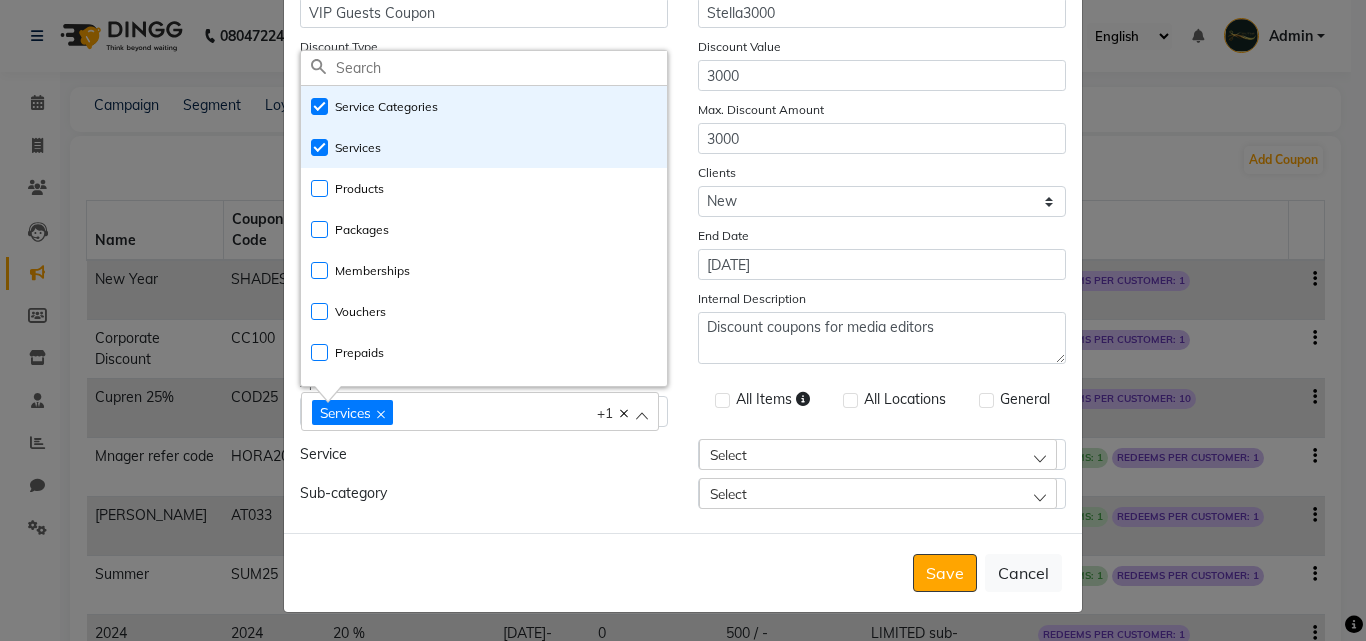 click on "Select" 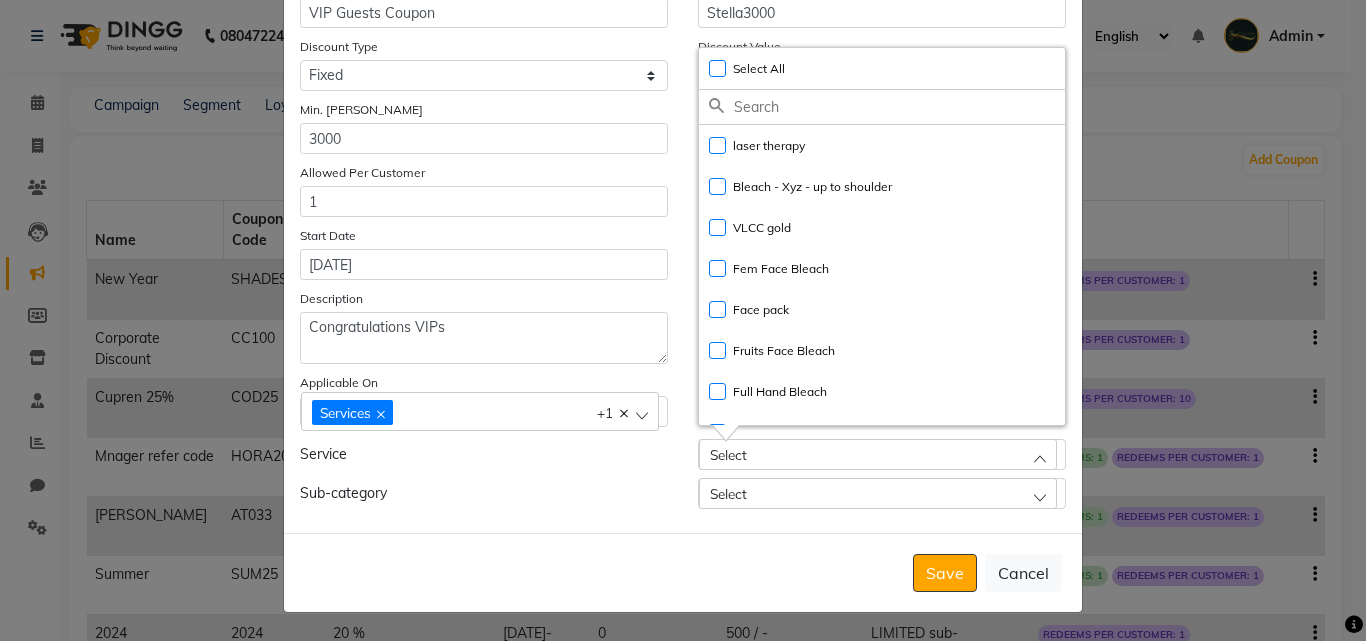 click on "Select All" 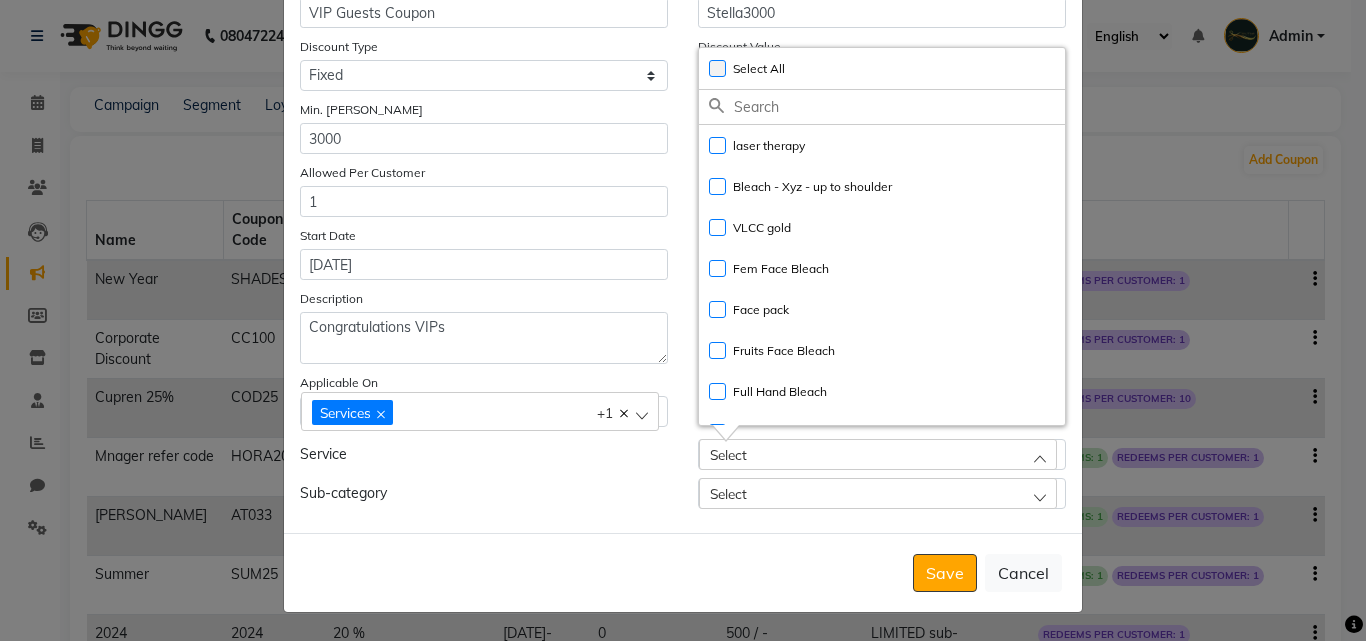 click on "Select All UnSelect All" at bounding box center [708, 57] 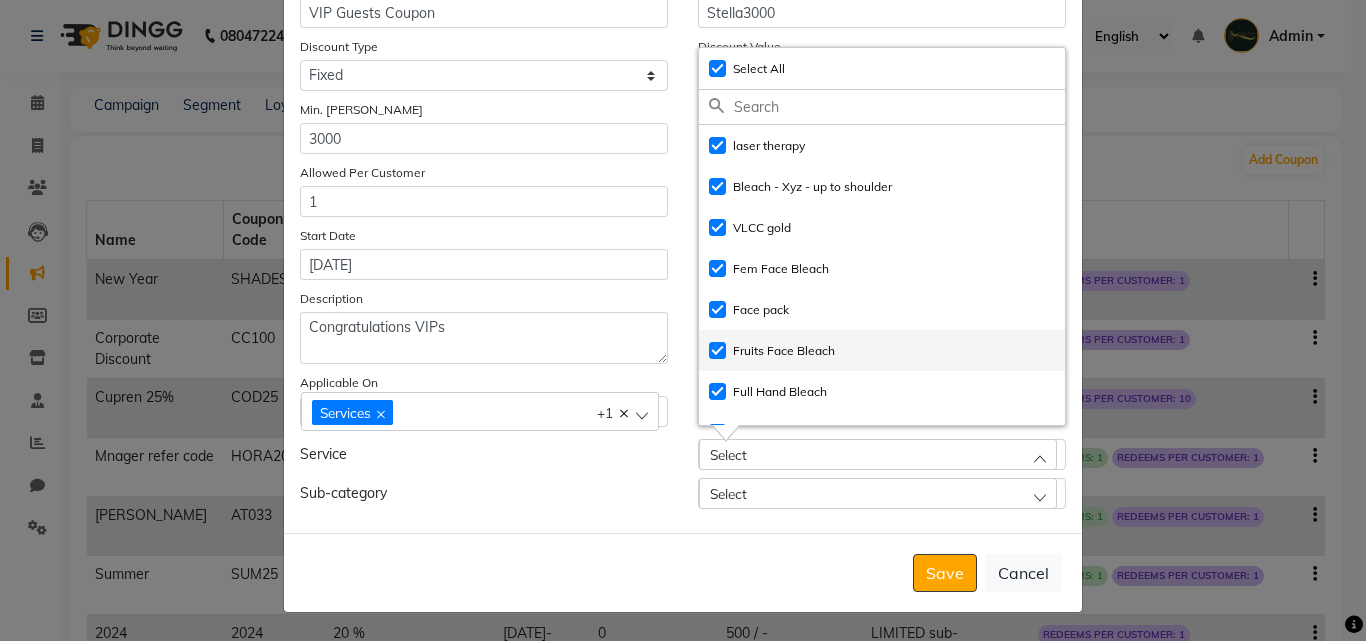 checkbox on "true" 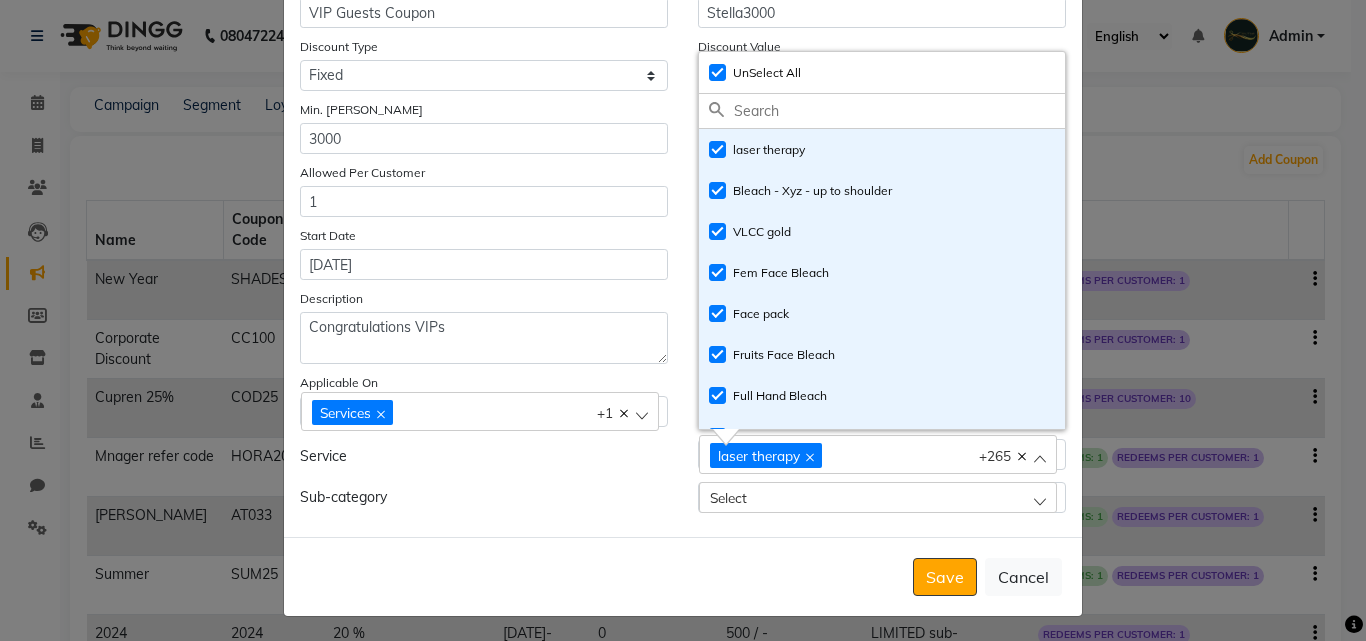 click on "Select" 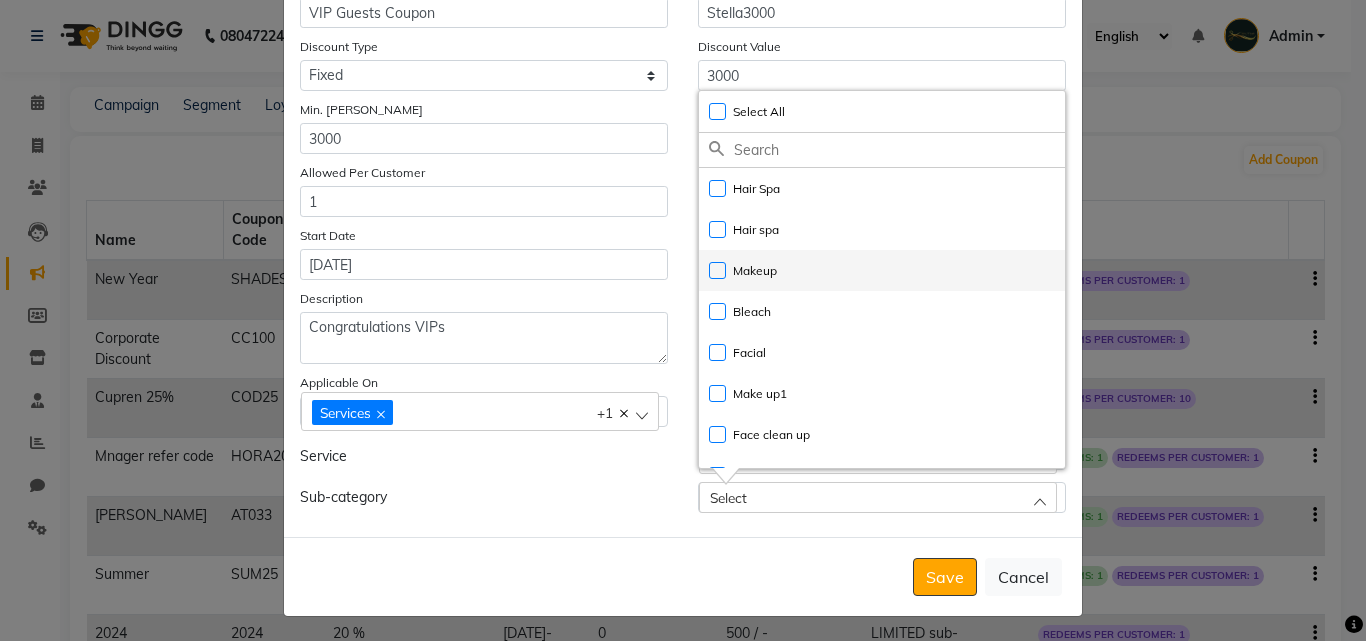 click on "Makeup" 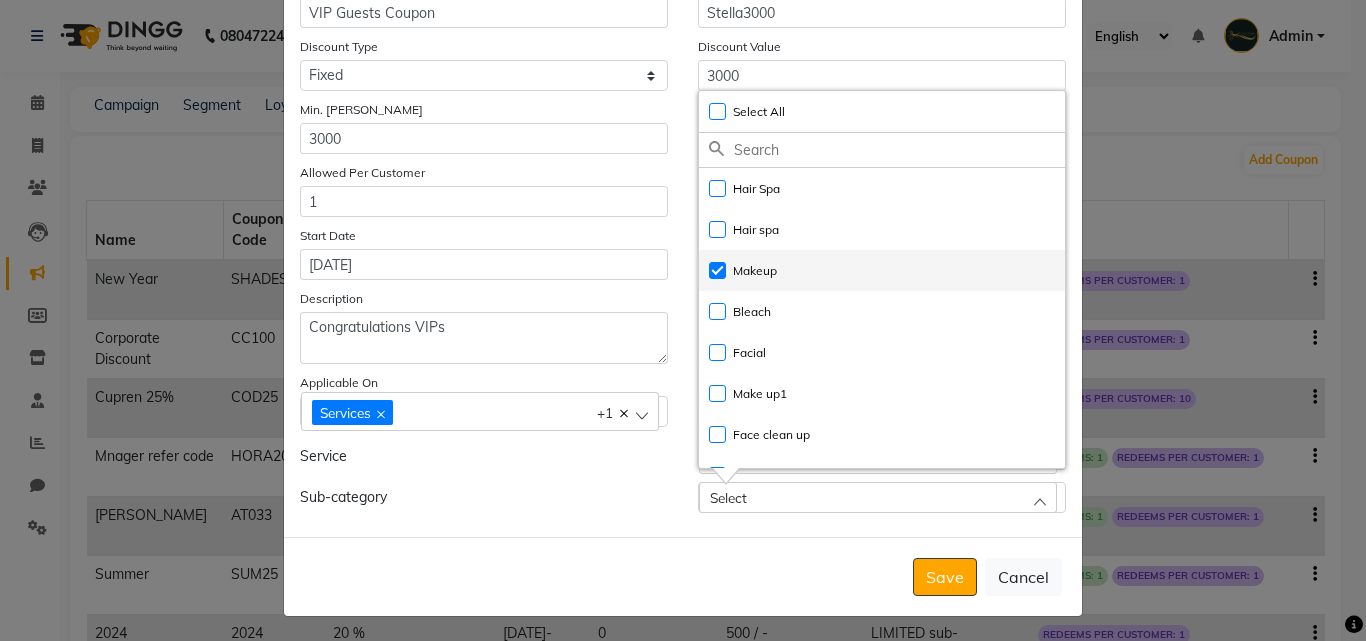 checkbox on "true" 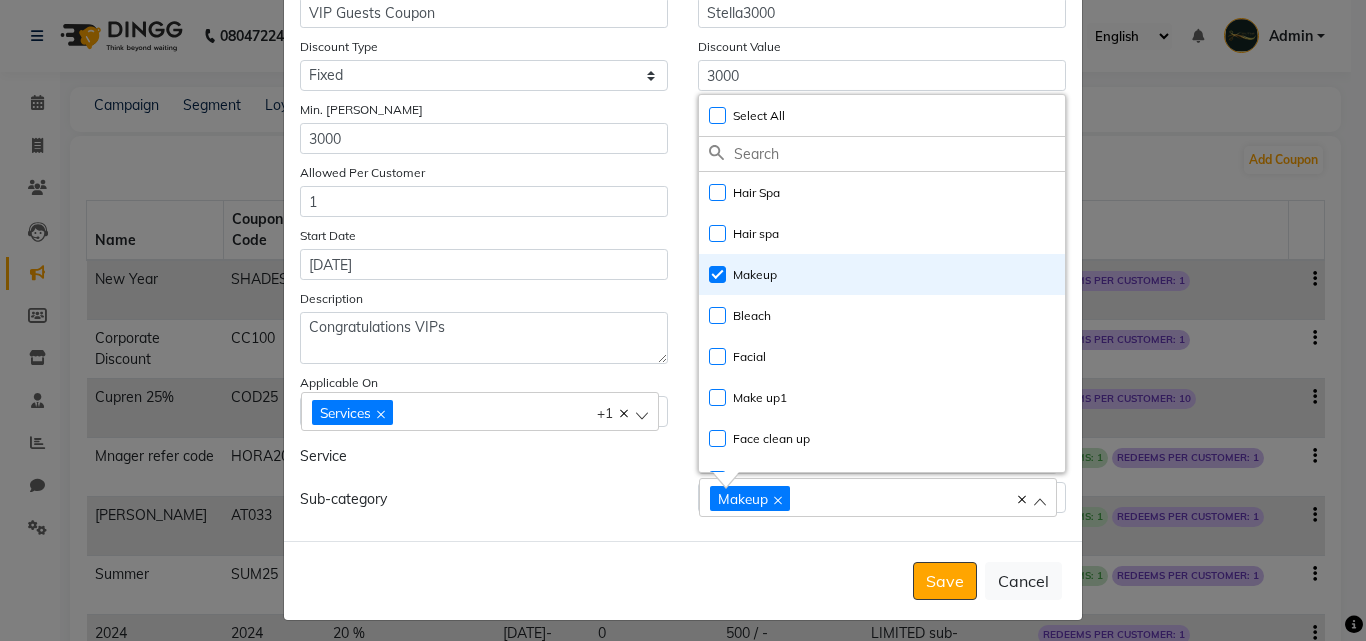 click on "Sub-category" 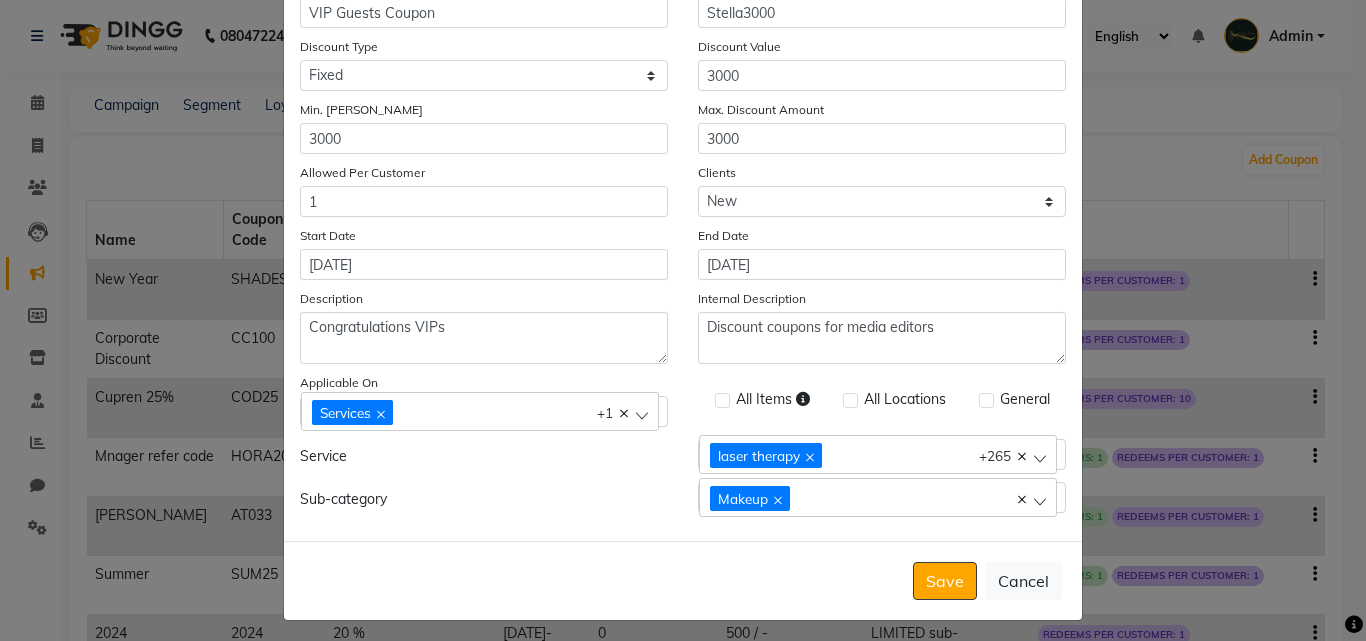 click 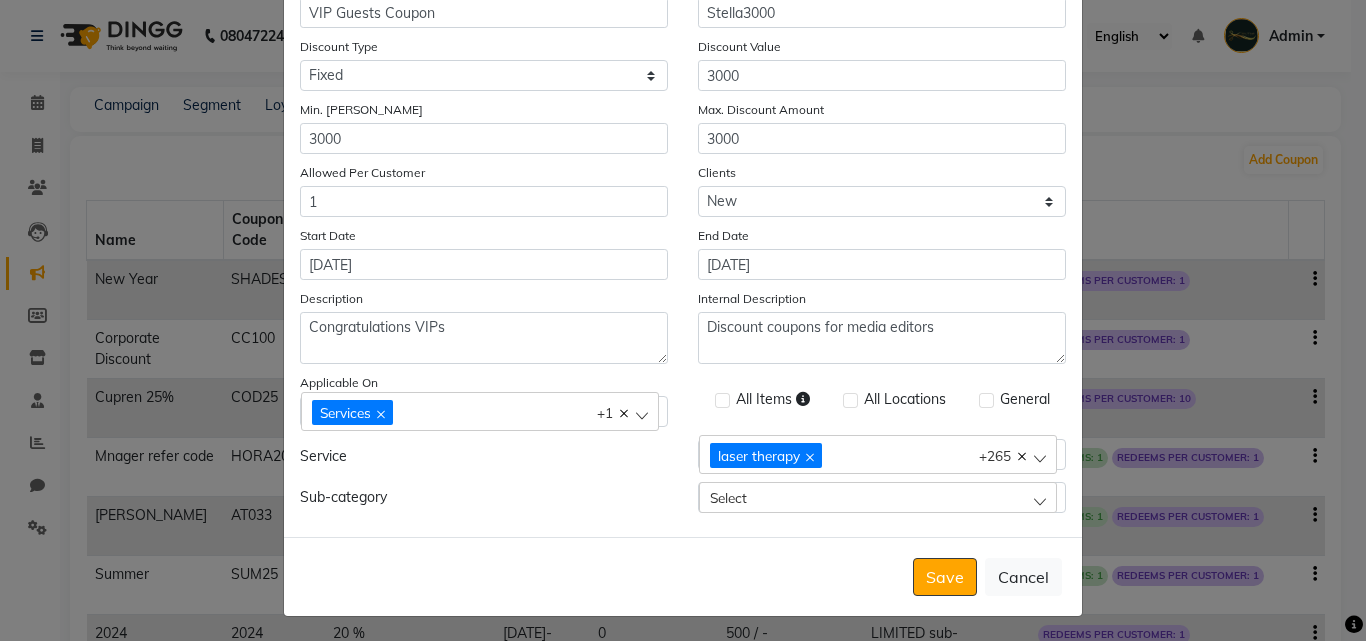 click 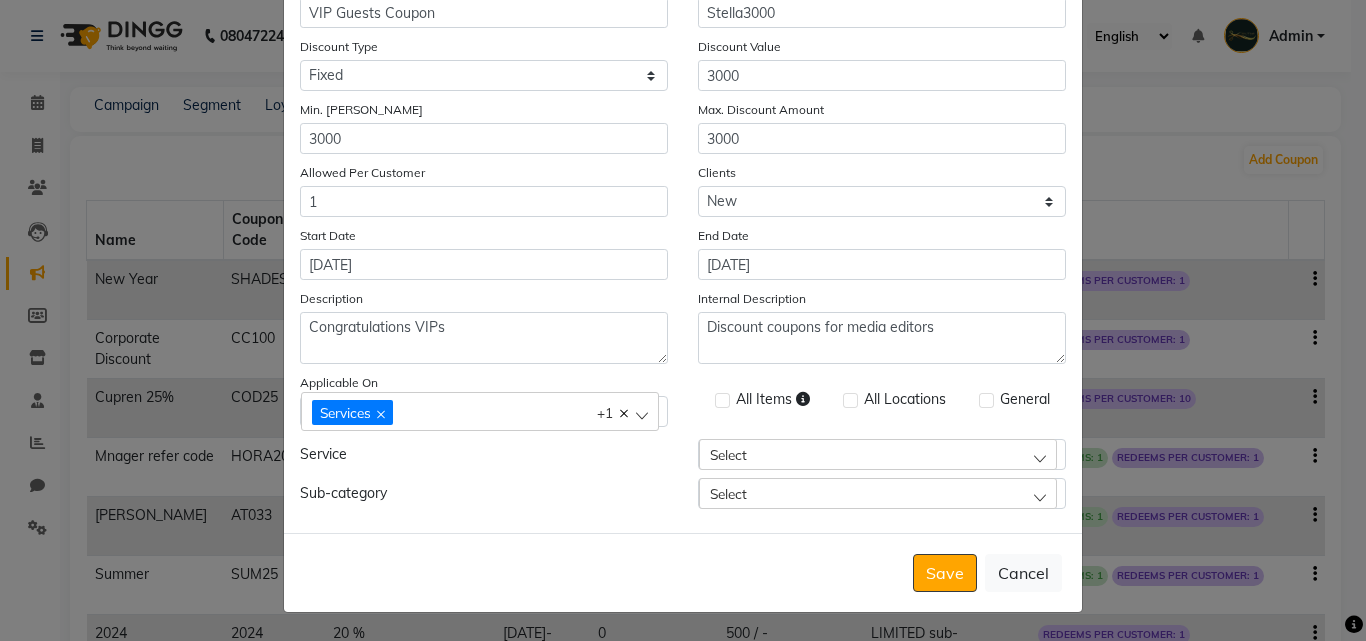 click on "Services Service Categories" 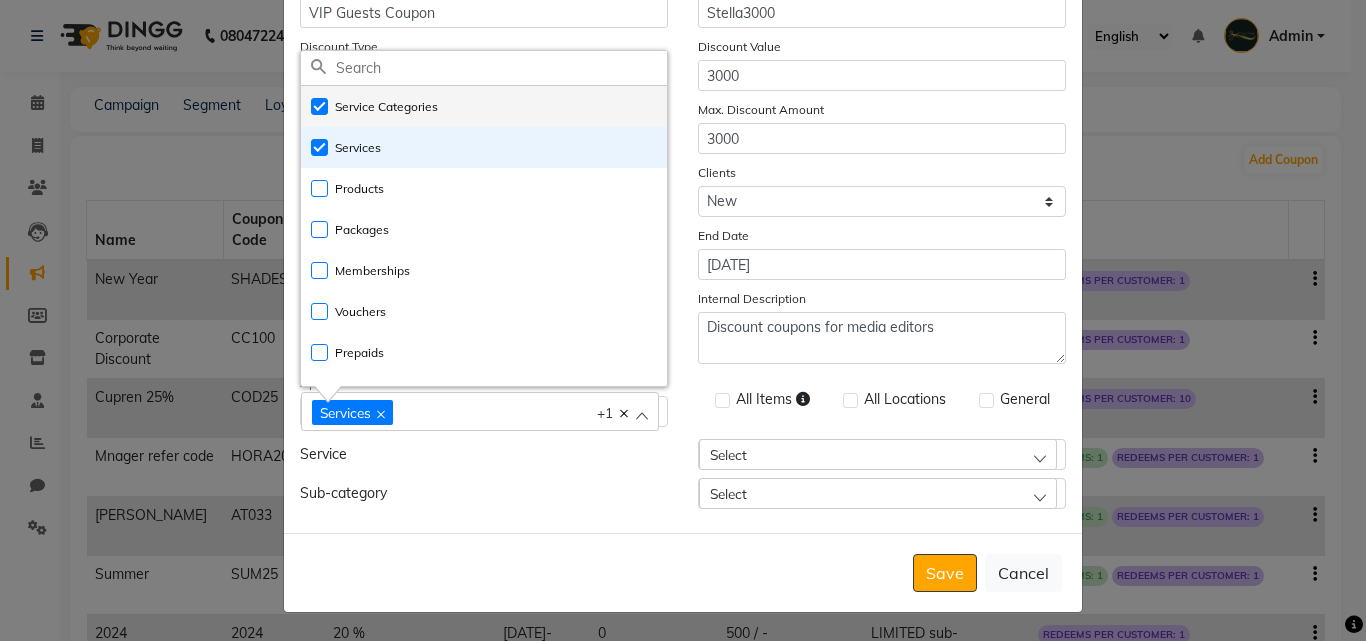 click on "Service Categories" 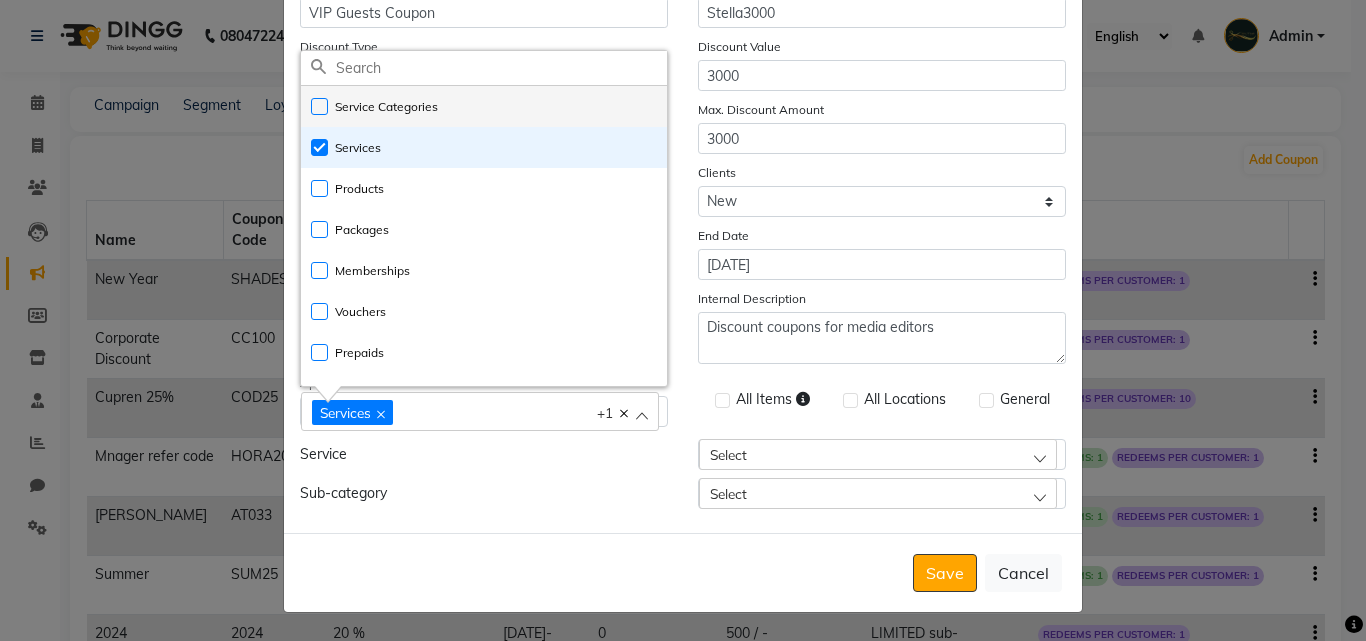 checkbox on "false" 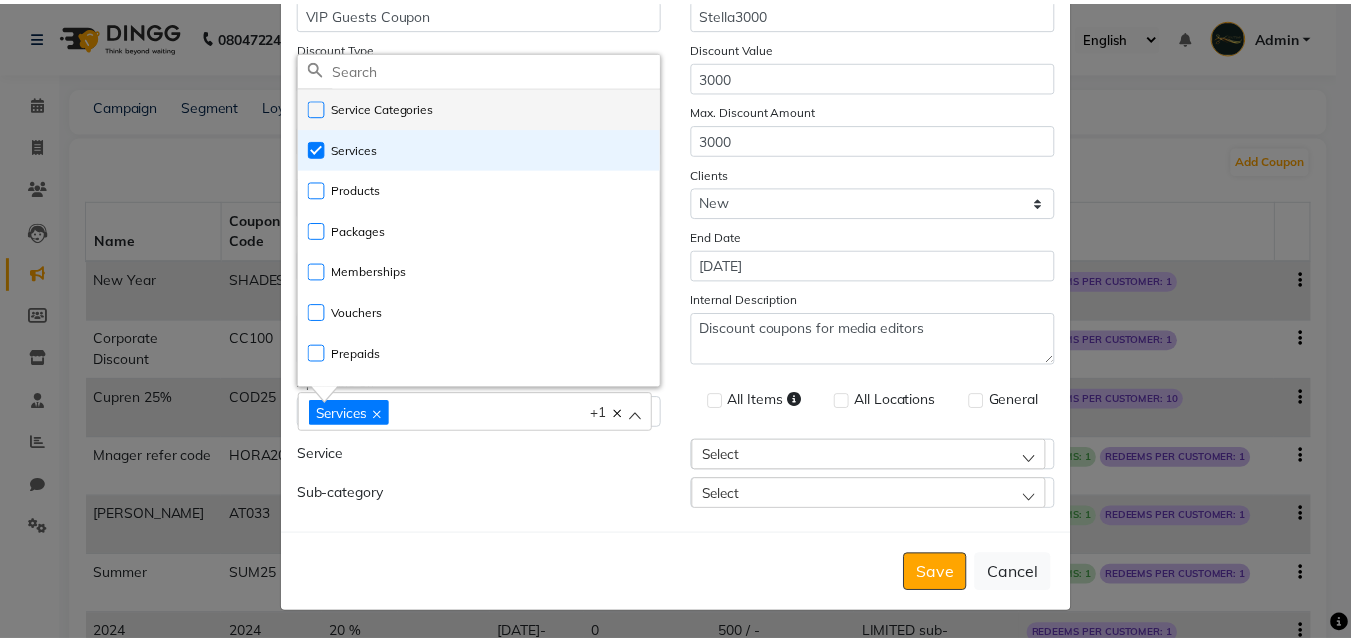 scroll, scrollTop: 102, scrollLeft: 0, axis: vertical 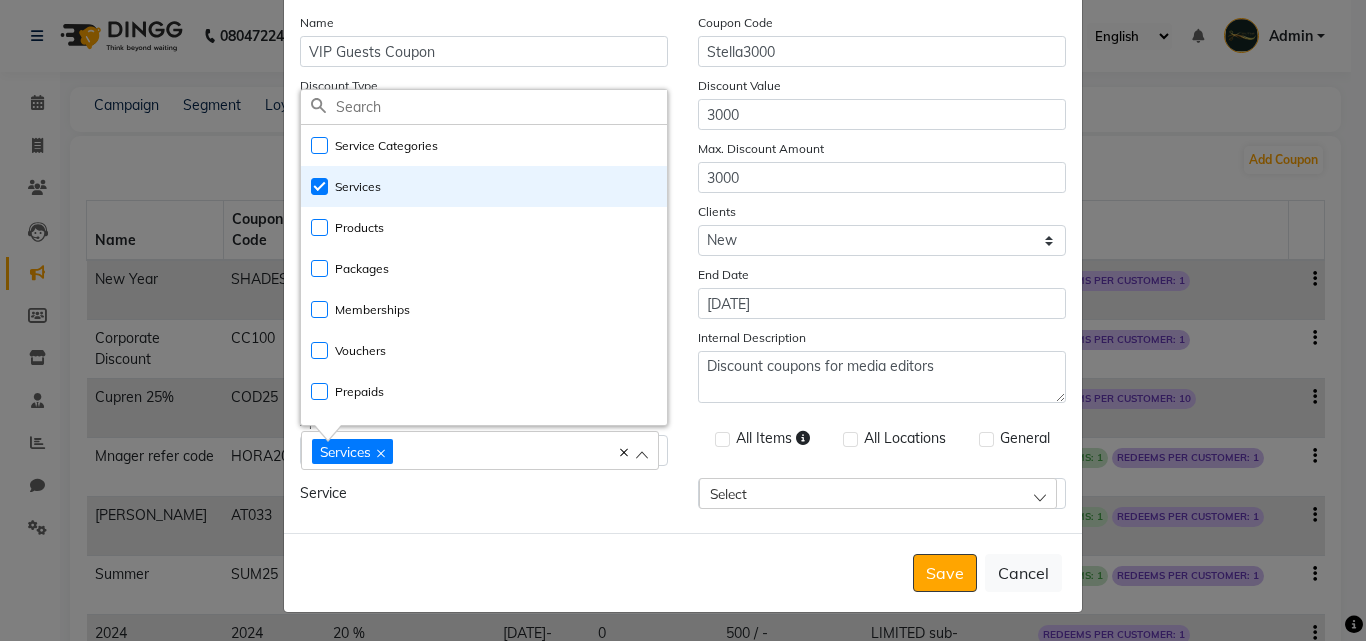 click on "Service" 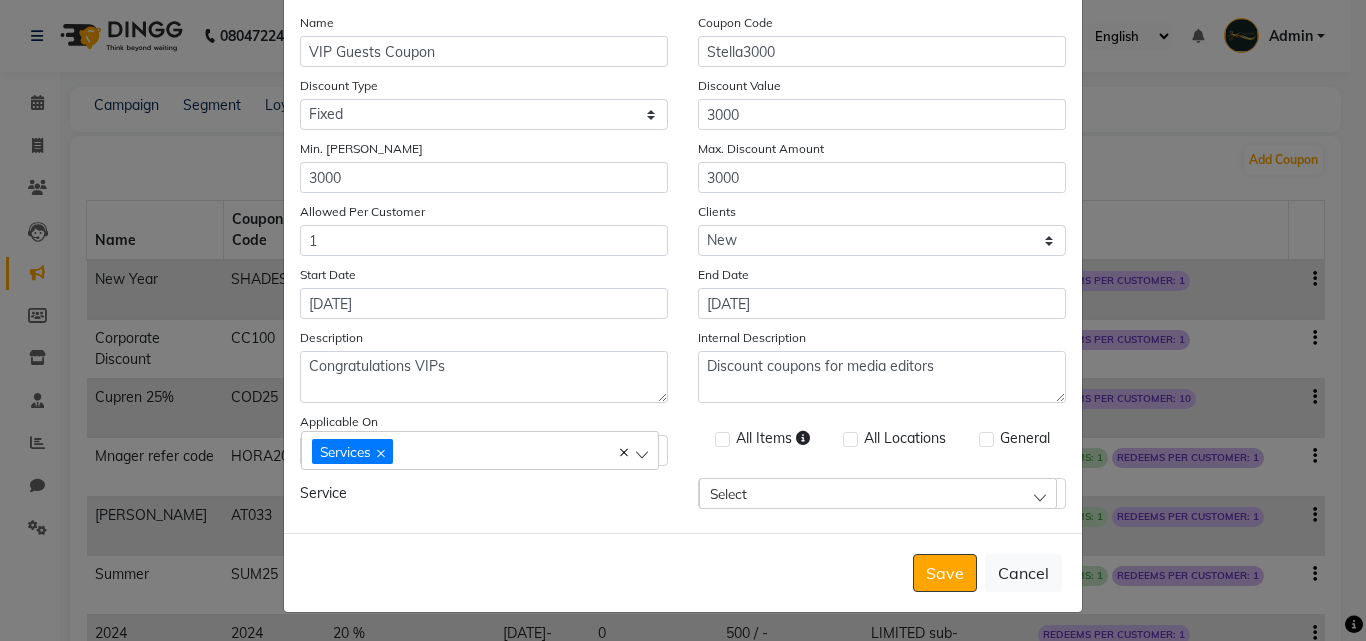click on "Select" 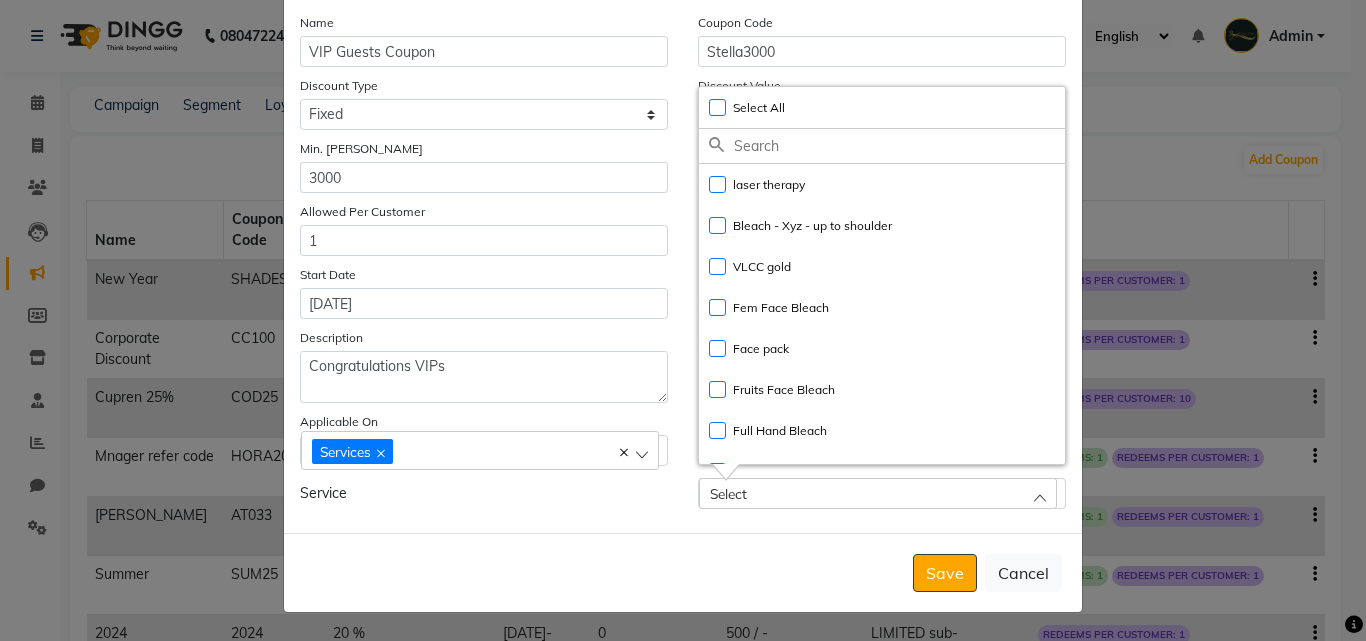click on "Select All" 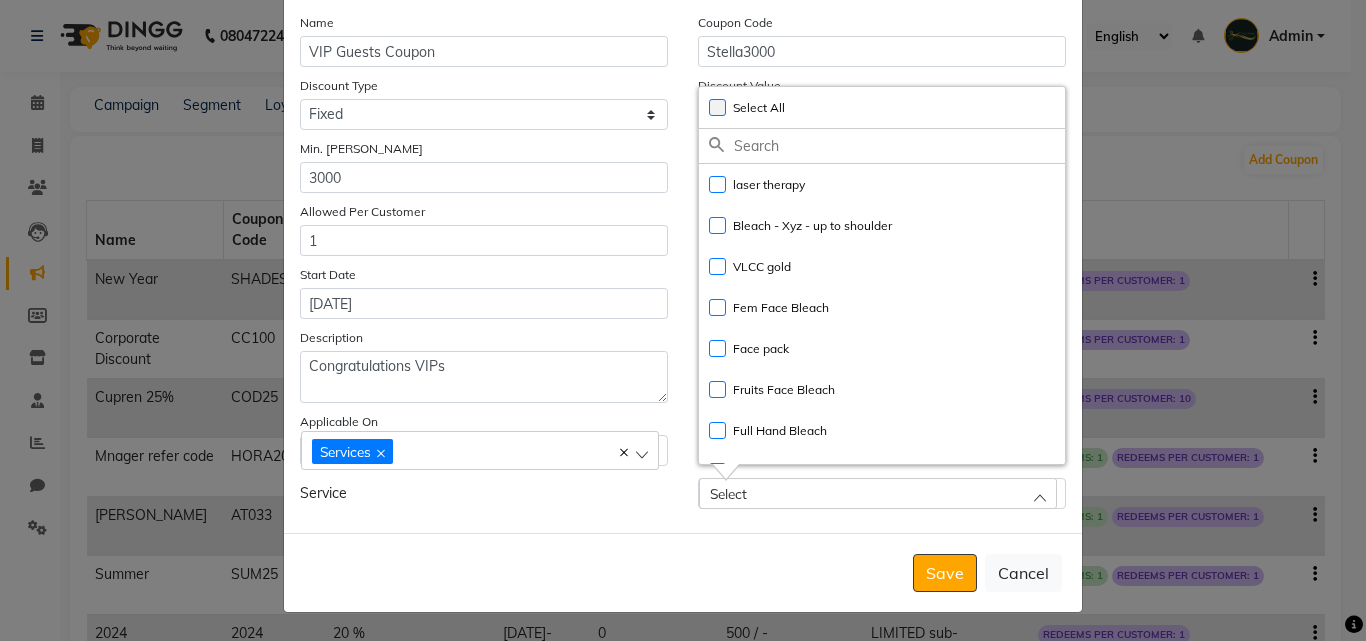 click on "Select All UnSelect All" at bounding box center [708, 96] 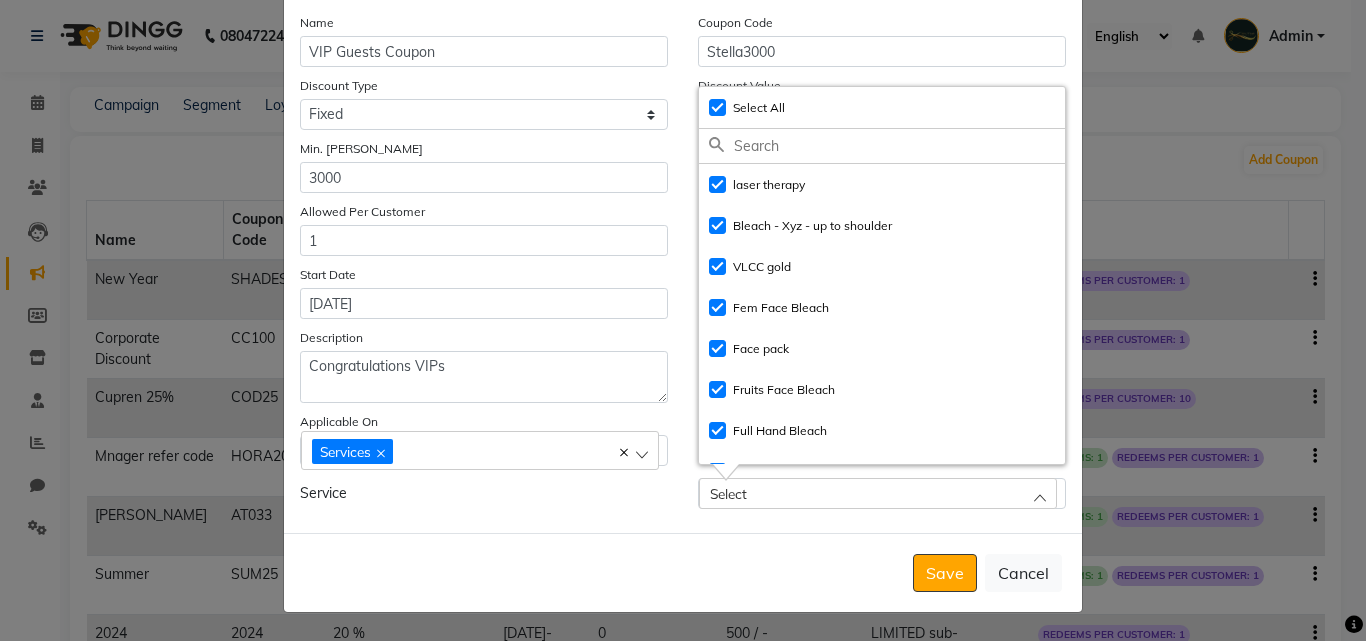 checkbox on "true" 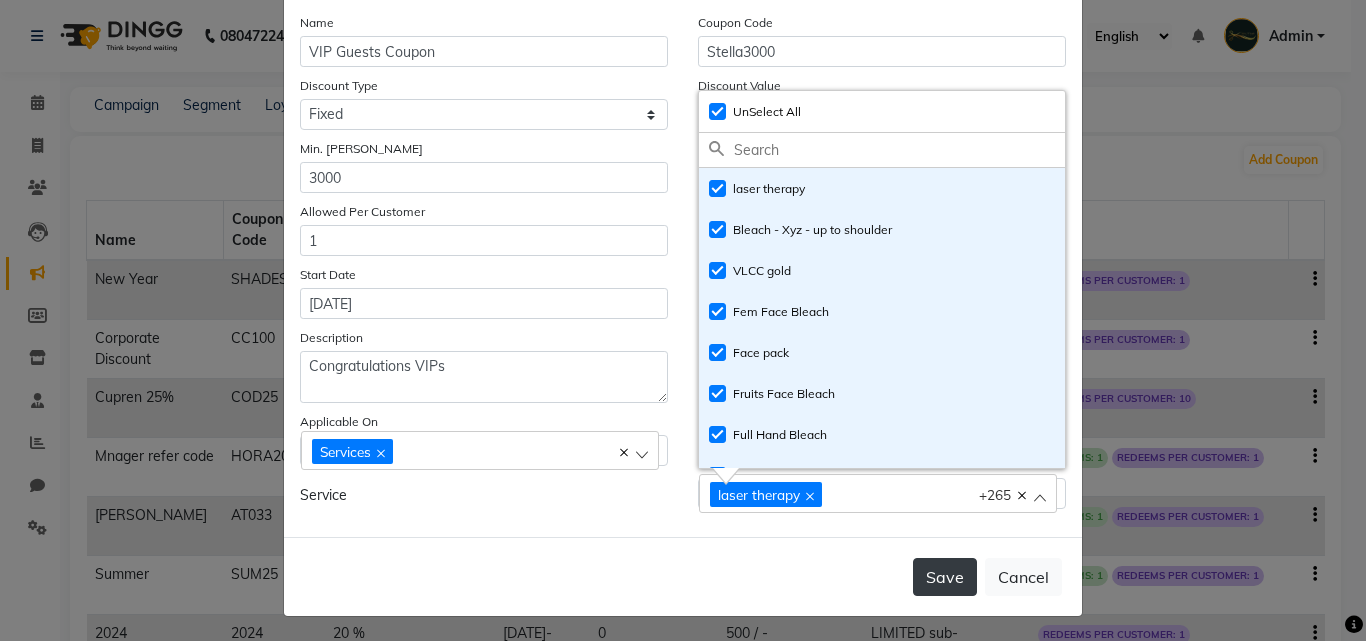 click on "Save" 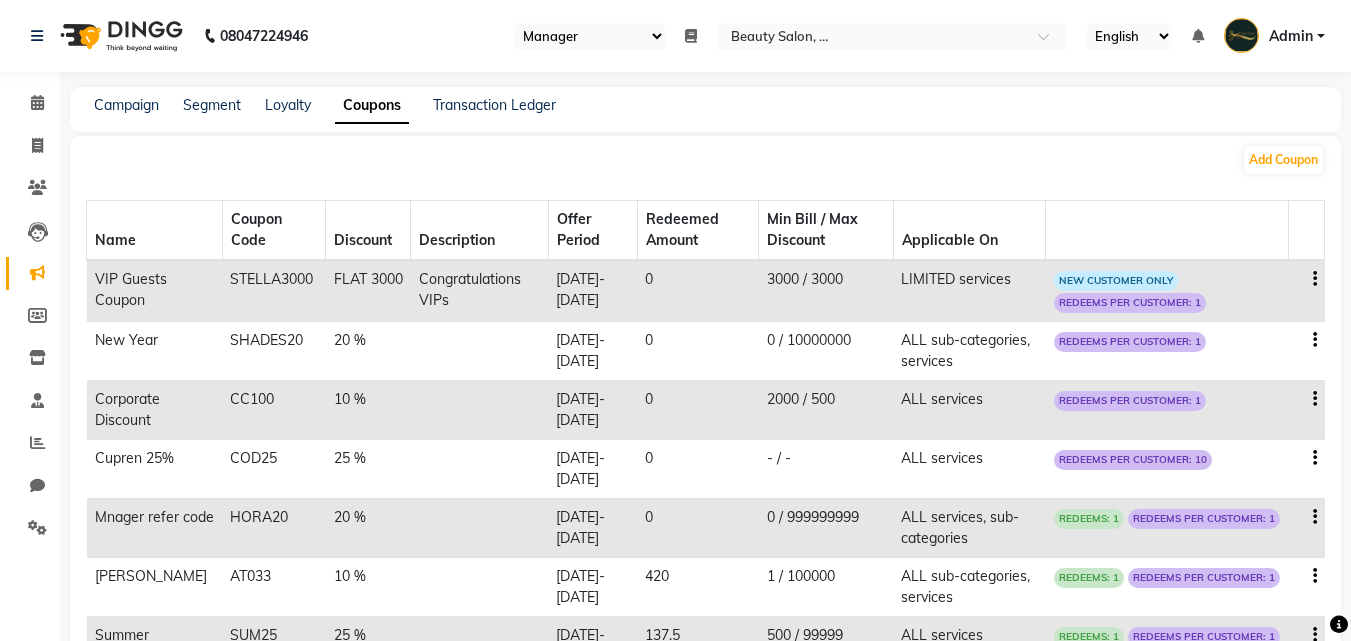 click 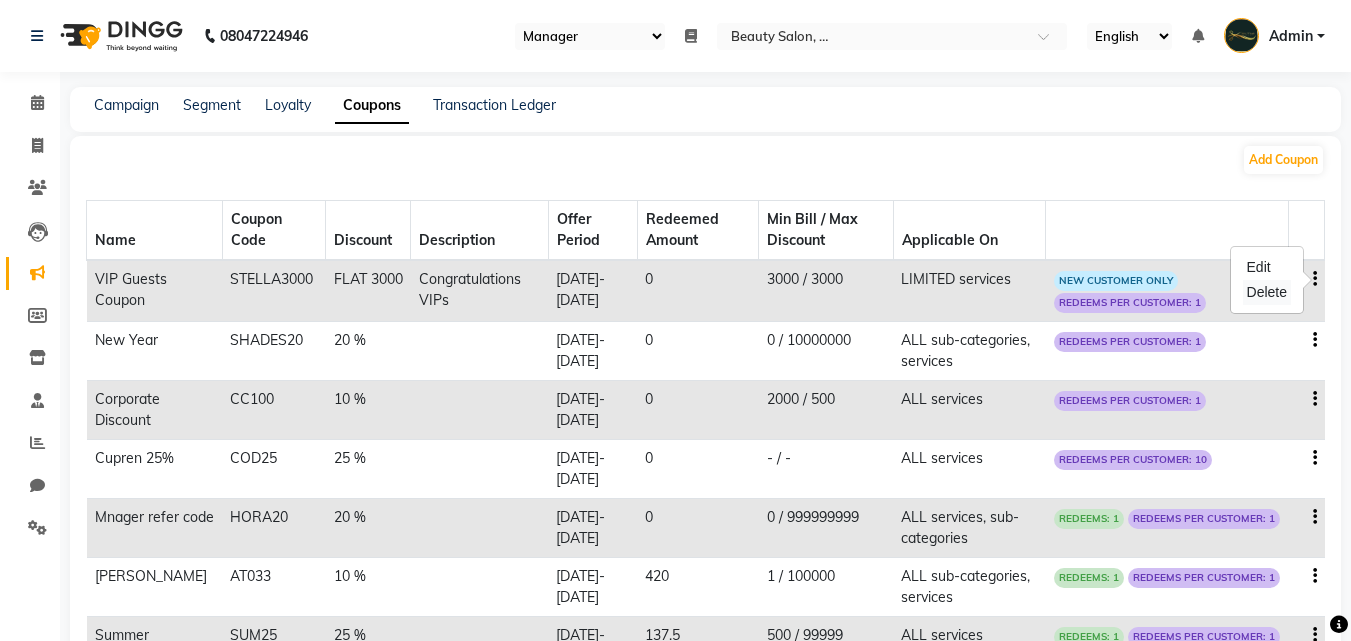 click on "Delete" at bounding box center [1267, 292] 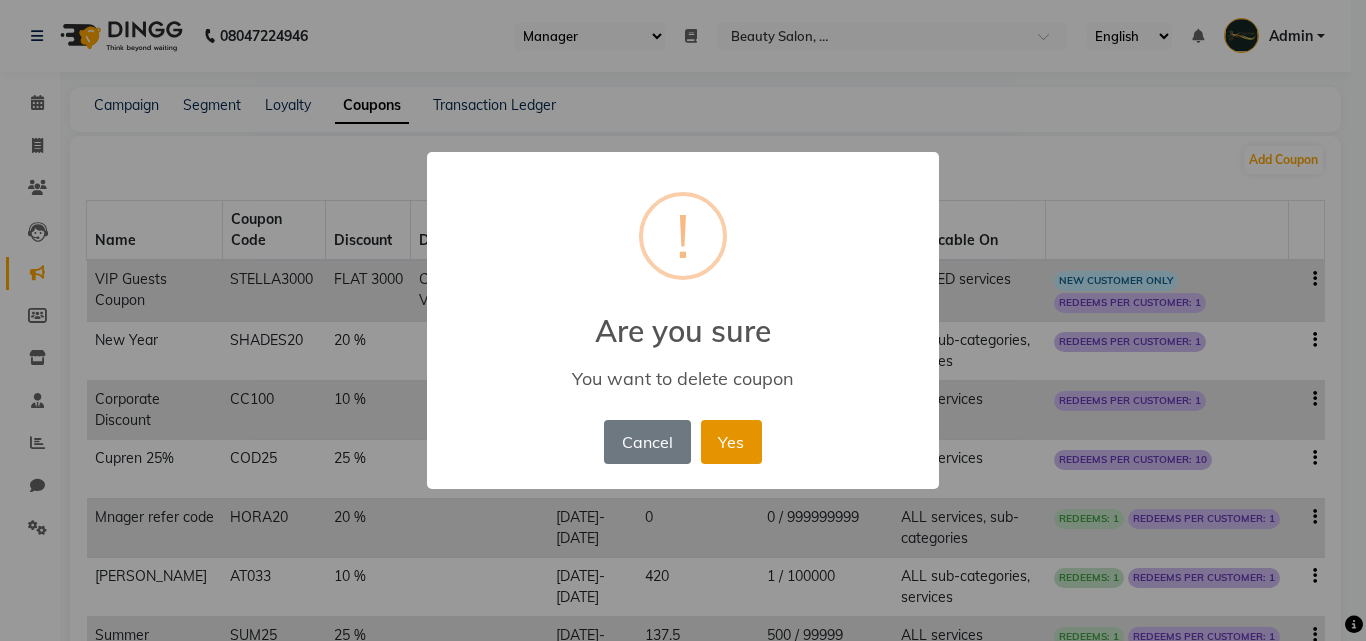 click on "Yes" at bounding box center (731, 442) 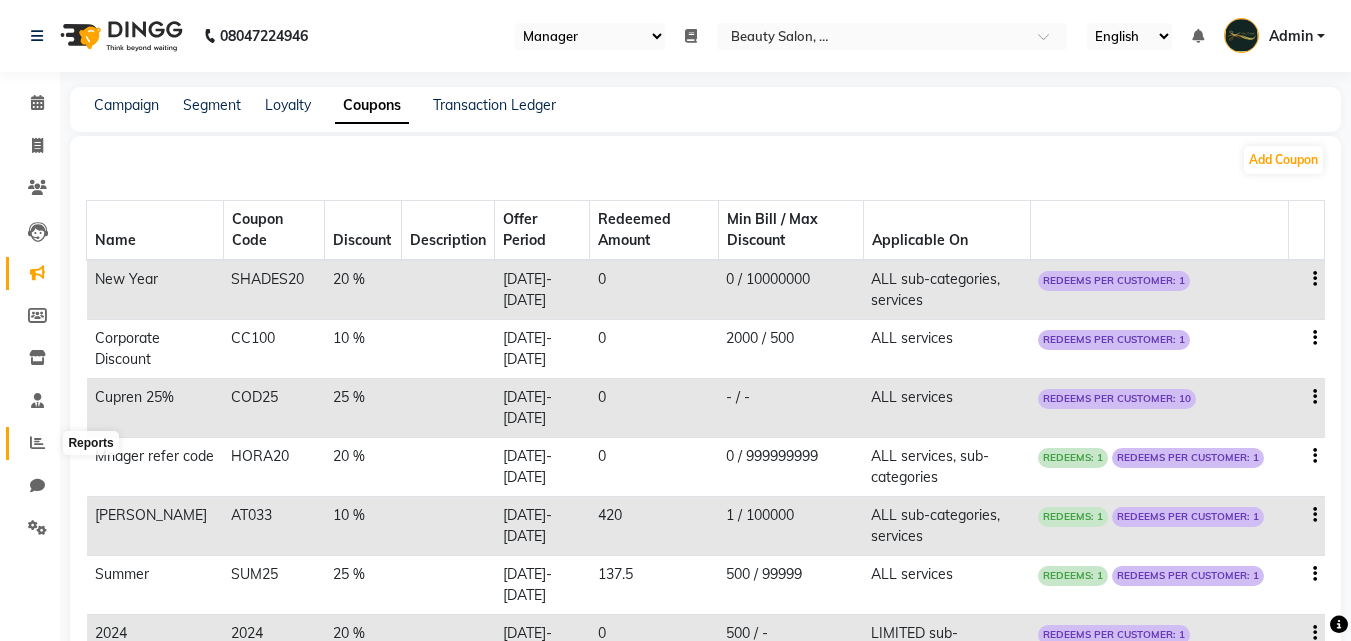 click 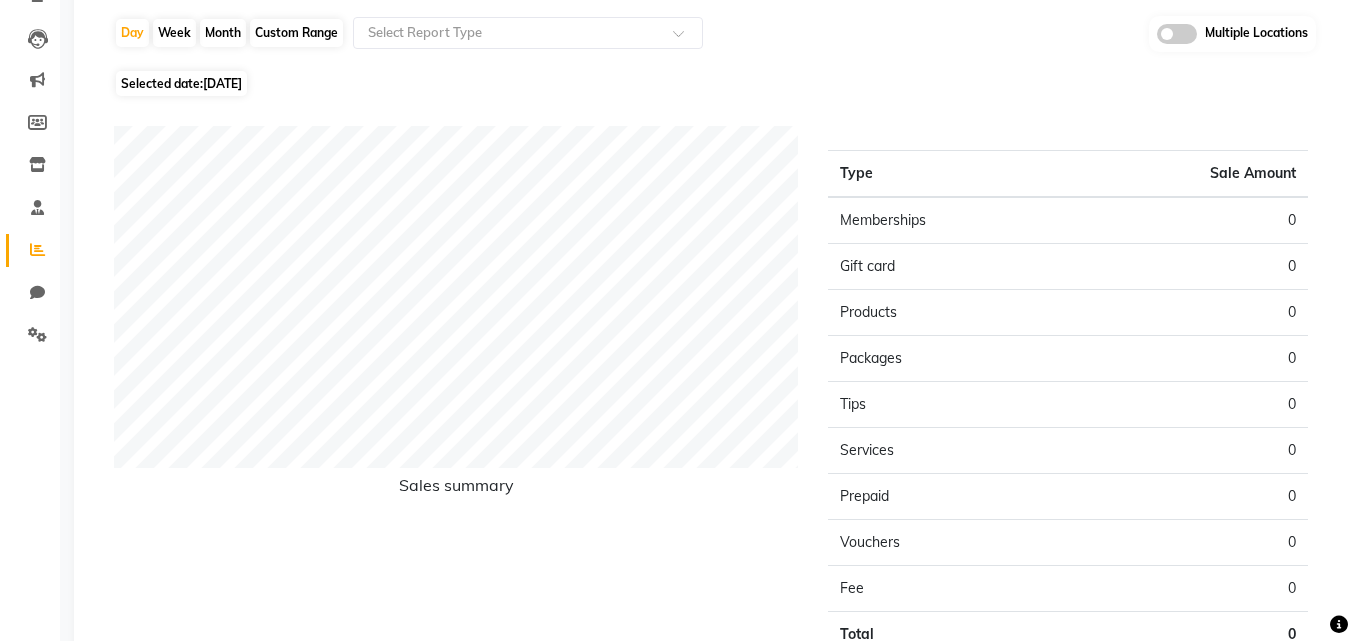 scroll, scrollTop: 0, scrollLeft: 0, axis: both 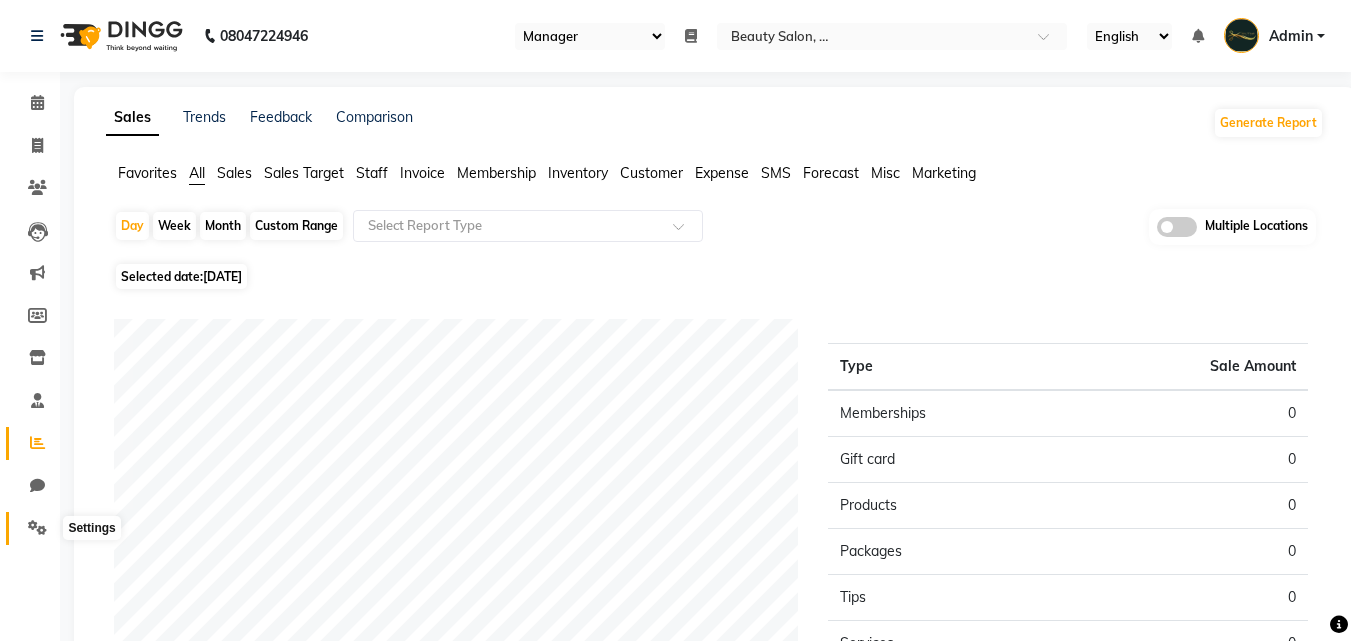 click 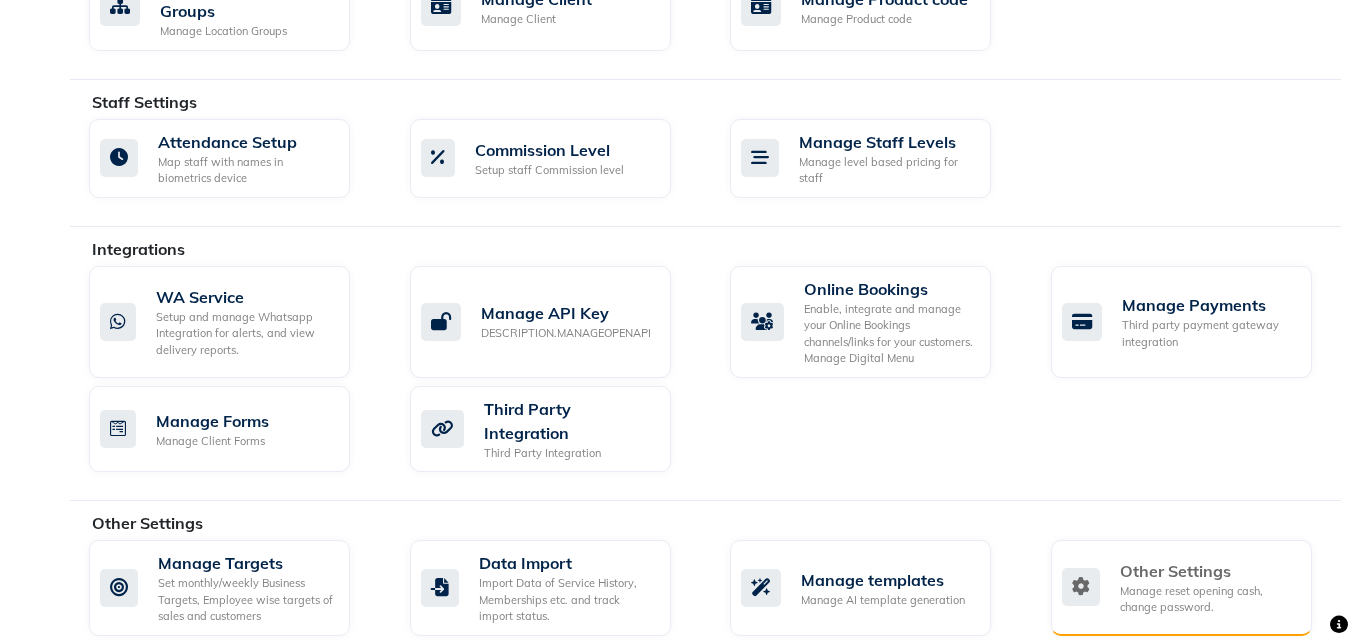 scroll, scrollTop: 1068, scrollLeft: 0, axis: vertical 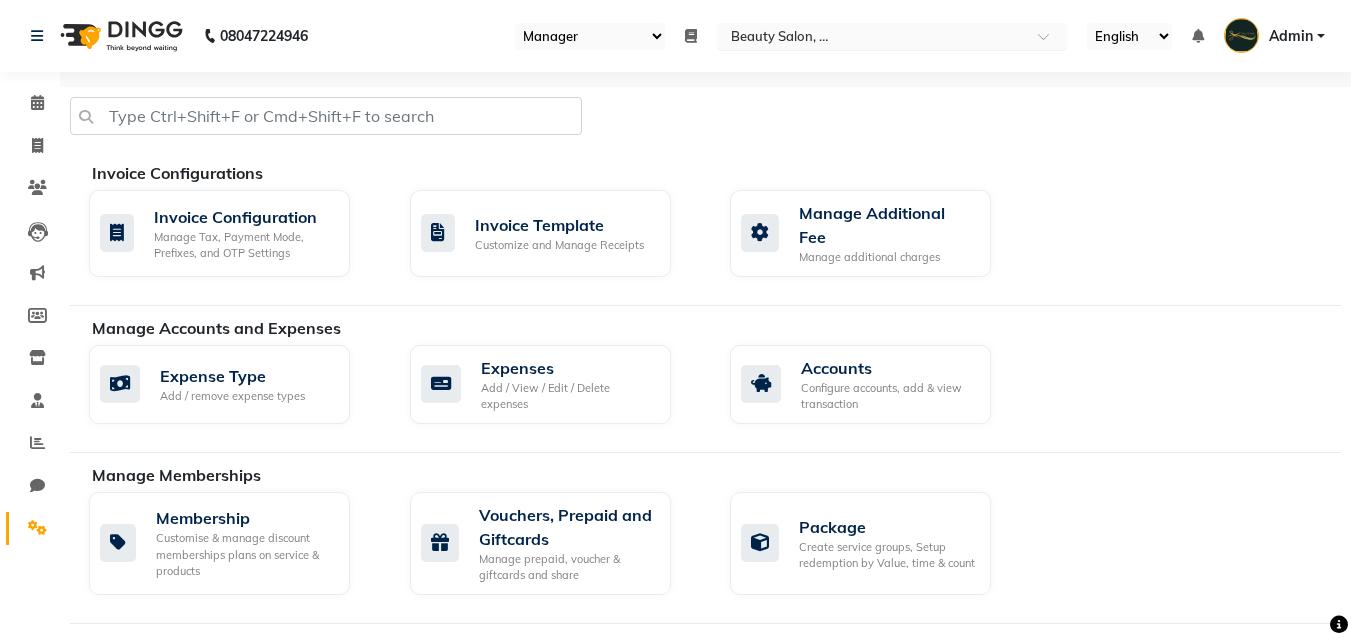 click at bounding box center (872, 38) 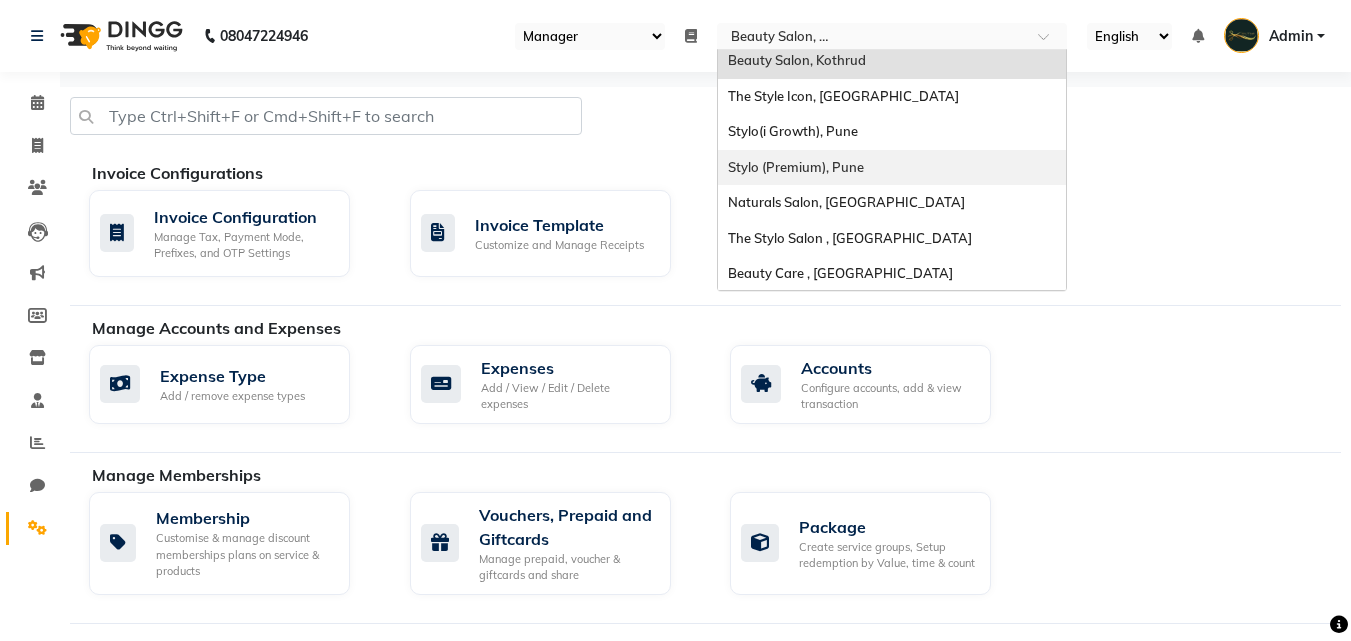 scroll, scrollTop: 115, scrollLeft: 0, axis: vertical 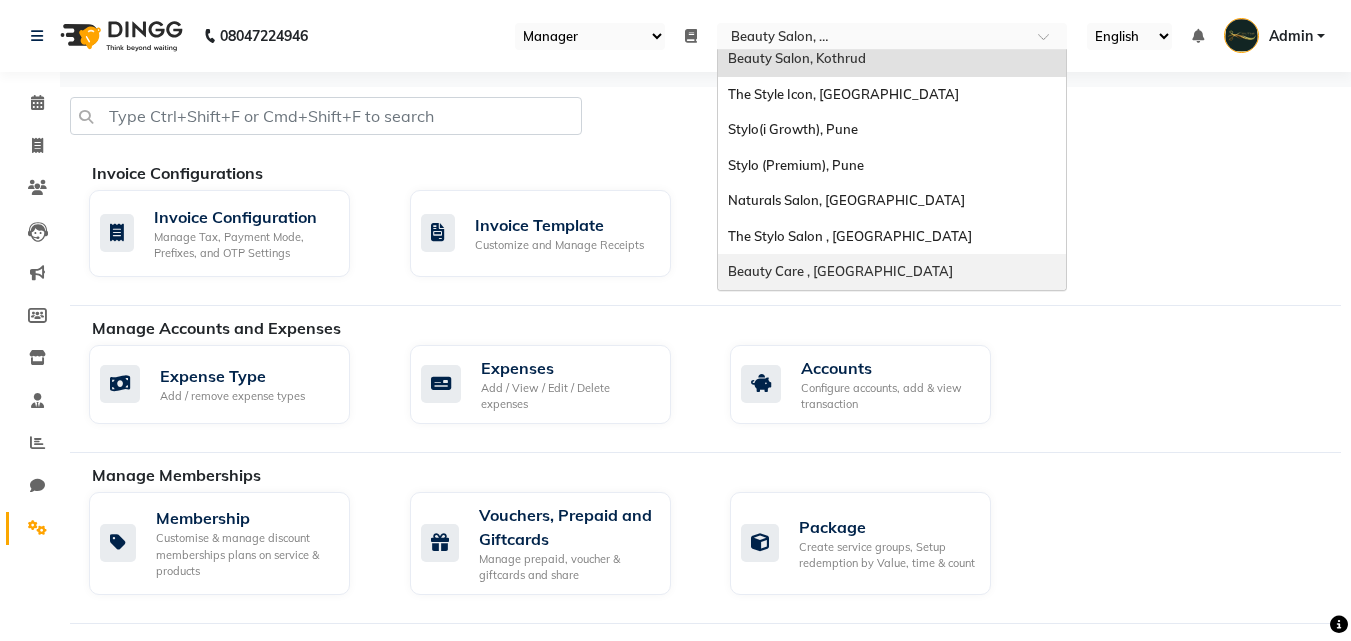 click on "Beauty Care , [GEOGRAPHIC_DATA]" at bounding box center [840, 271] 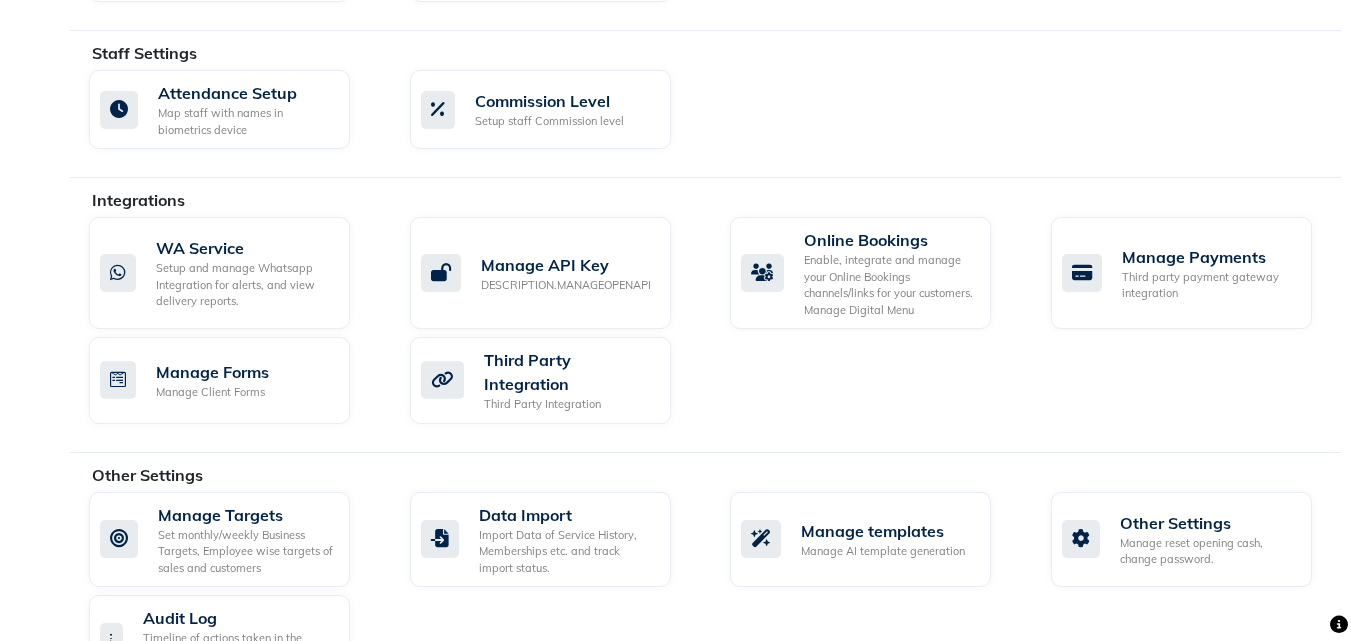 scroll, scrollTop: 1155, scrollLeft: 0, axis: vertical 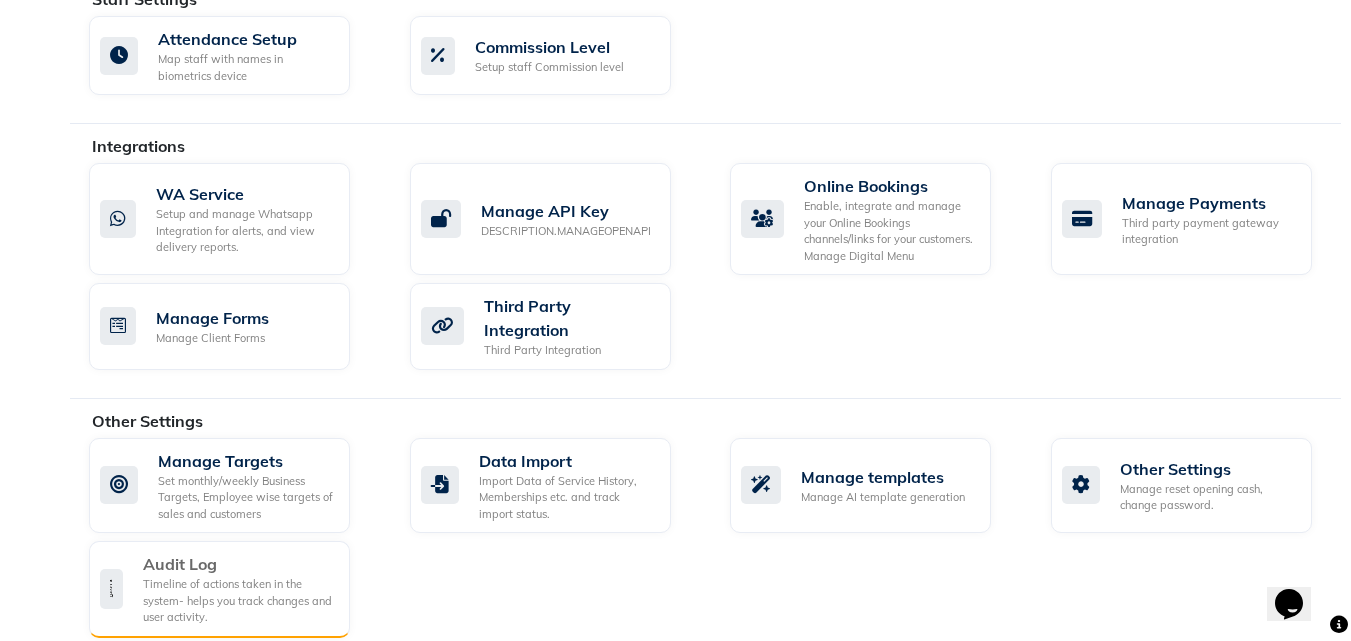 click on "Timeline of actions taken in the system- helps you track changes and user activity." 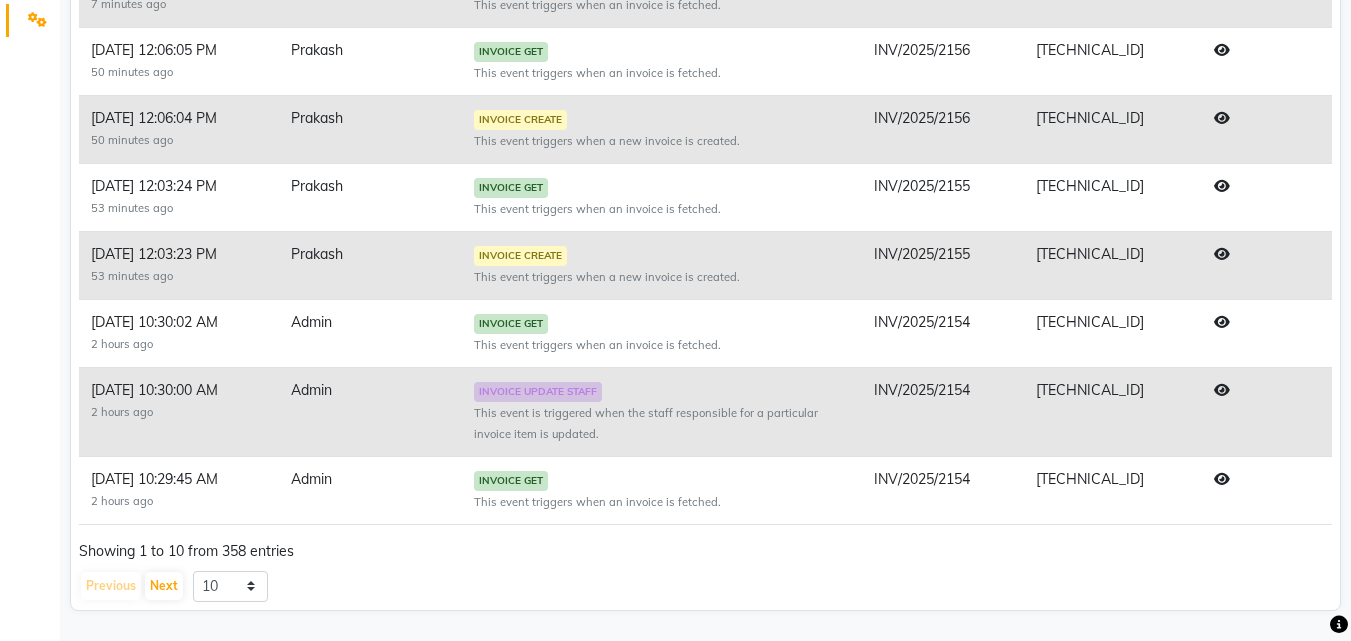 scroll, scrollTop: 0, scrollLeft: 0, axis: both 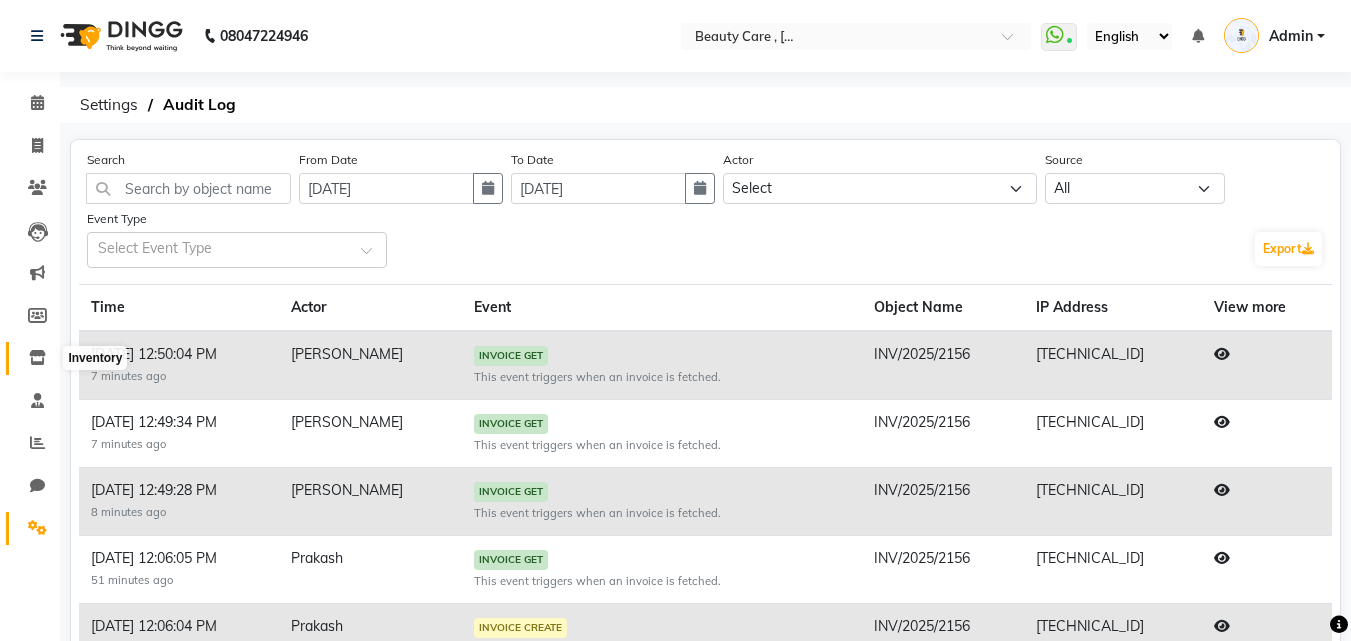 click 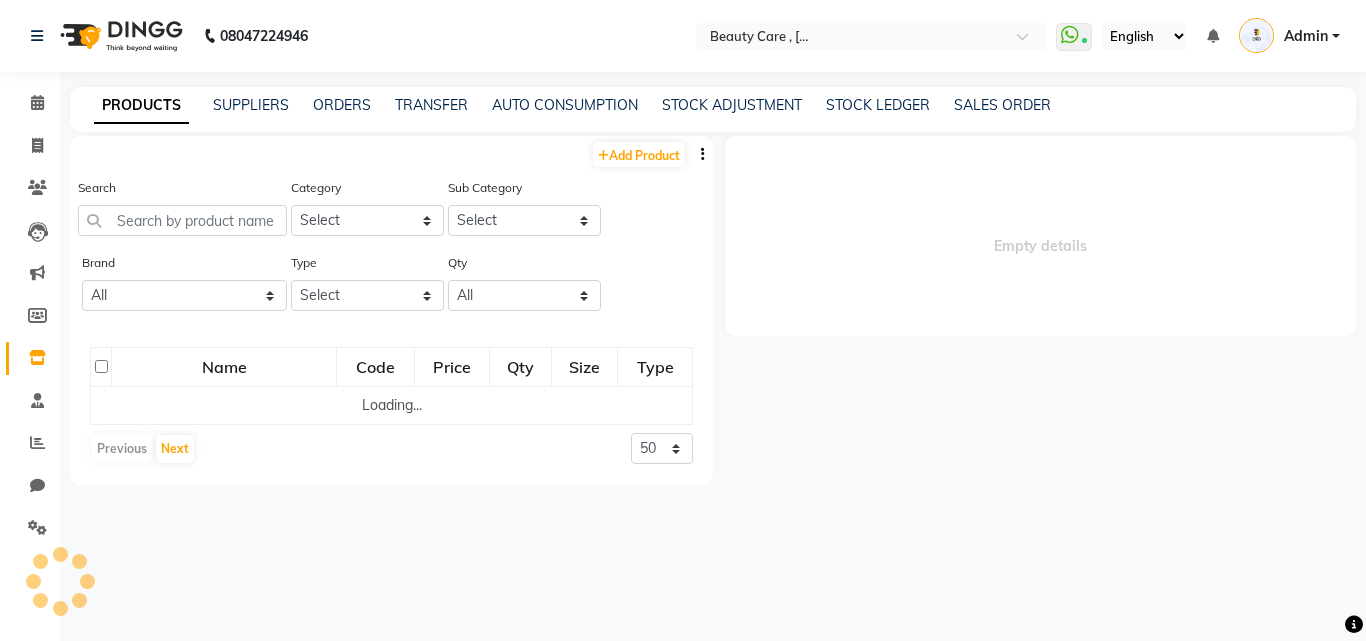 select 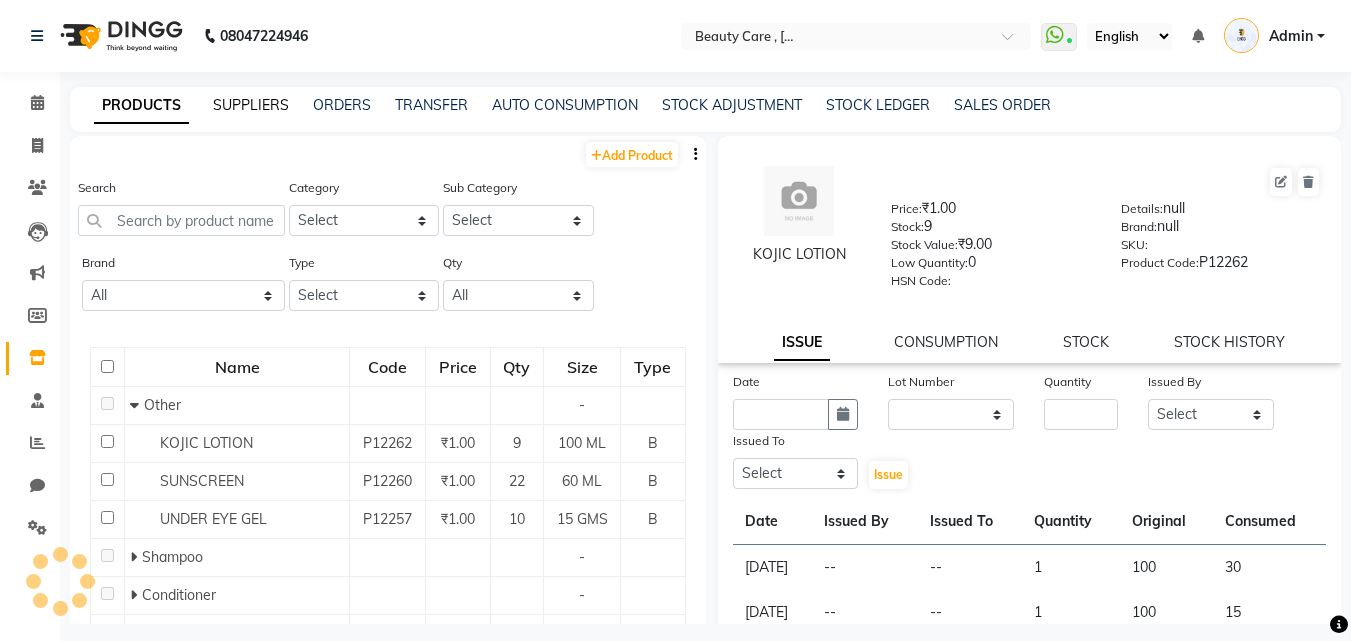 click on "SUPPLIERS" 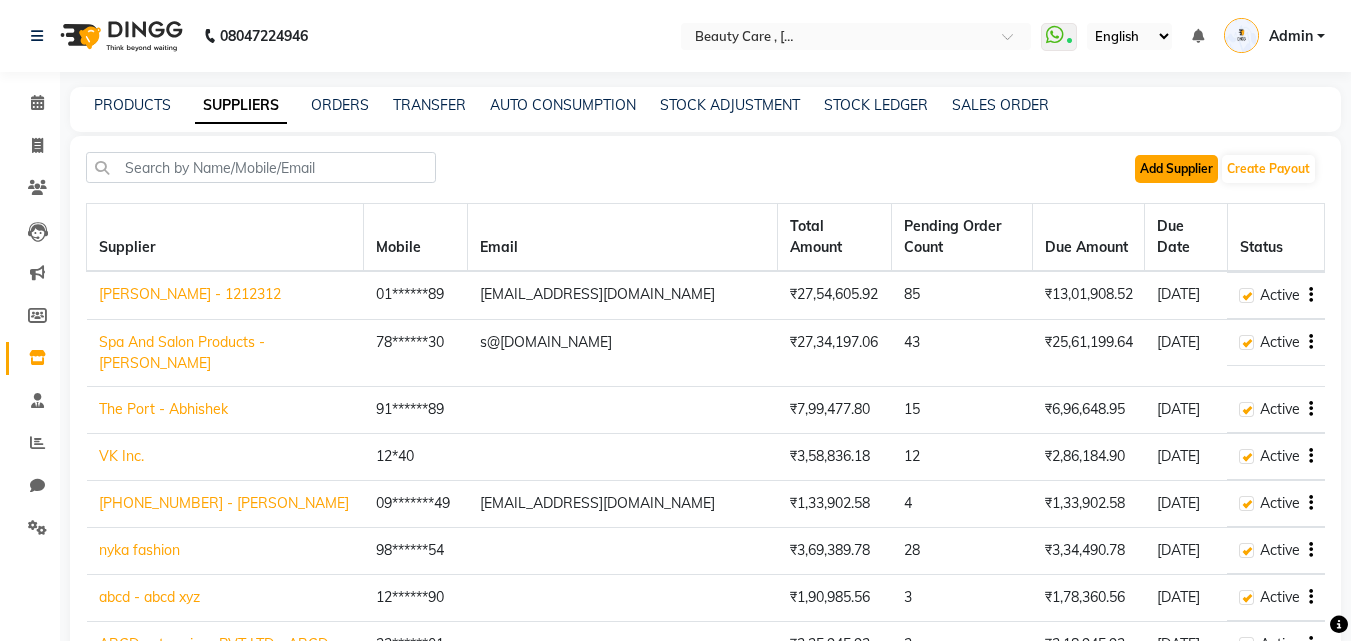 click on "Add Supplier" 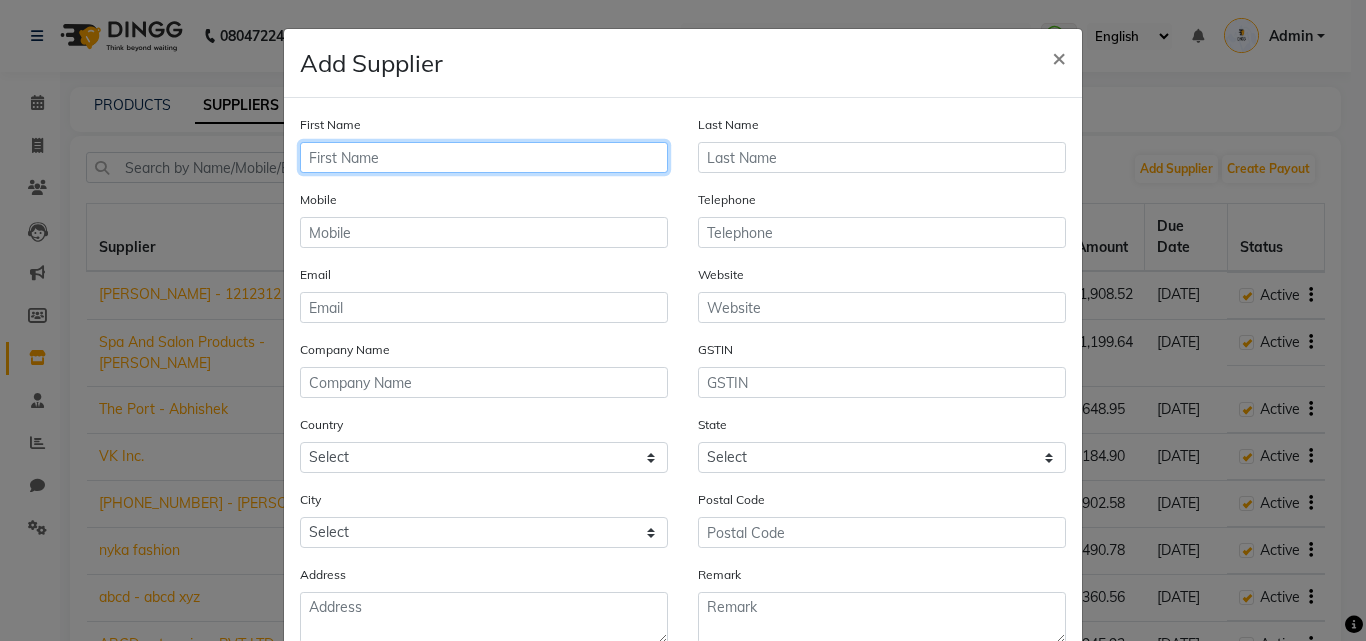click 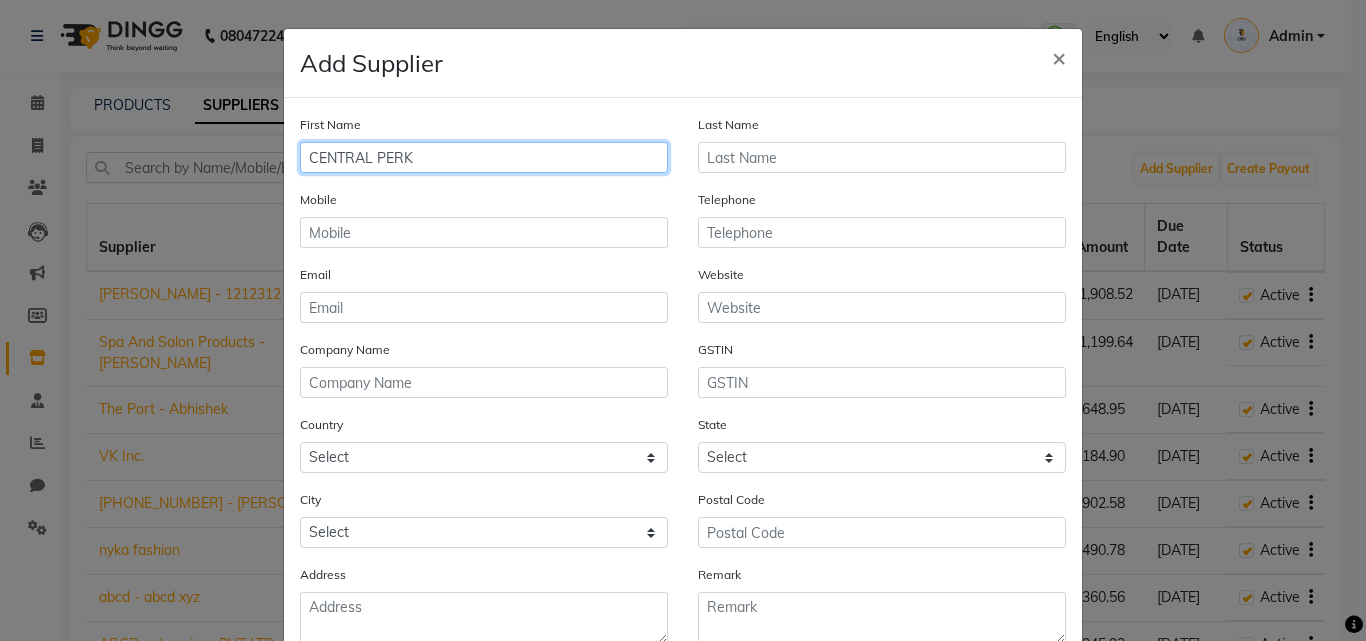 drag, startPoint x: 516, startPoint y: 159, endPoint x: 371, endPoint y: 160, distance: 145.00345 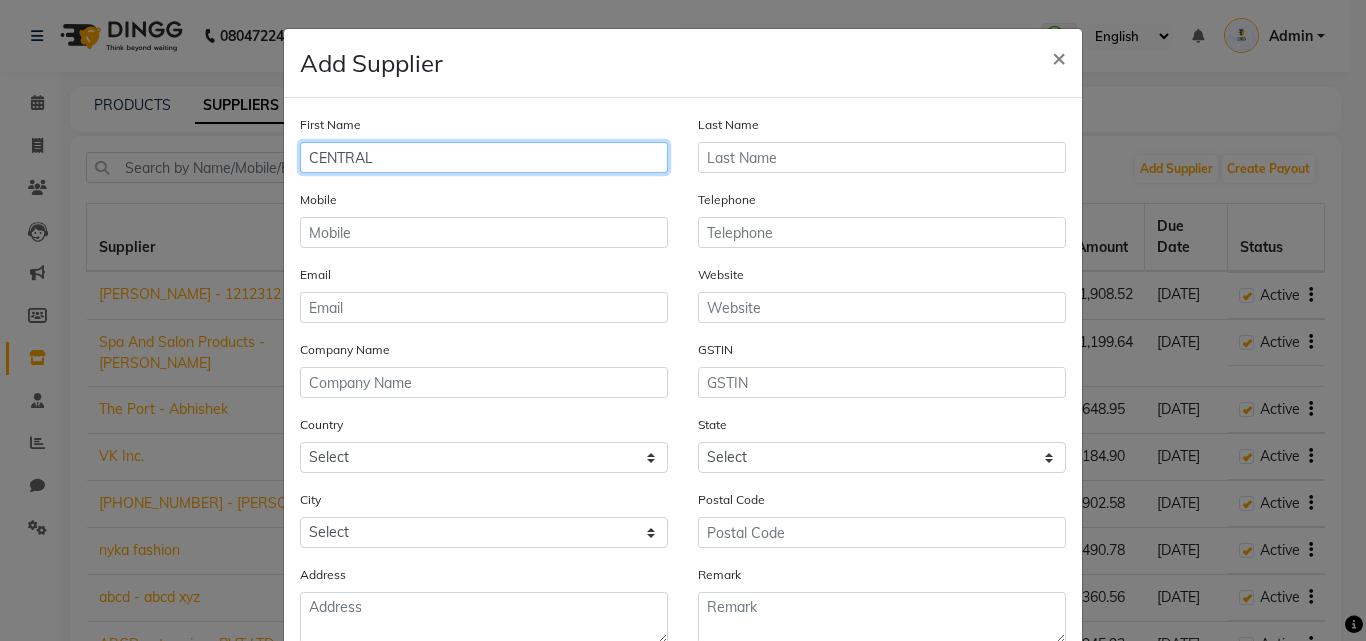 type on "CENTRAL" 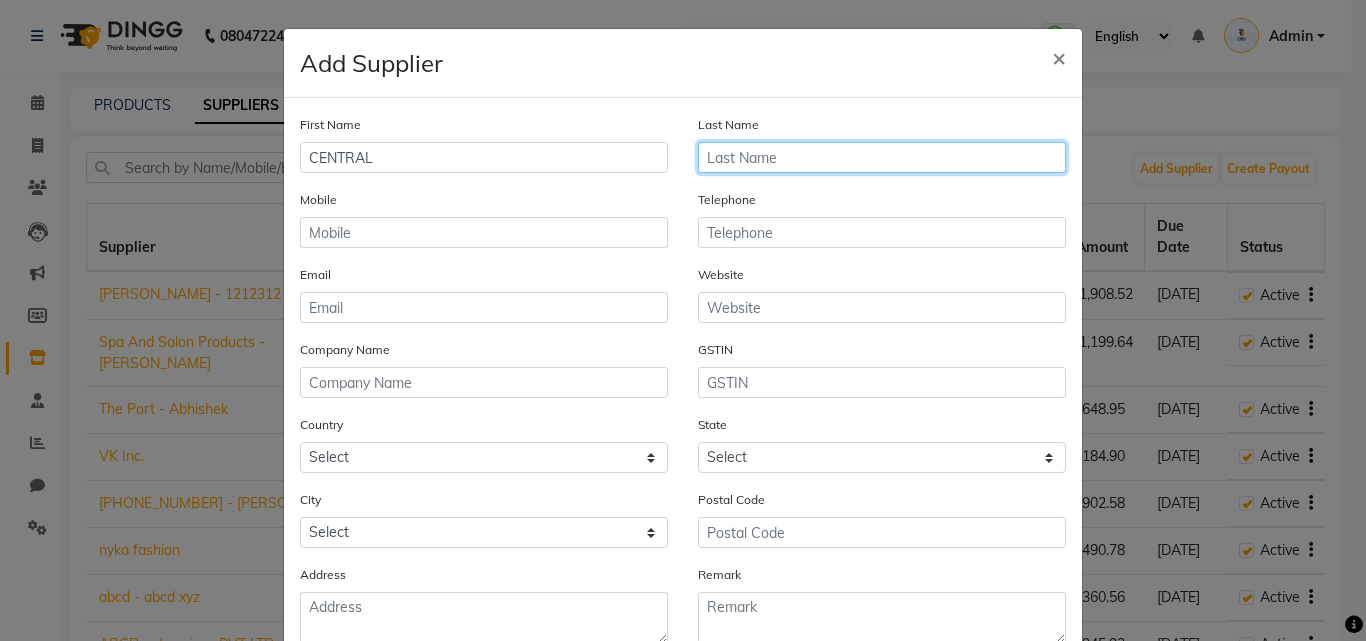 click 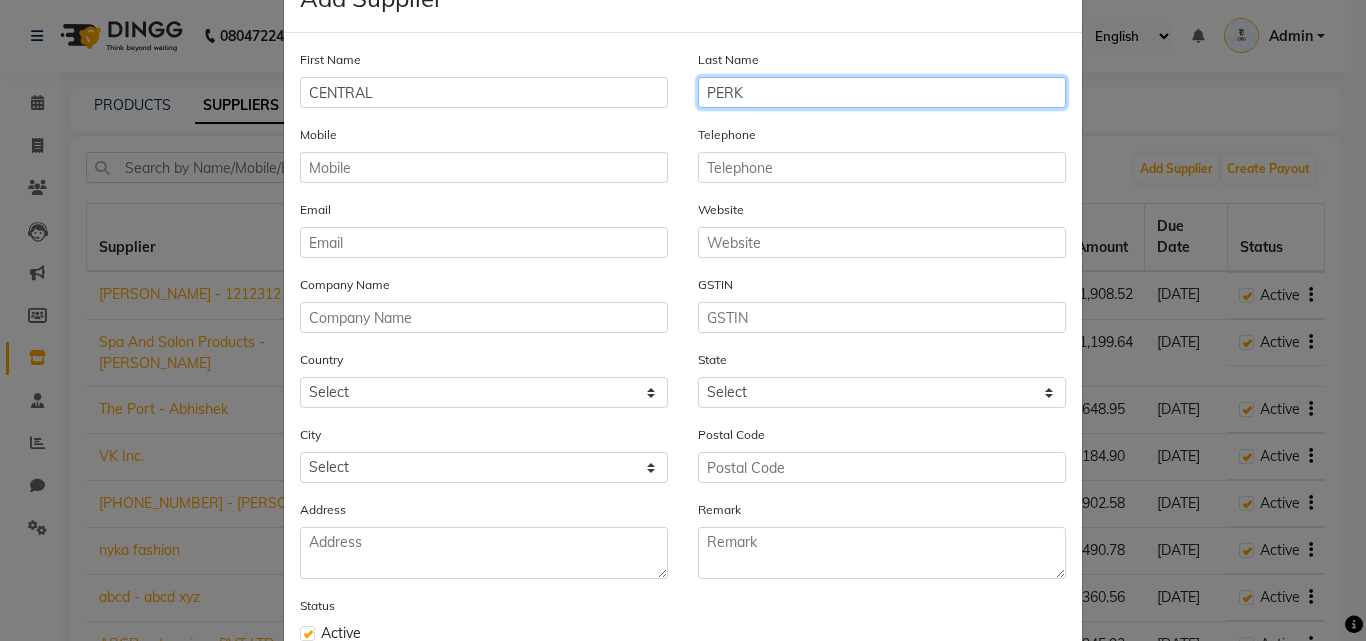 scroll, scrollTop: 100, scrollLeft: 0, axis: vertical 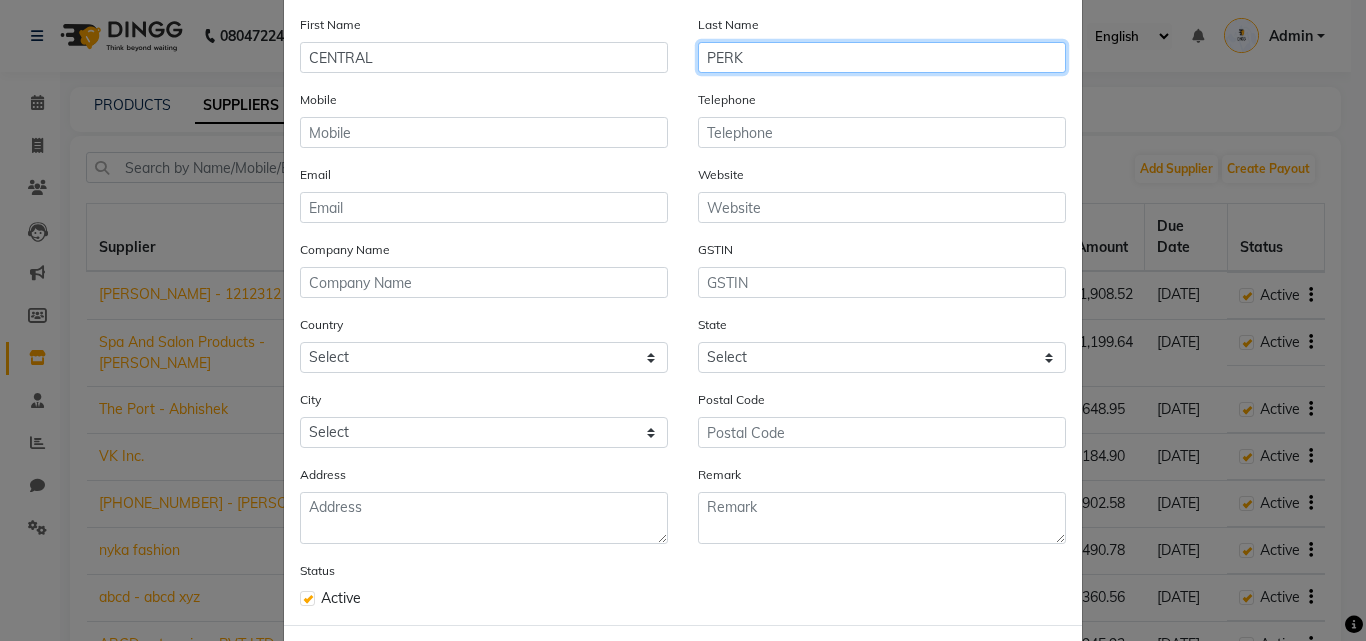 type on "PERK" 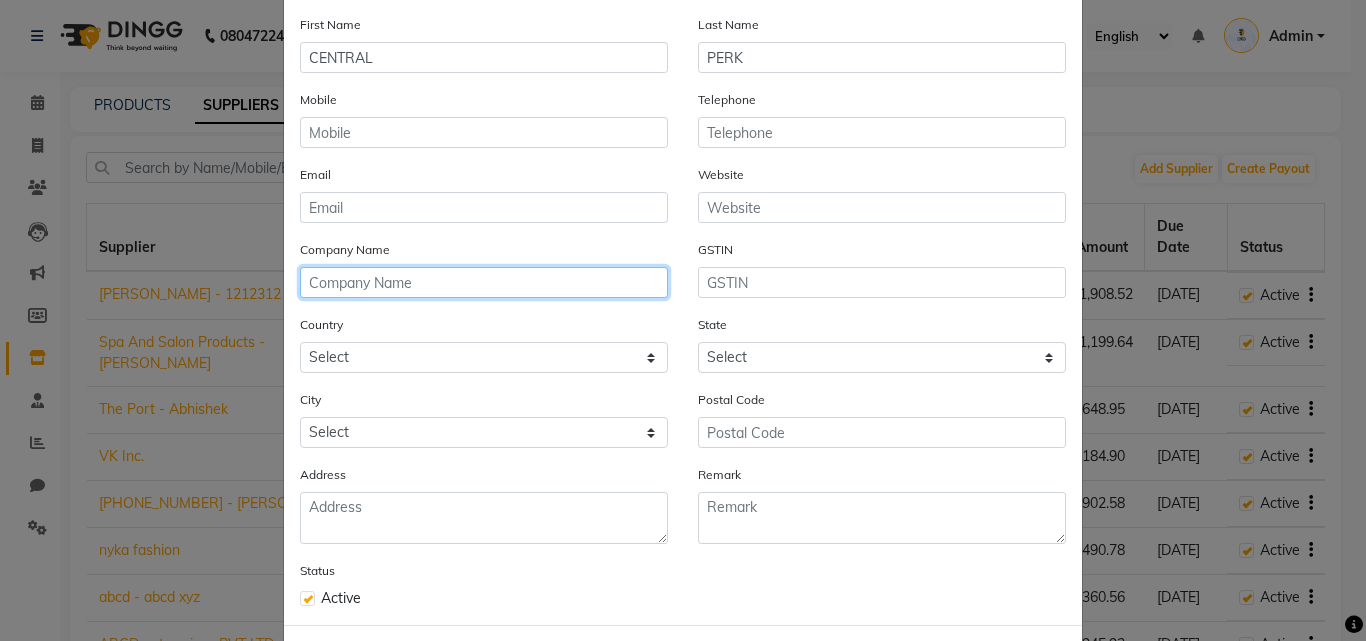 click 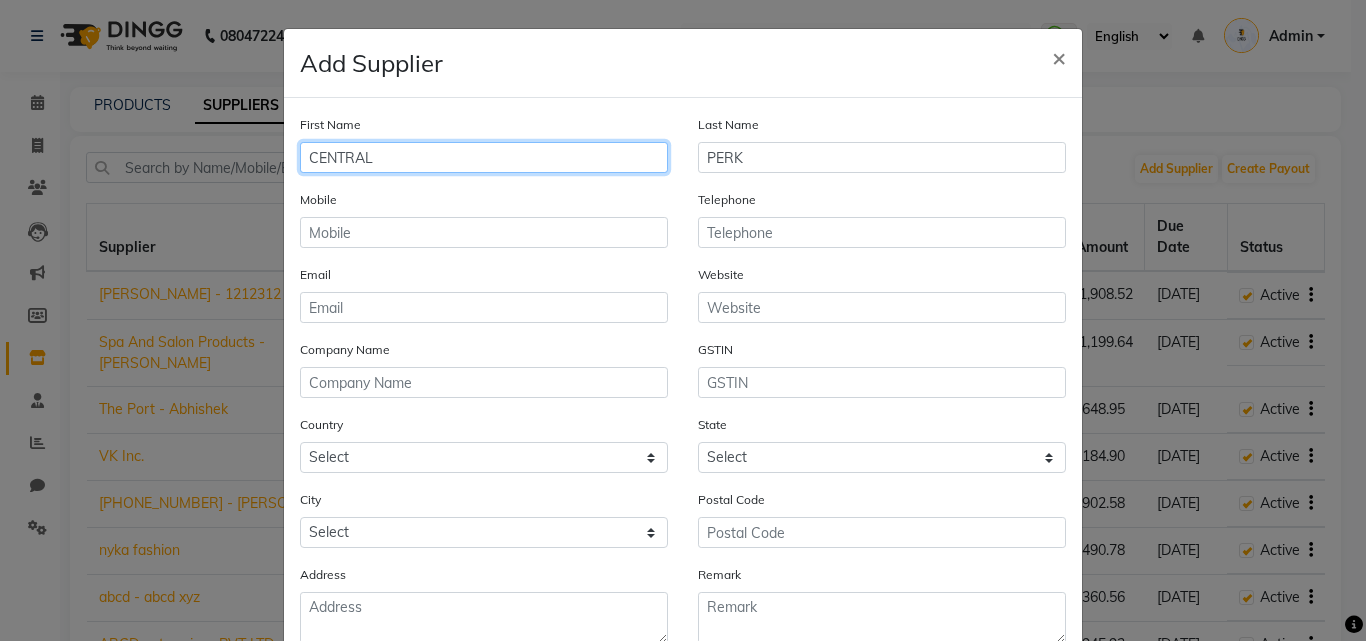drag, startPoint x: 409, startPoint y: 159, endPoint x: 213, endPoint y: 159, distance: 196 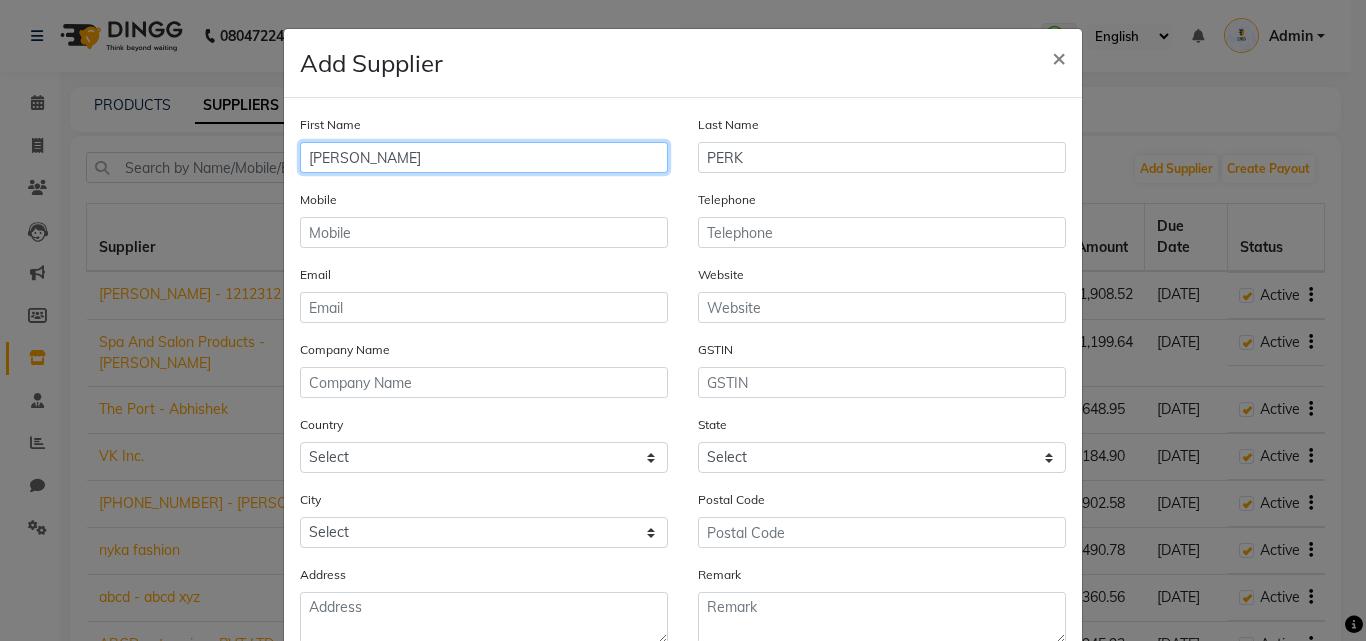 type on "[PERSON_NAME]" 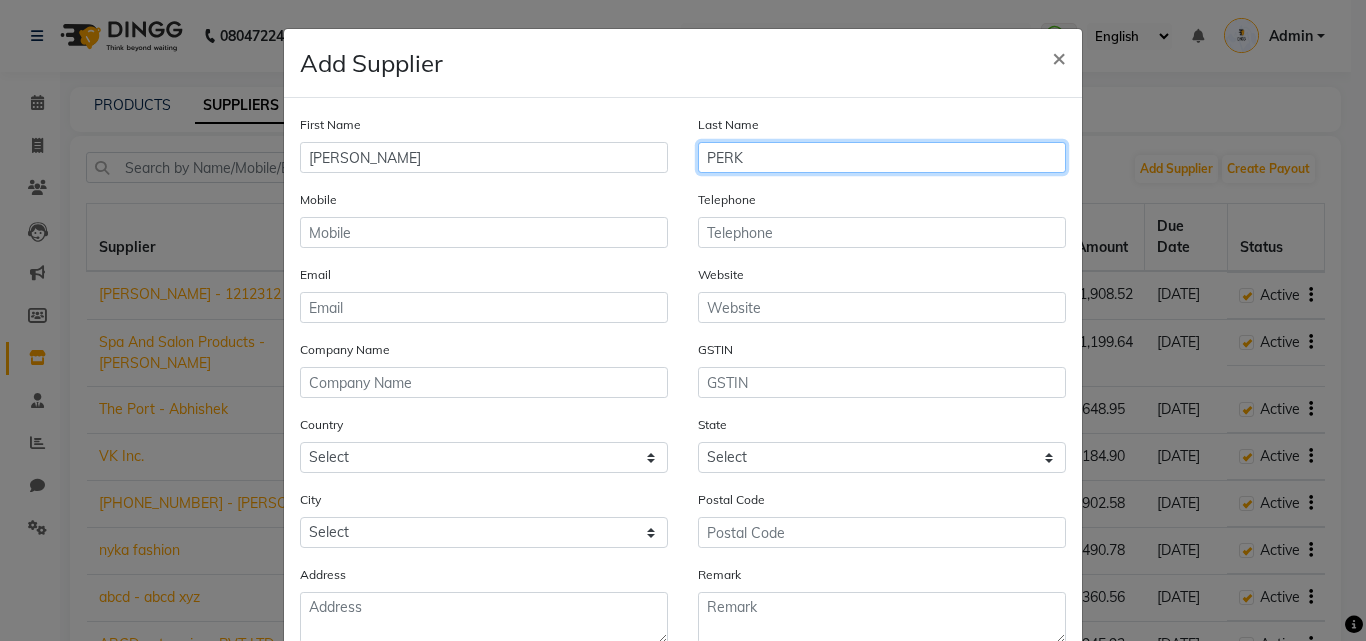 drag, startPoint x: 720, startPoint y: 156, endPoint x: 553, endPoint y: 156, distance: 167 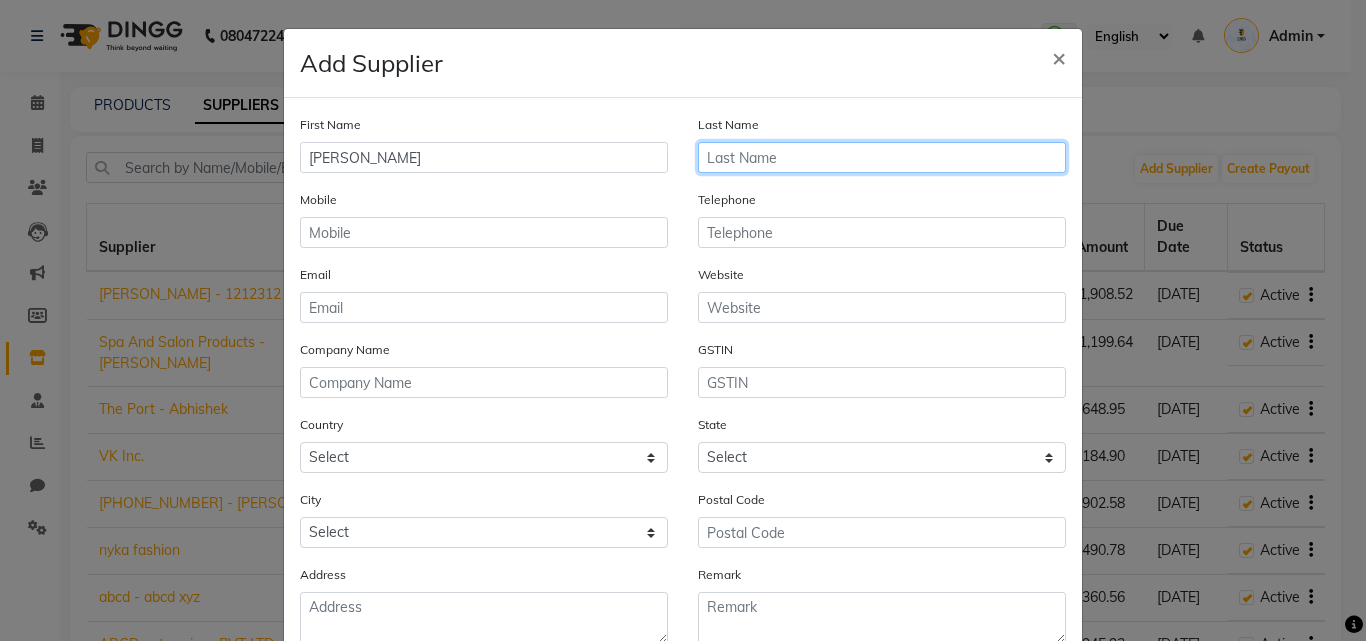type 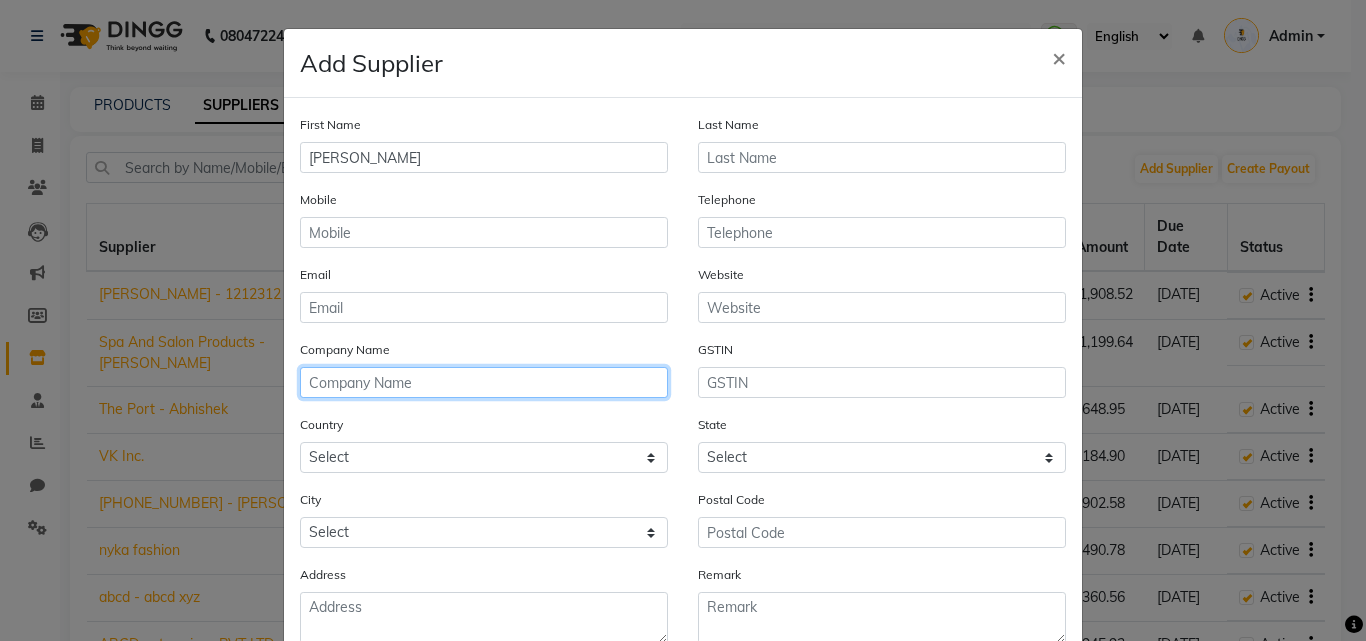 click 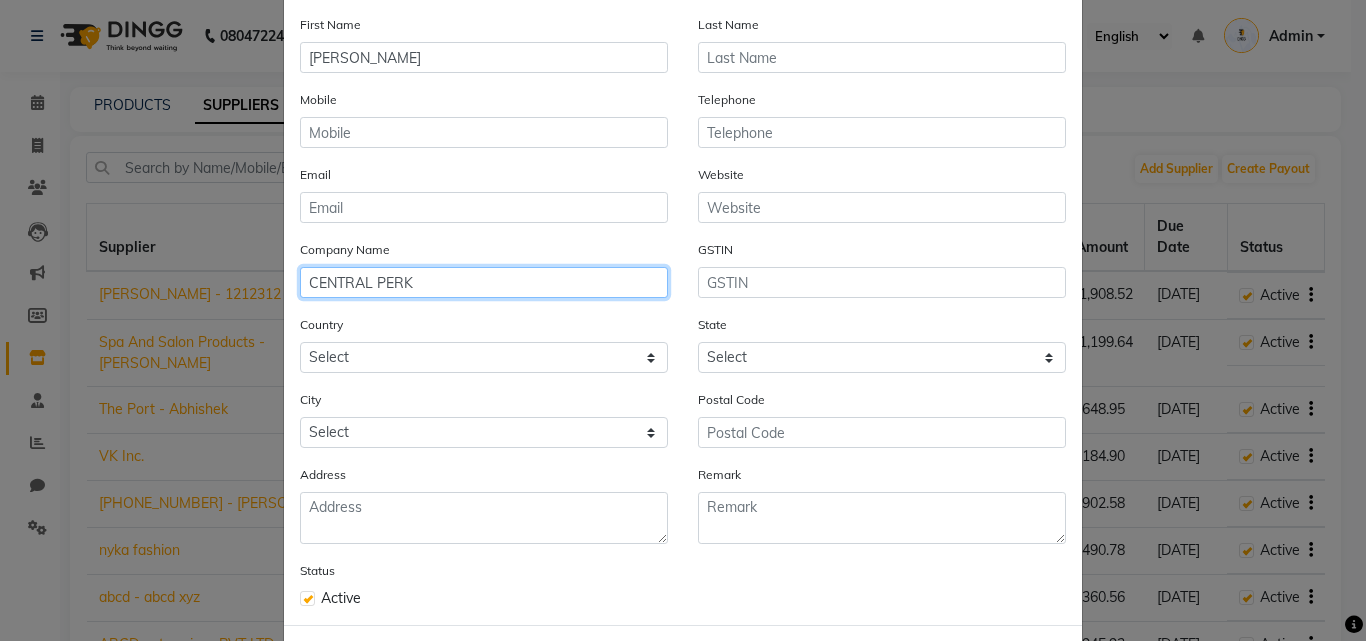 scroll, scrollTop: 192, scrollLeft: 0, axis: vertical 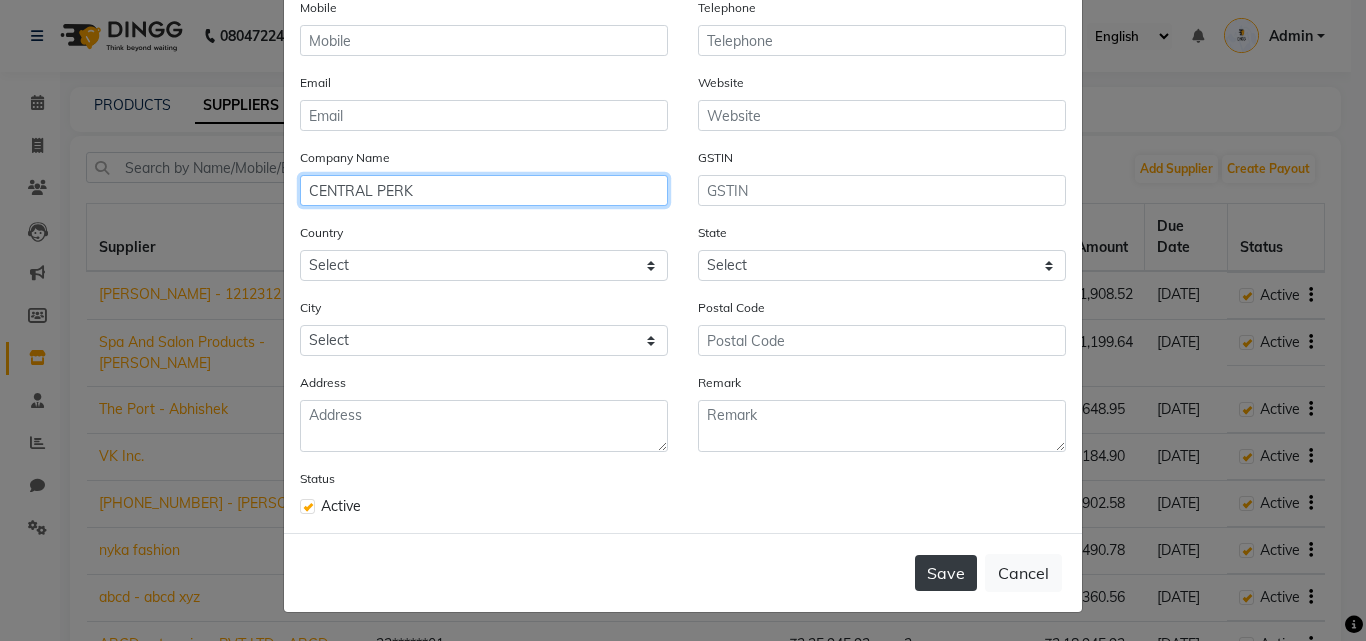 type on "CENTRAL PERK" 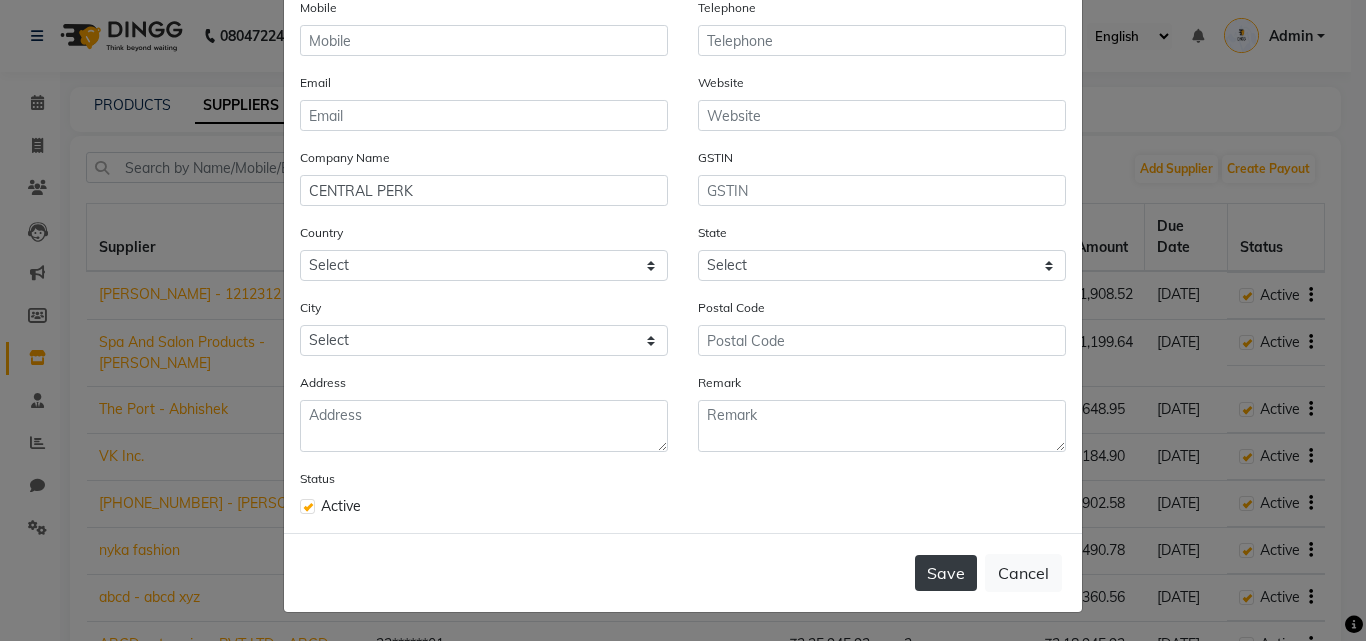 click on "Save" 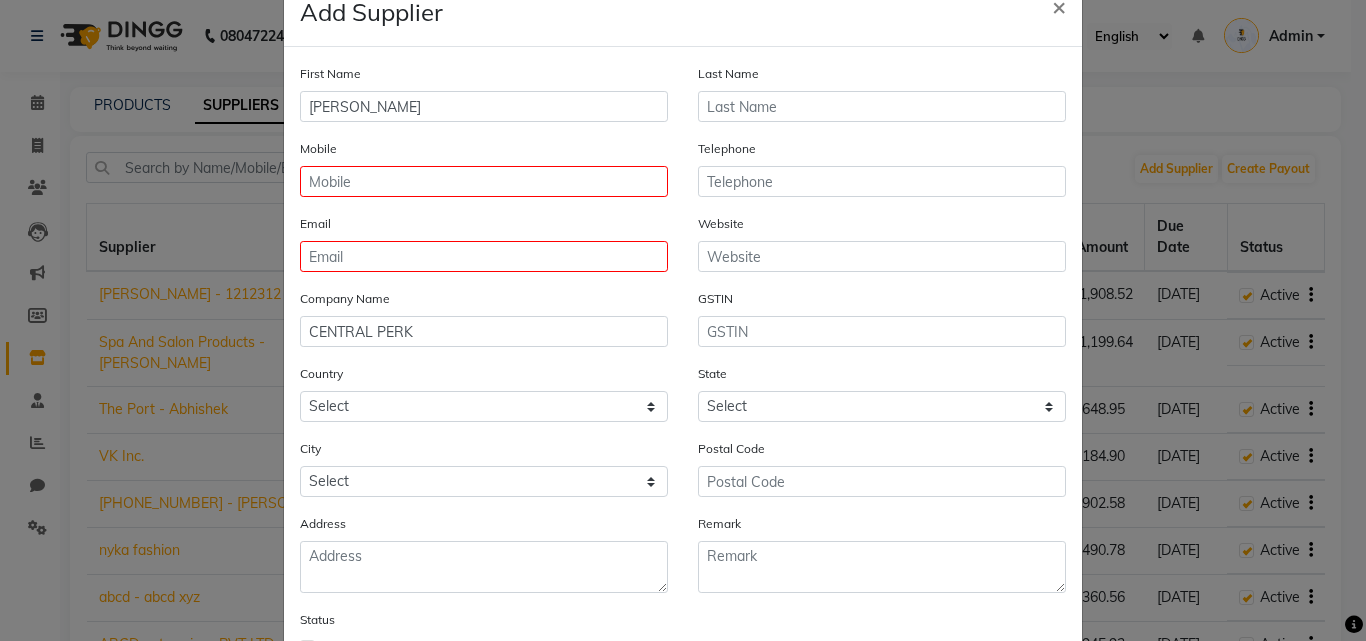 scroll, scrollTop: 0, scrollLeft: 0, axis: both 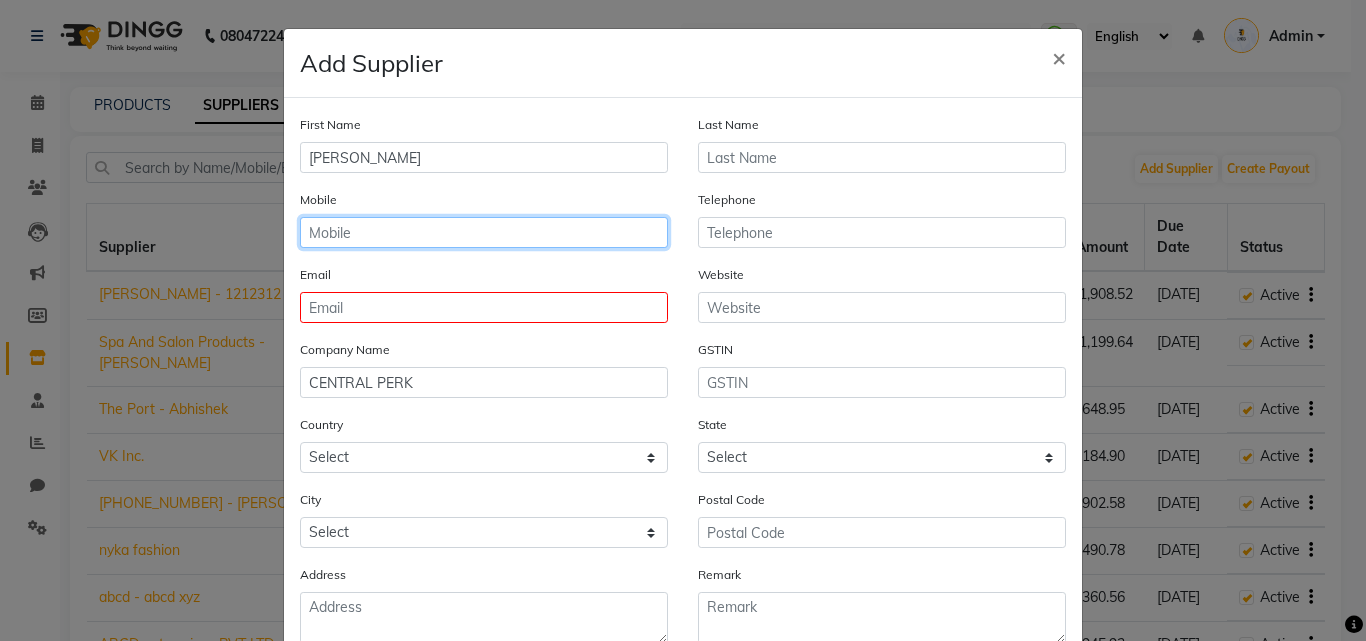 click 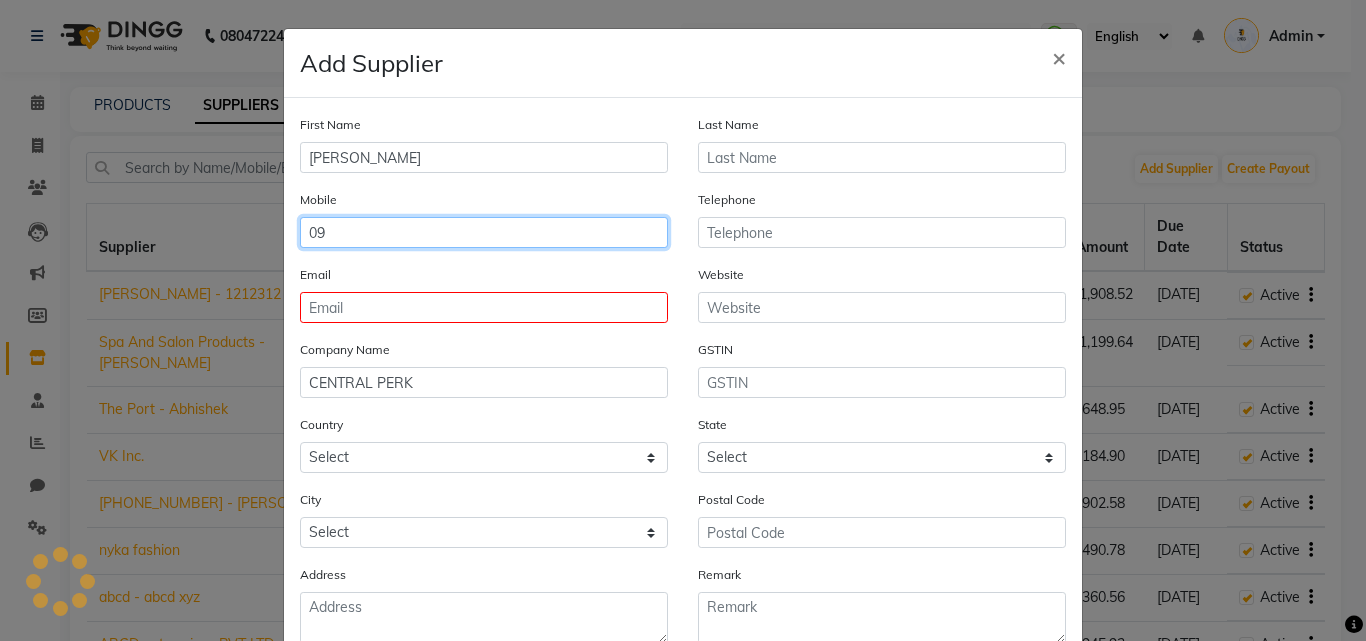 type on "0" 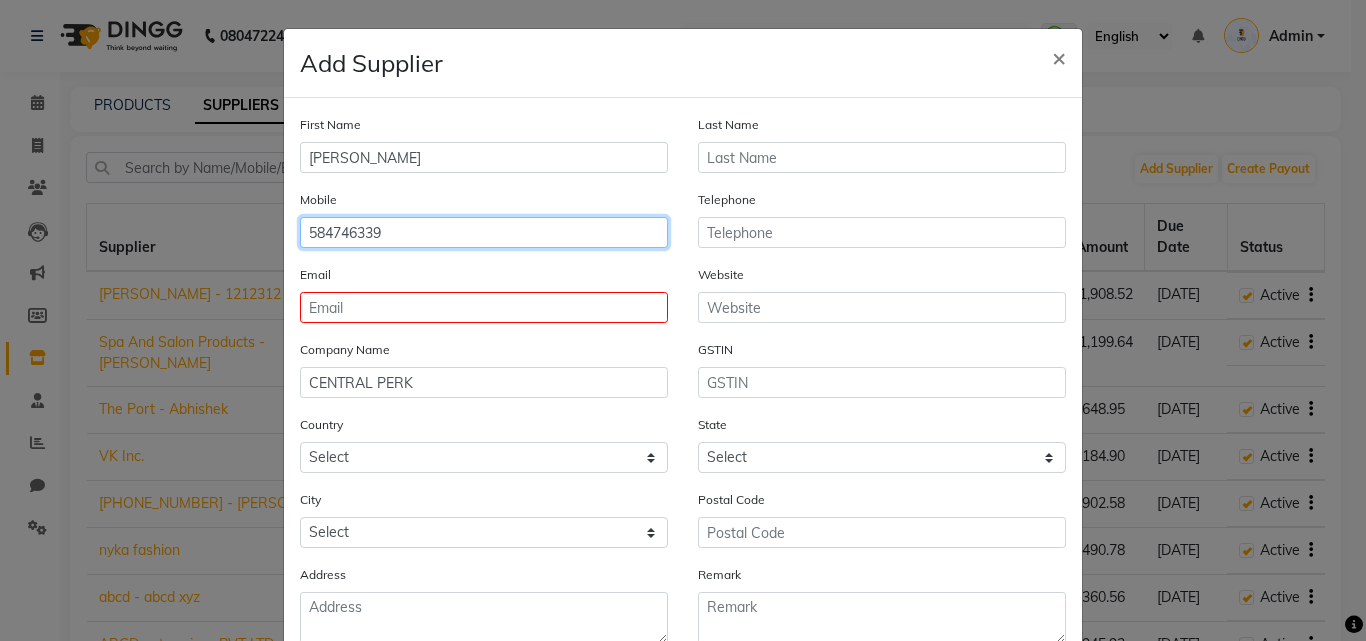 type on "584746339" 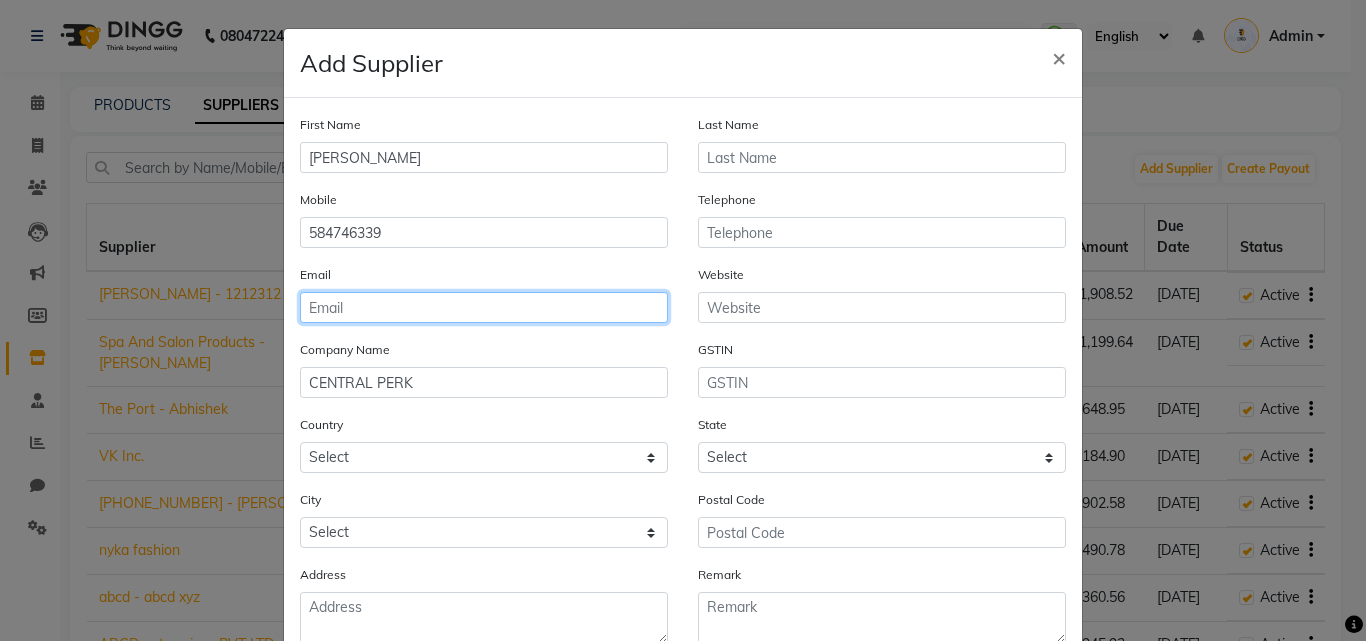 click 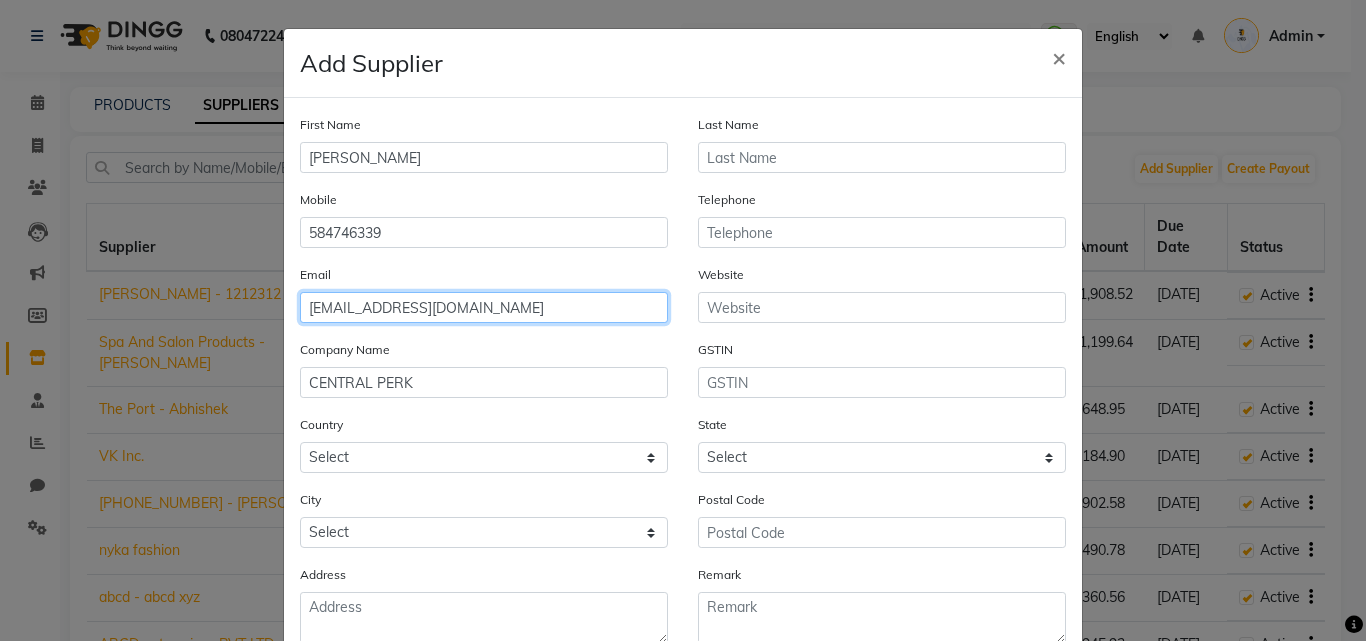 click on "[EMAIL_ADDRESS][DOMAIN_NAME]" 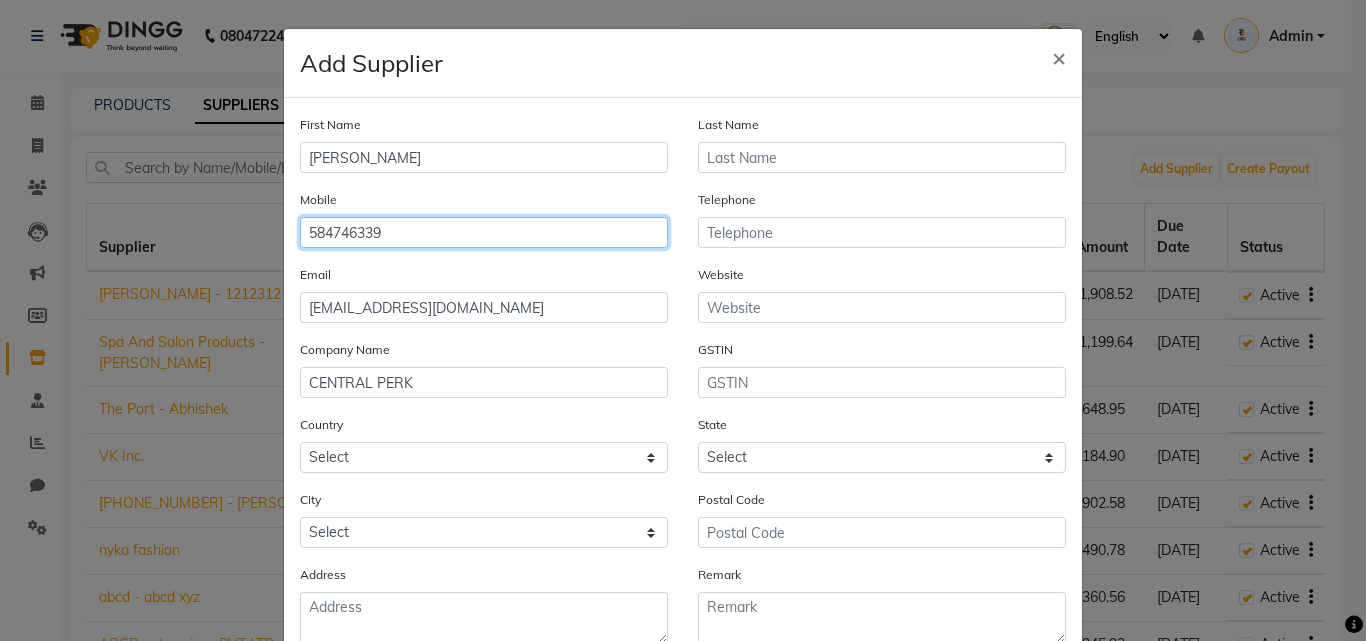 drag, startPoint x: 342, startPoint y: 235, endPoint x: 384, endPoint y: 235, distance: 42 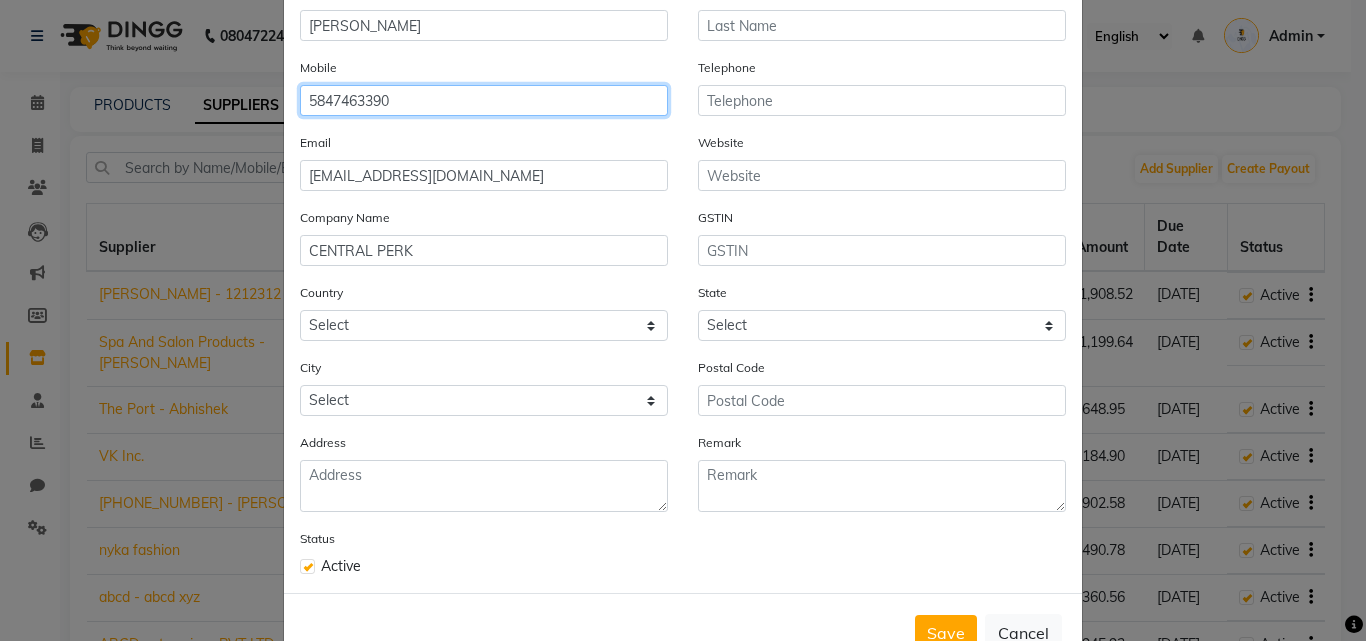 scroll, scrollTop: 192, scrollLeft: 0, axis: vertical 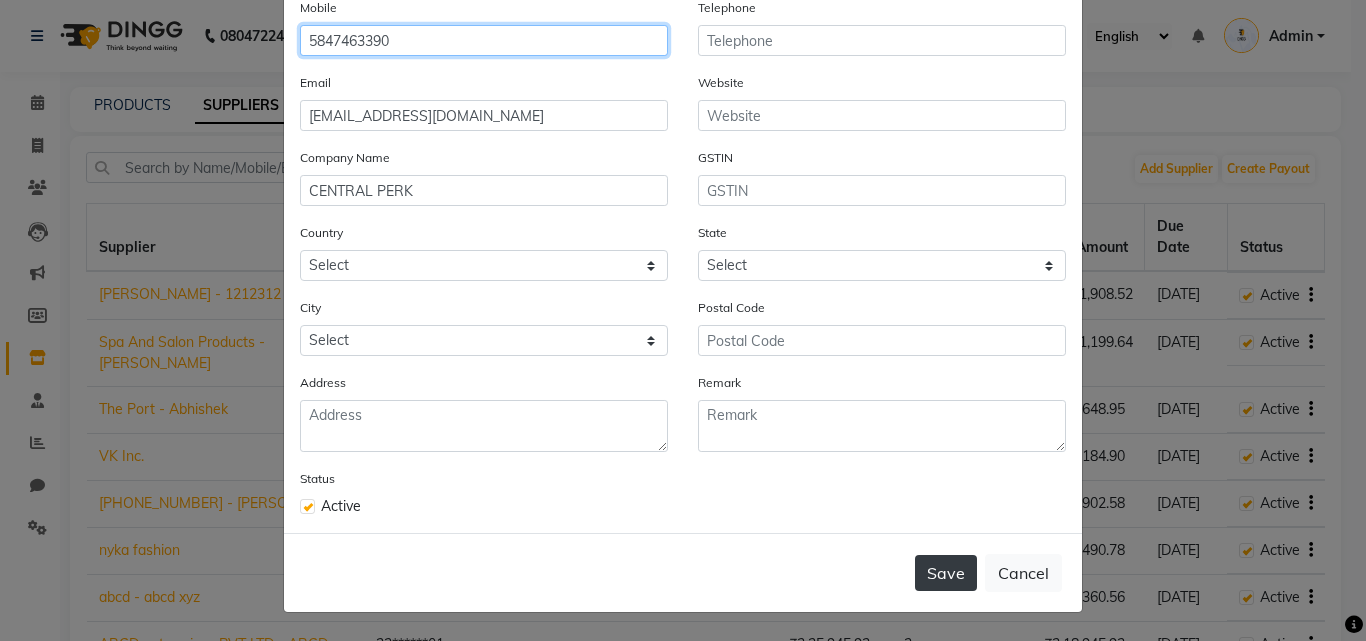 type on "5847463390" 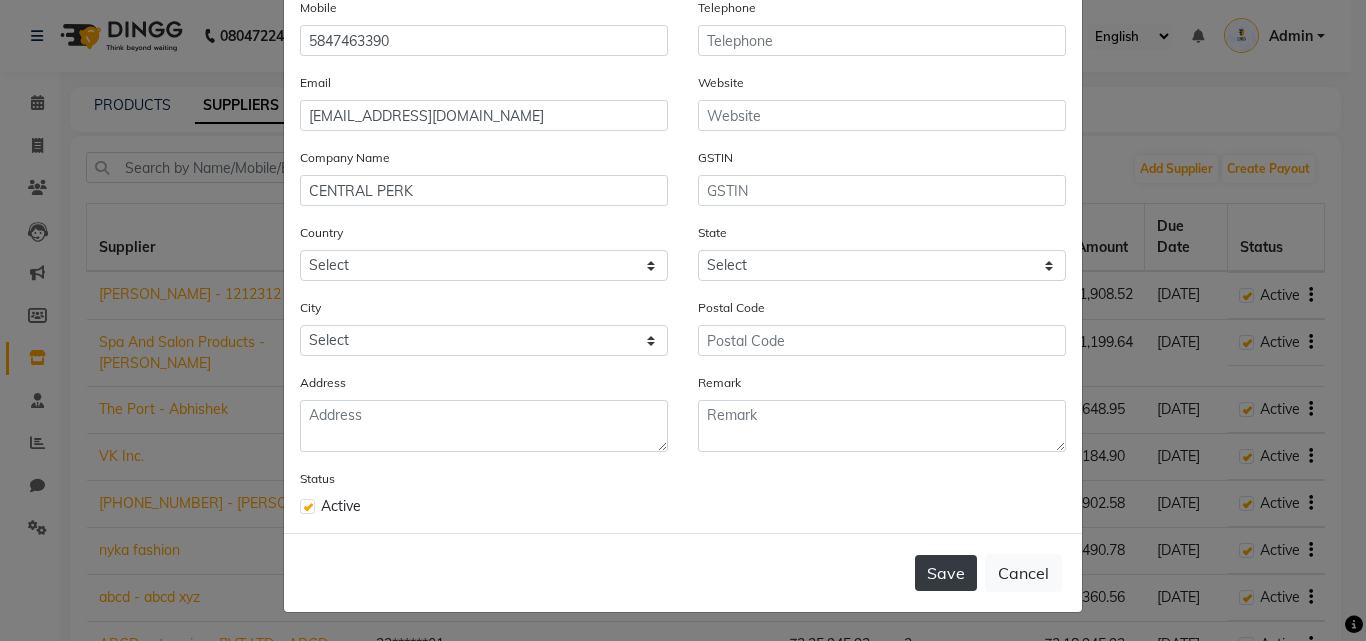 click on "Save" 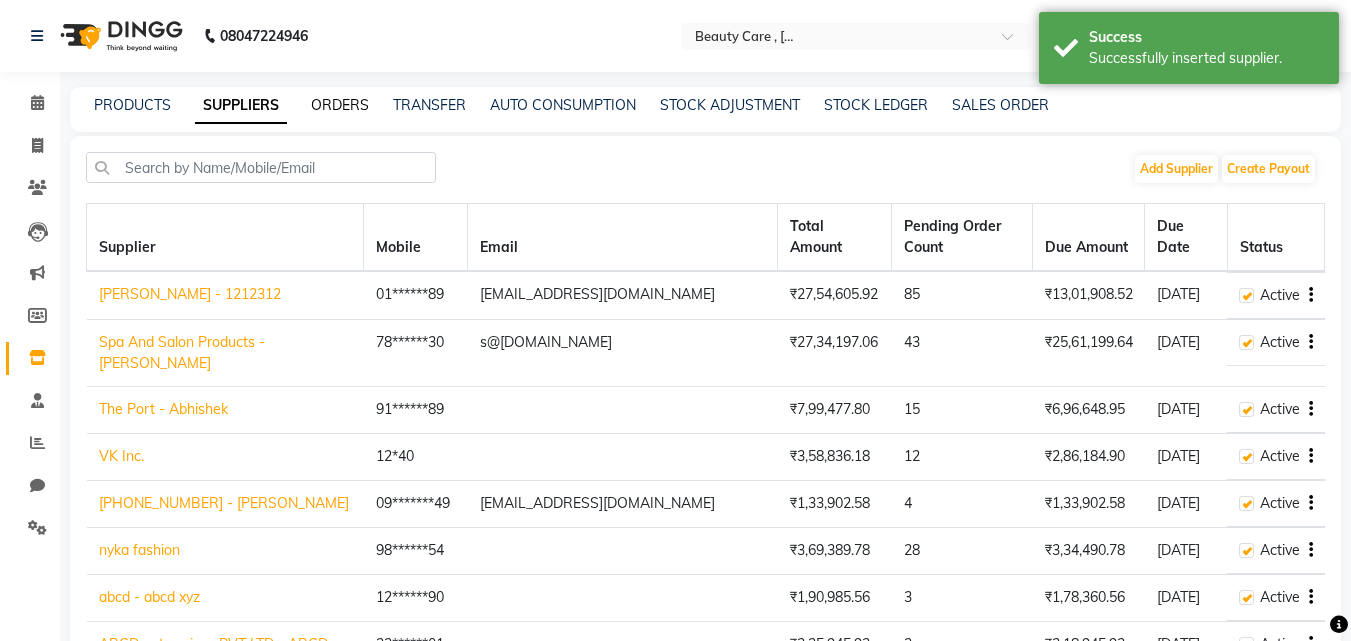 click on "ORDERS" 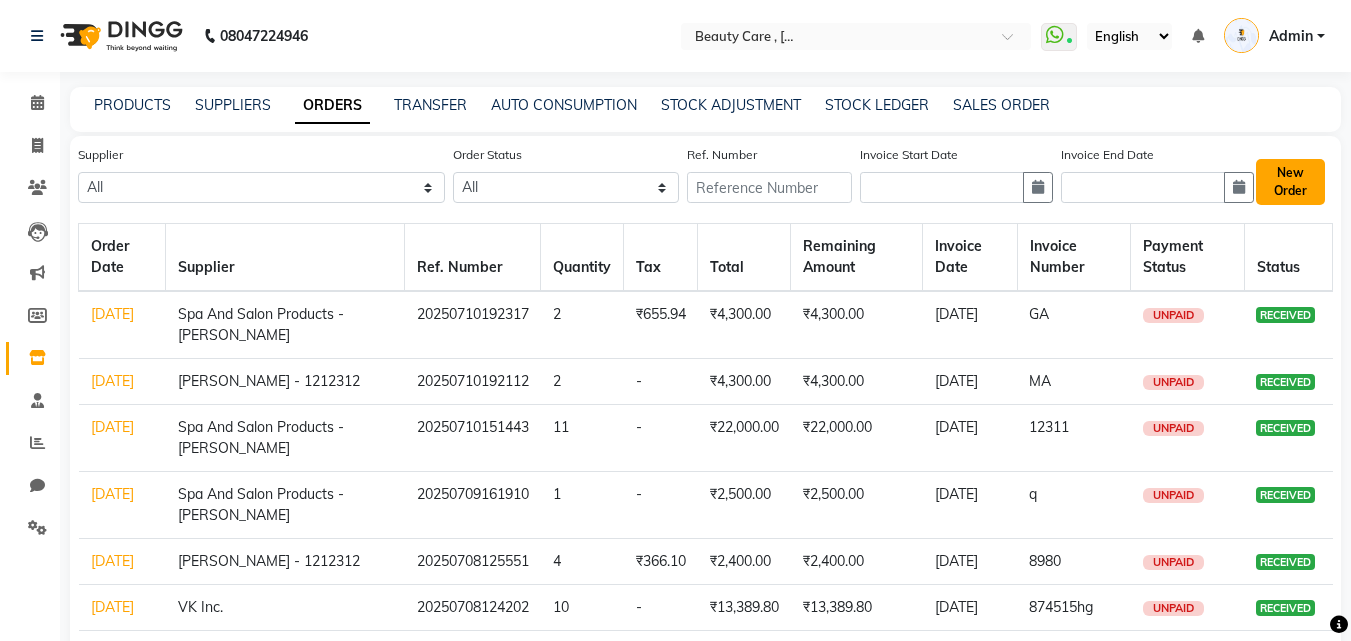click on "New Order" 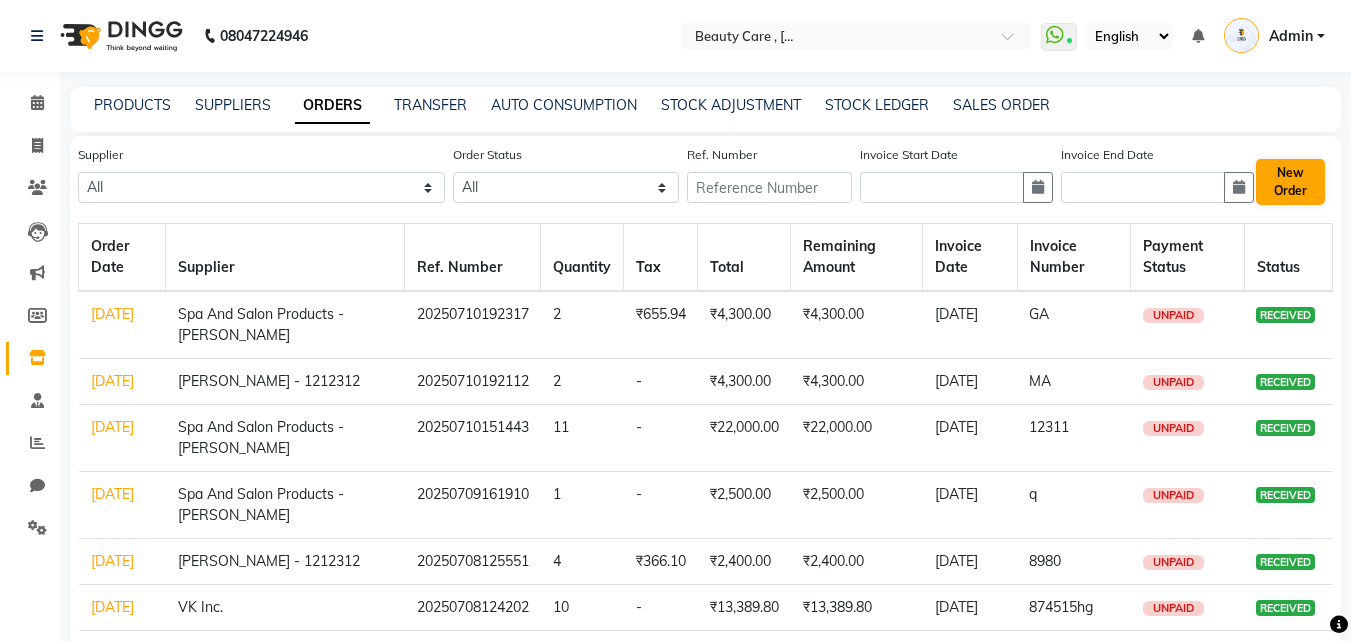 select on "true" 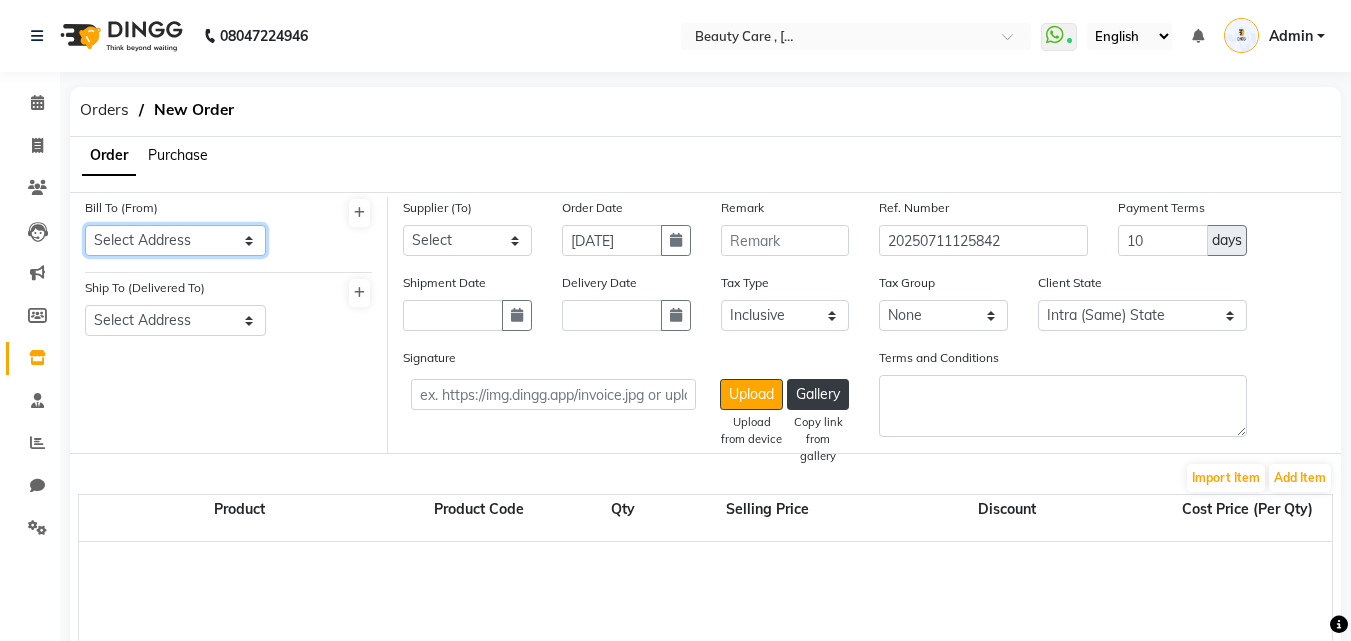 click on "Select Address  [GEOGRAPHIC_DATA][PERSON_NAME] [GEOGRAPHIC_DATA]   abc   [PERSON_NAME] (Home)   home   shop   Demo Test   d   home   Pune2   abcde   purchase   shop ,[GEOGRAPHIC_DATA][PERSON_NAME] 5   avbnvhg,[GEOGRAPHIC_DATA],[GEOGRAPHIC_DATA] 1    Agonda Traders, [GEOGRAPHIC_DATA]   [GEOGRAPHIC_DATA]   [GEOGRAPHIC_DATA]   [GEOGRAPHIC_DATA]   [GEOGRAPHIC_DATA]   Testing [GEOGRAPHIC_DATA]   [GEOGRAPHIC_DATA]   [GEOGRAPHIC_DATA]" 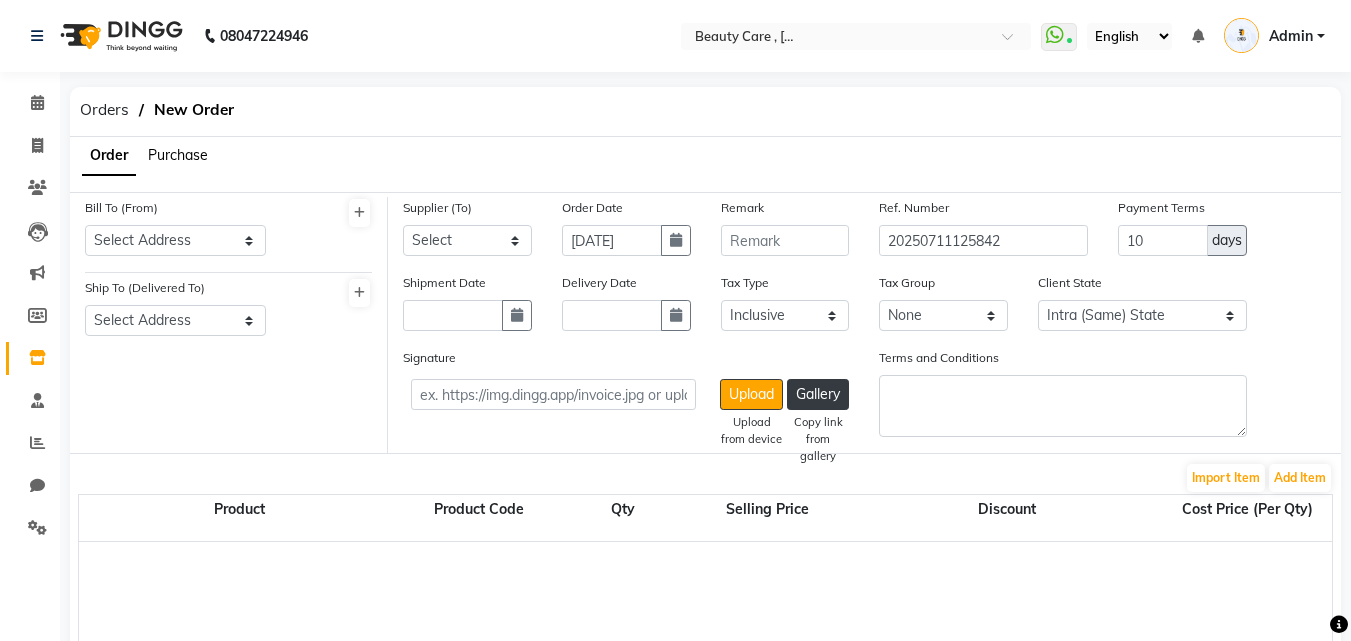 click on "Order Purchase" 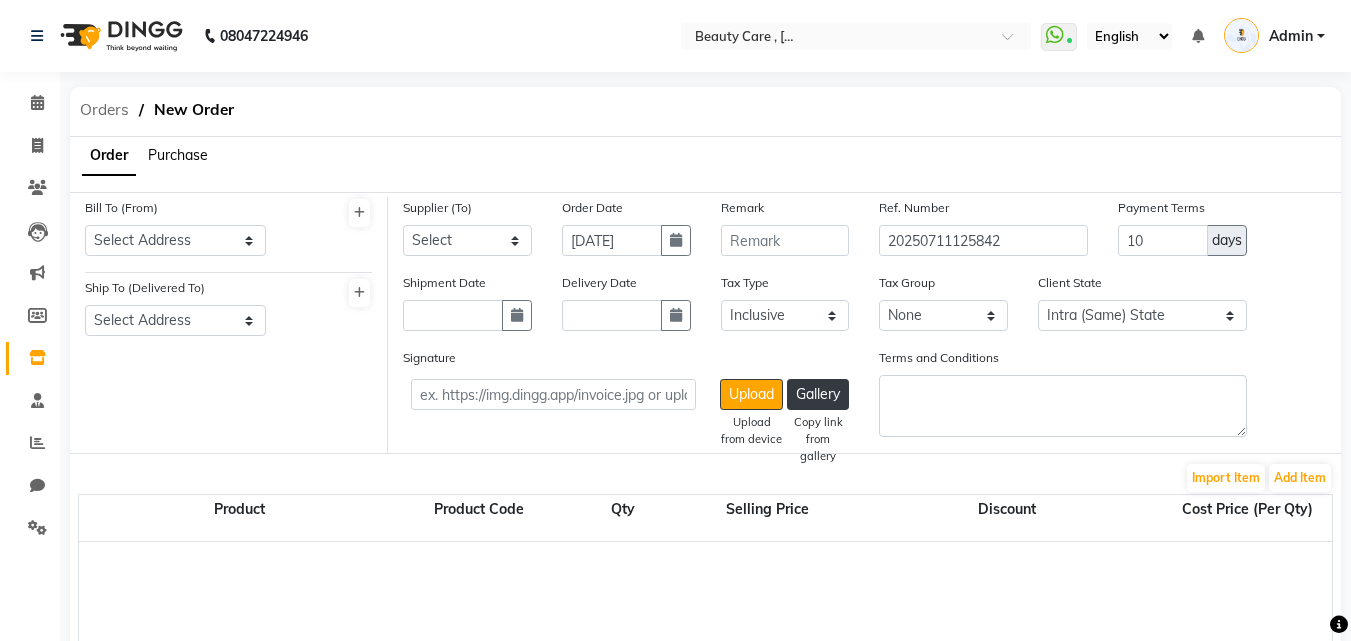 click on "Orders" 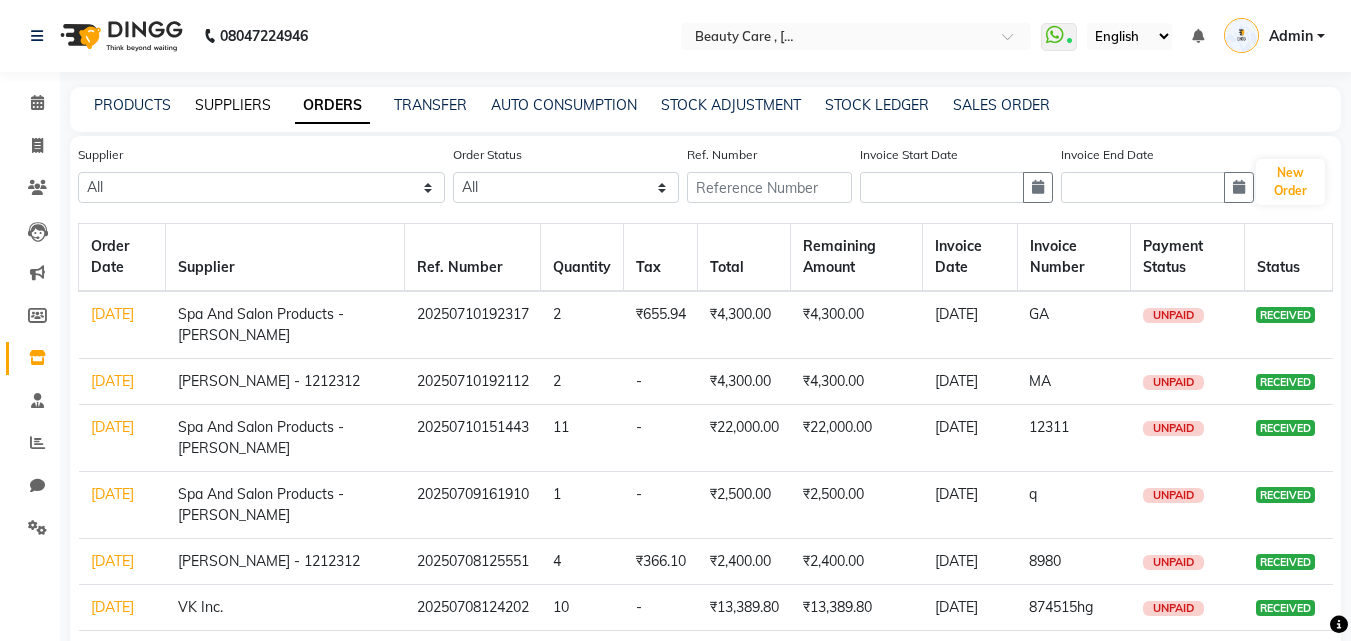 click on "SUPPLIERS" 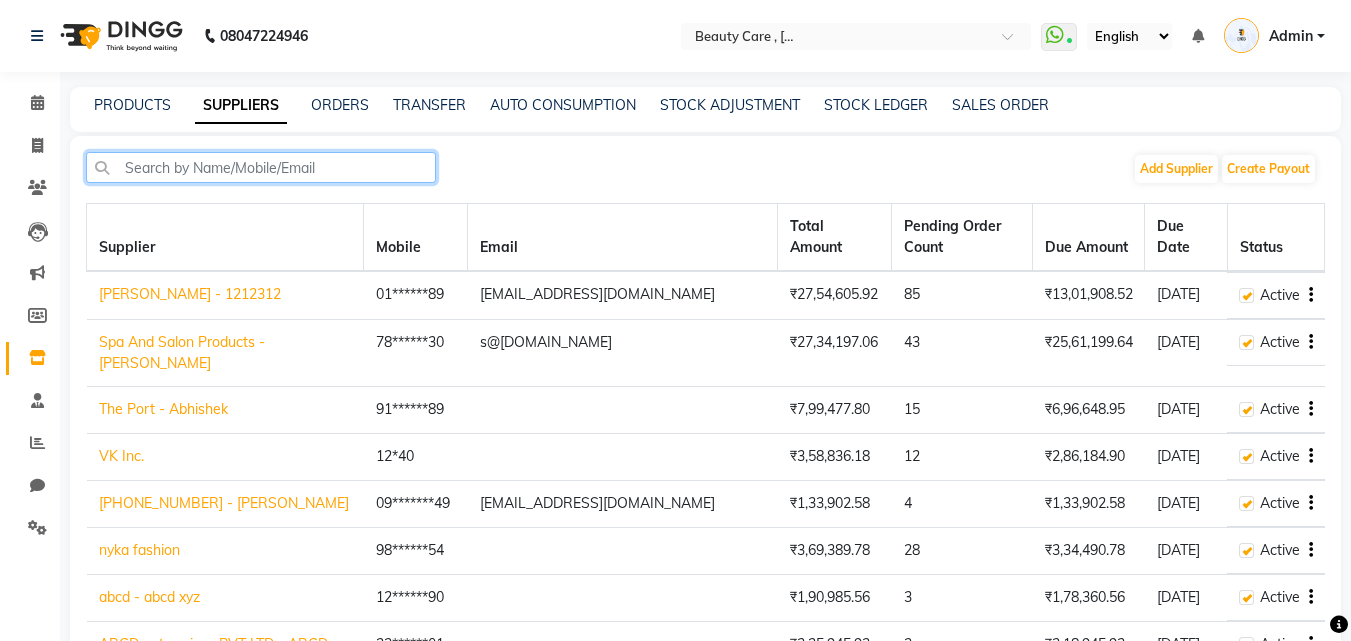 click 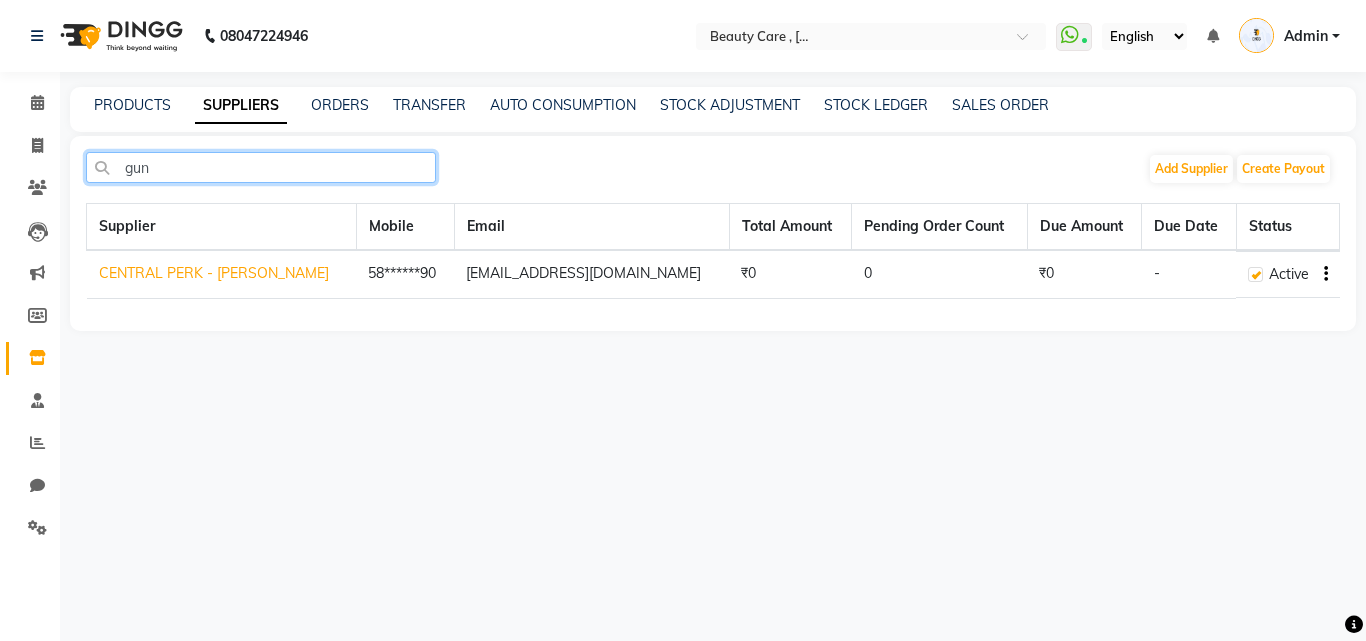 type on "gun" 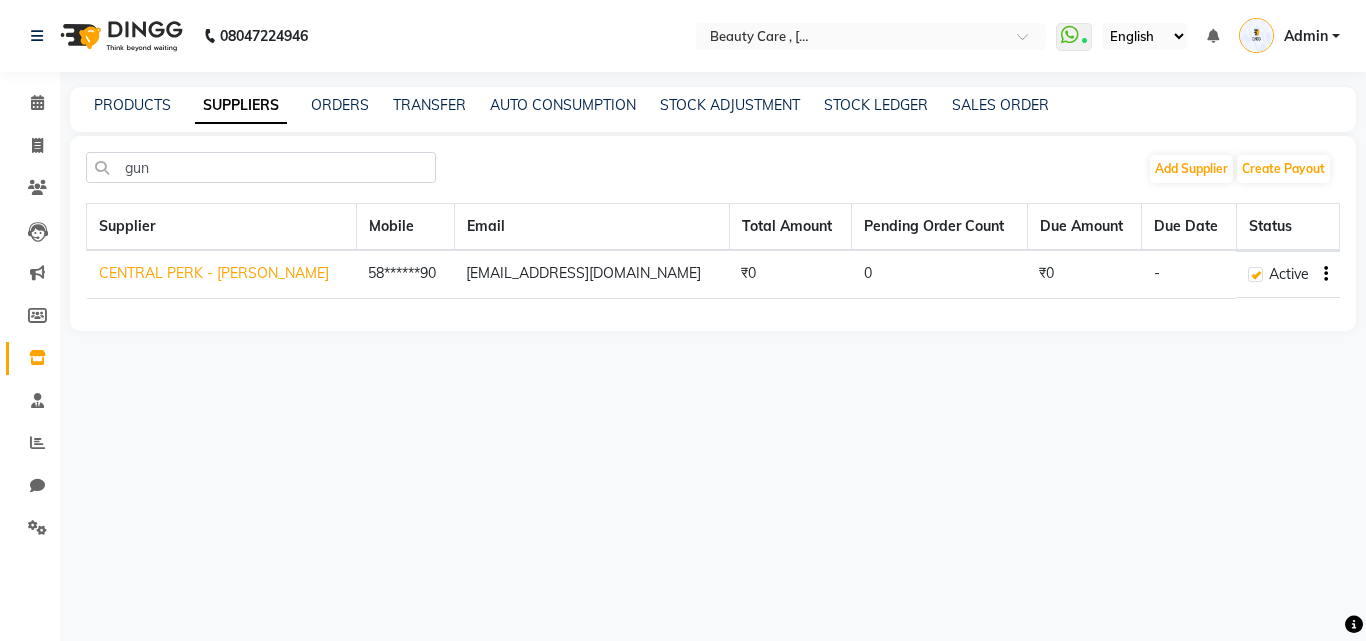 click on "CENTRAL PERK - [PERSON_NAME]" 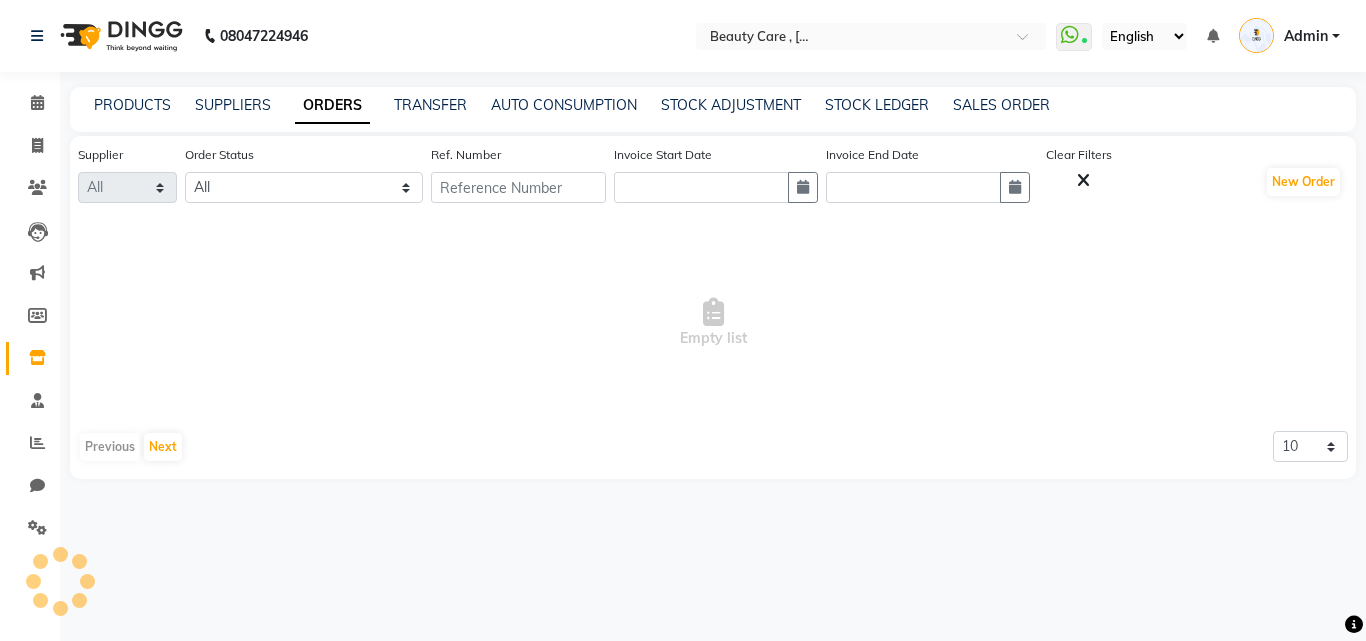select on "5316" 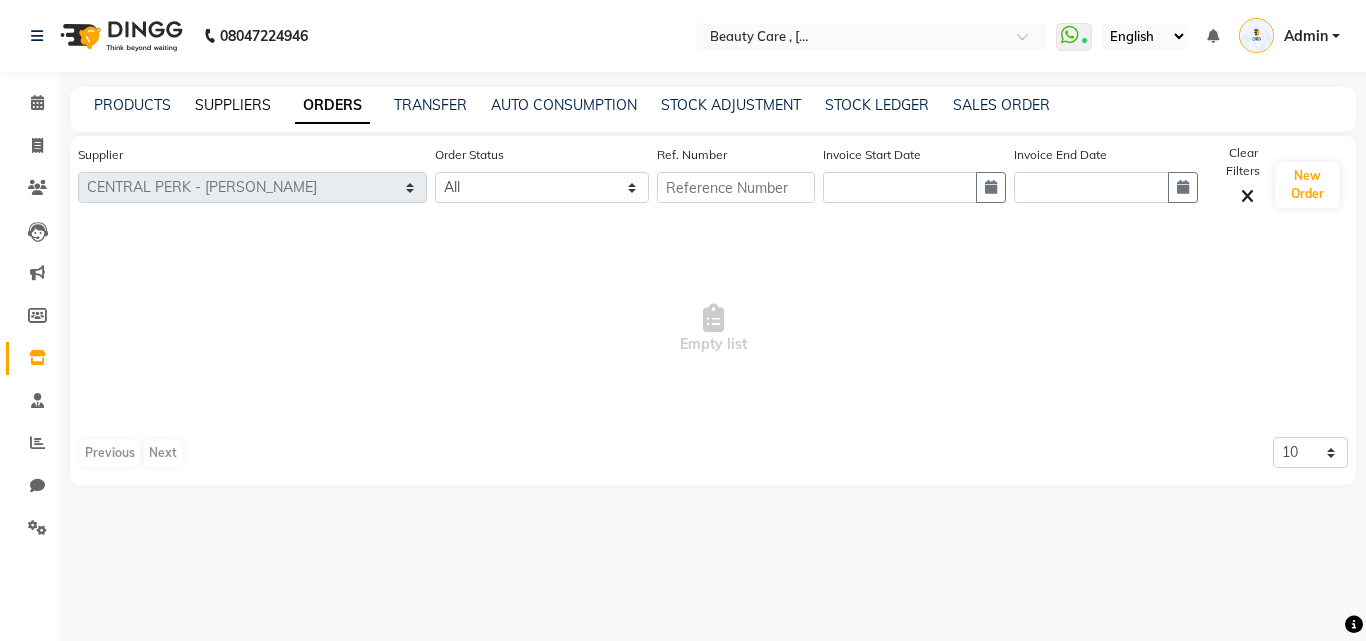 click on "SUPPLIERS" 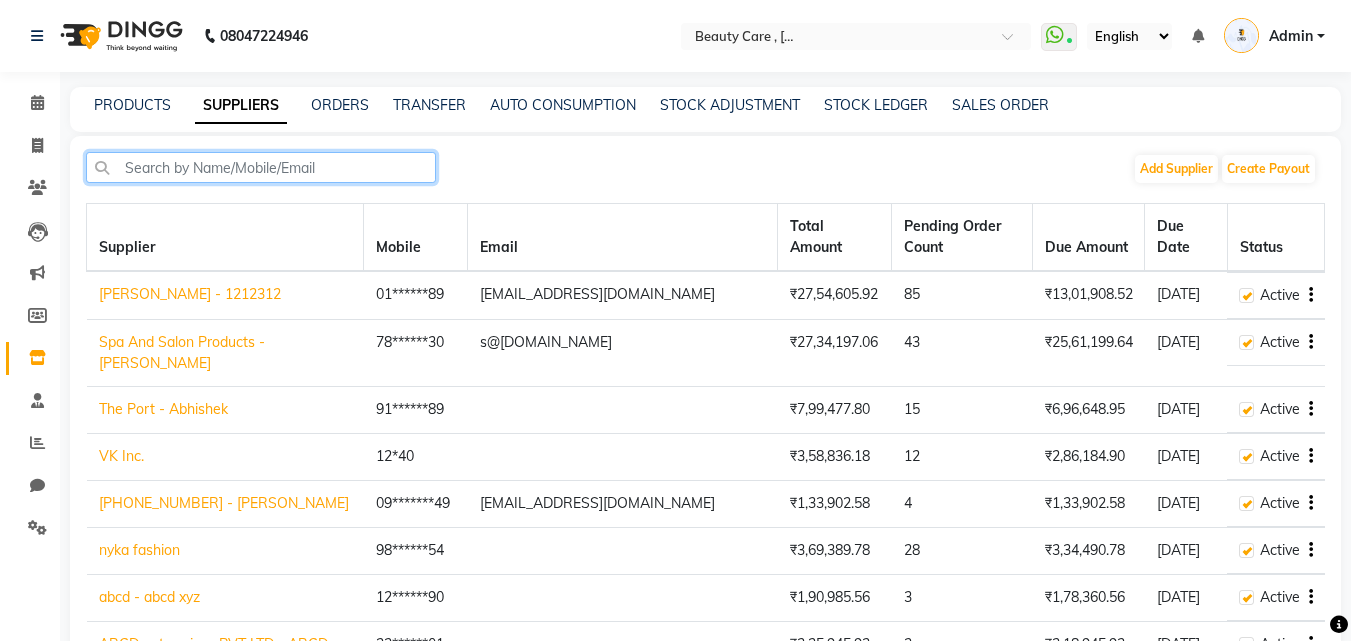 click 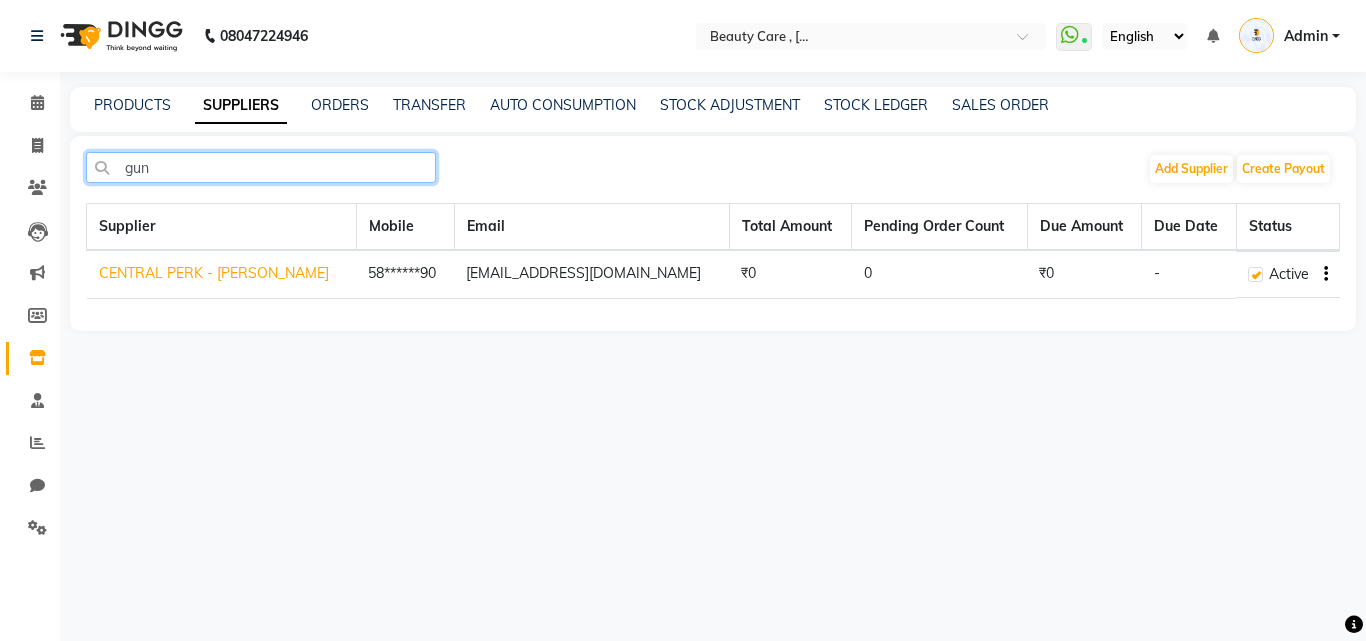 type on "gun" 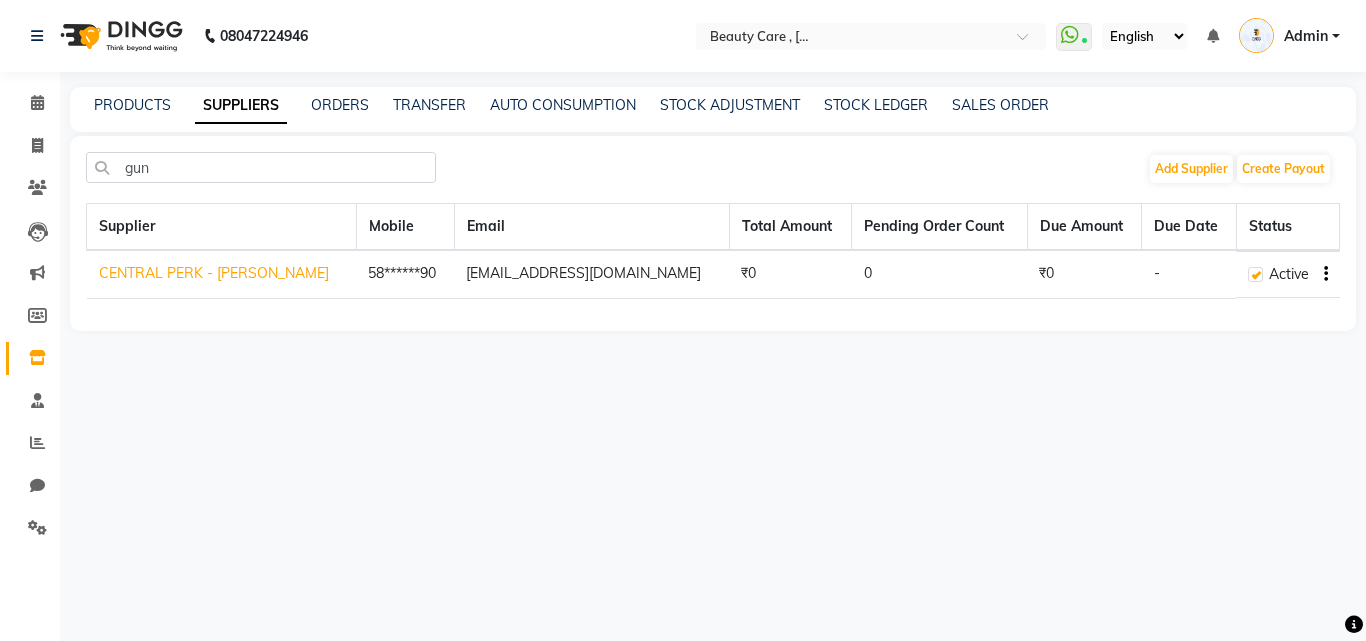click 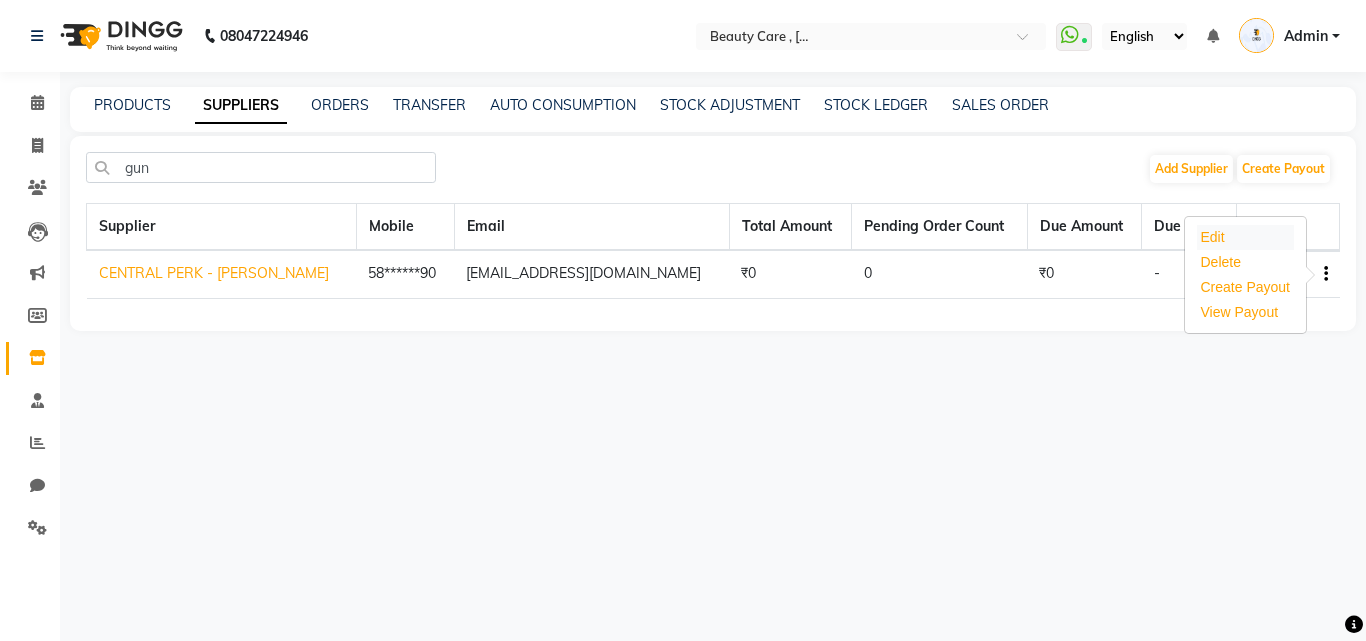click on "Edit" at bounding box center (1246, 237) 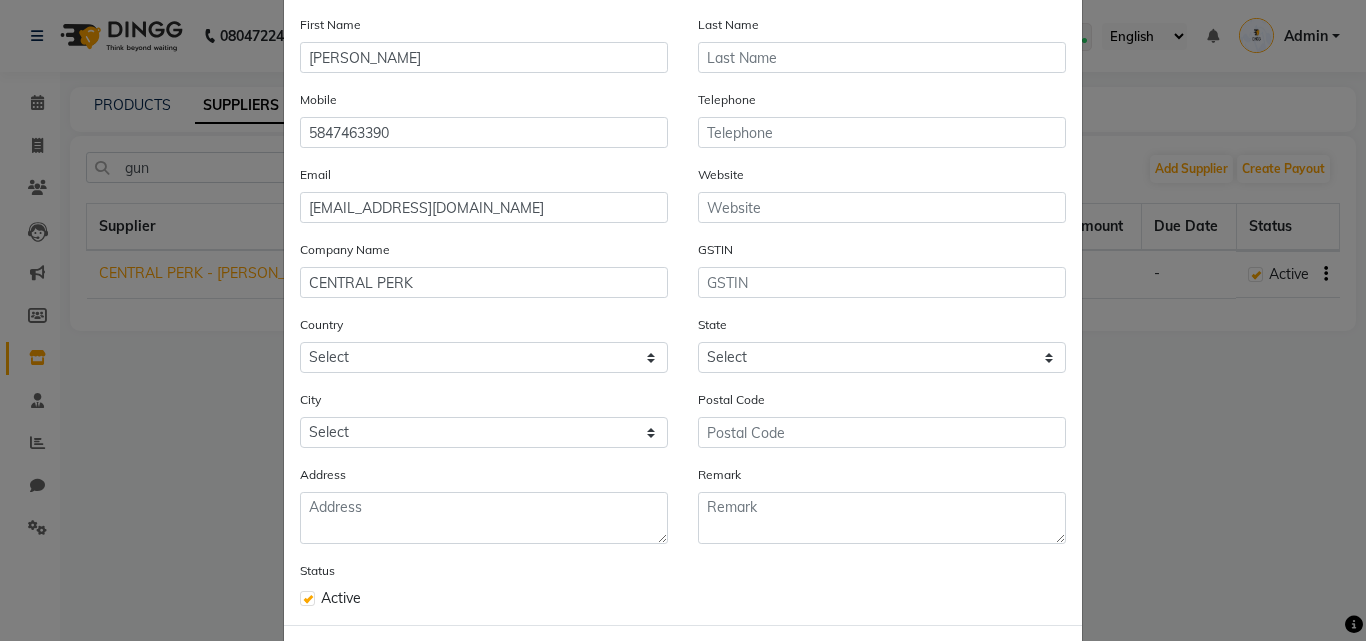 scroll, scrollTop: 192, scrollLeft: 0, axis: vertical 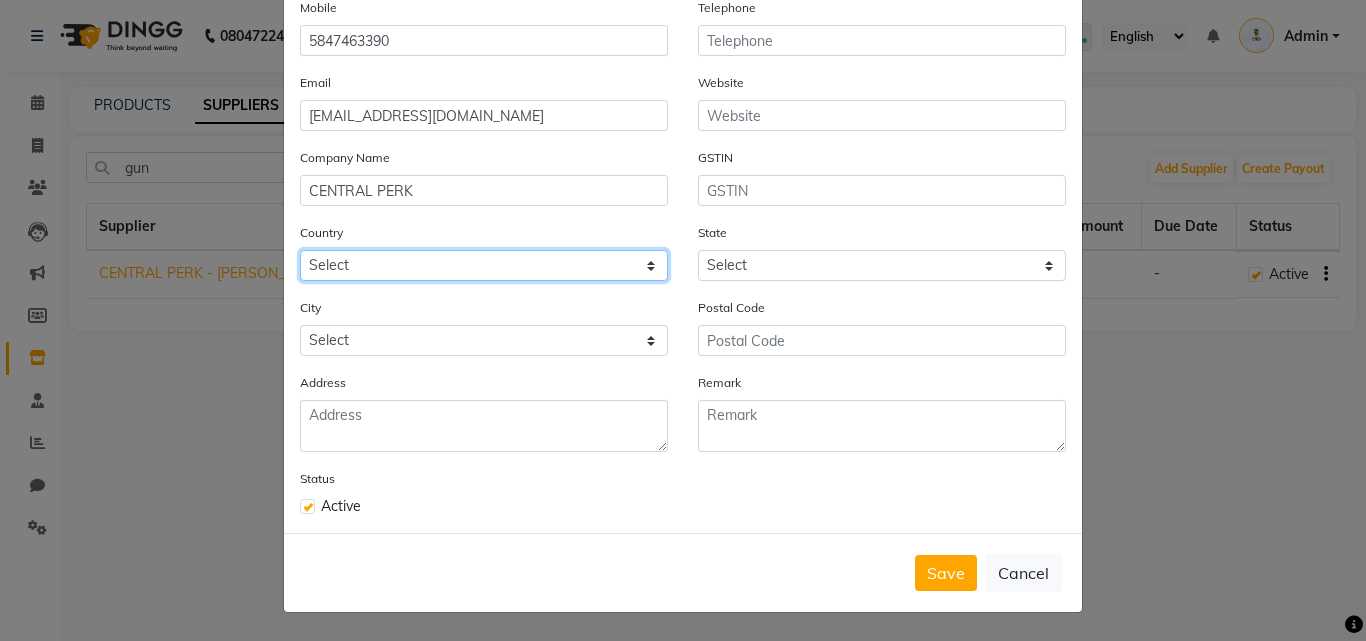 click on "Select [GEOGRAPHIC_DATA] [GEOGRAPHIC_DATA] [GEOGRAPHIC_DATA] [US_STATE] [GEOGRAPHIC_DATA] [GEOGRAPHIC_DATA] [GEOGRAPHIC_DATA] [GEOGRAPHIC_DATA] [GEOGRAPHIC_DATA] [GEOGRAPHIC_DATA] [GEOGRAPHIC_DATA] [GEOGRAPHIC_DATA] [GEOGRAPHIC_DATA] [GEOGRAPHIC_DATA] [GEOGRAPHIC_DATA] [GEOGRAPHIC_DATA] [GEOGRAPHIC_DATA] [GEOGRAPHIC_DATA] [GEOGRAPHIC_DATA] [GEOGRAPHIC_DATA] [GEOGRAPHIC_DATA] [GEOGRAPHIC_DATA] [GEOGRAPHIC_DATA] [GEOGRAPHIC_DATA] [GEOGRAPHIC_DATA] [GEOGRAPHIC_DATA] [GEOGRAPHIC_DATA] [GEOGRAPHIC_DATA] [GEOGRAPHIC_DATA] [GEOGRAPHIC_DATA] [GEOGRAPHIC_DATA] [GEOGRAPHIC_DATA] [GEOGRAPHIC_DATA] [GEOGRAPHIC_DATA] [GEOGRAPHIC_DATA] [GEOGRAPHIC_DATA] [GEOGRAPHIC_DATA] [GEOGRAPHIC_DATA] [GEOGRAPHIC_DATA] [GEOGRAPHIC_DATA] [GEOGRAPHIC_DATA] [GEOGRAPHIC_DATA] [GEOGRAPHIC_DATA] [GEOGRAPHIC_DATA] [GEOGRAPHIC_DATA] [GEOGRAPHIC_DATA] [GEOGRAPHIC_DATA] [GEOGRAPHIC_DATA] [GEOGRAPHIC_DATA] [GEOGRAPHIC_DATA], [GEOGRAPHIC_DATA] [GEOGRAPHIC_DATA] [GEOGRAPHIC_DATA] [GEOGRAPHIC_DATA] D'Ivoire [GEOGRAPHIC_DATA] [GEOGRAPHIC_DATA] [GEOGRAPHIC_DATA] [GEOGRAPHIC_DATA] [GEOGRAPHIC_DATA] [GEOGRAPHIC_DATA] [GEOGRAPHIC_DATA] [GEOGRAPHIC_DATA] [GEOGRAPHIC_DATA] [GEOGRAPHIC_DATA] [GEOGRAPHIC_DATA] [GEOGRAPHIC_DATA] [GEOGRAPHIC_DATA] [GEOGRAPHIC_DATA] [GEOGRAPHIC_DATA] [GEOGRAPHIC_DATA] ([GEOGRAPHIC_DATA]) [GEOGRAPHIC_DATA] [GEOGRAPHIC_DATA] [GEOGRAPHIC_DATA] [GEOGRAPHIC_DATA] [GEOGRAPHIC_DATA] [GEOGRAPHIC_DATA] [GEOGRAPHIC_DATA] [GEOGRAPHIC_DATA] [GEOGRAPHIC_DATA] [US_STATE] [GEOGRAPHIC_DATA] [GEOGRAPHIC_DATA] [GEOGRAPHIC_DATA] [GEOGRAPHIC_DATA] [GEOGRAPHIC_DATA] [GEOGRAPHIC_DATA] [GEOGRAPHIC_DATA] [US_STATE] [GEOGRAPHIC_DATA] [GEOGRAPHIC_DATA] [GEOGRAPHIC_DATA] [GEOGRAPHIC_DATA] [GEOGRAPHIC_DATA] [GEOGRAPHIC_DATA] [GEOGRAPHIC_DATA]" 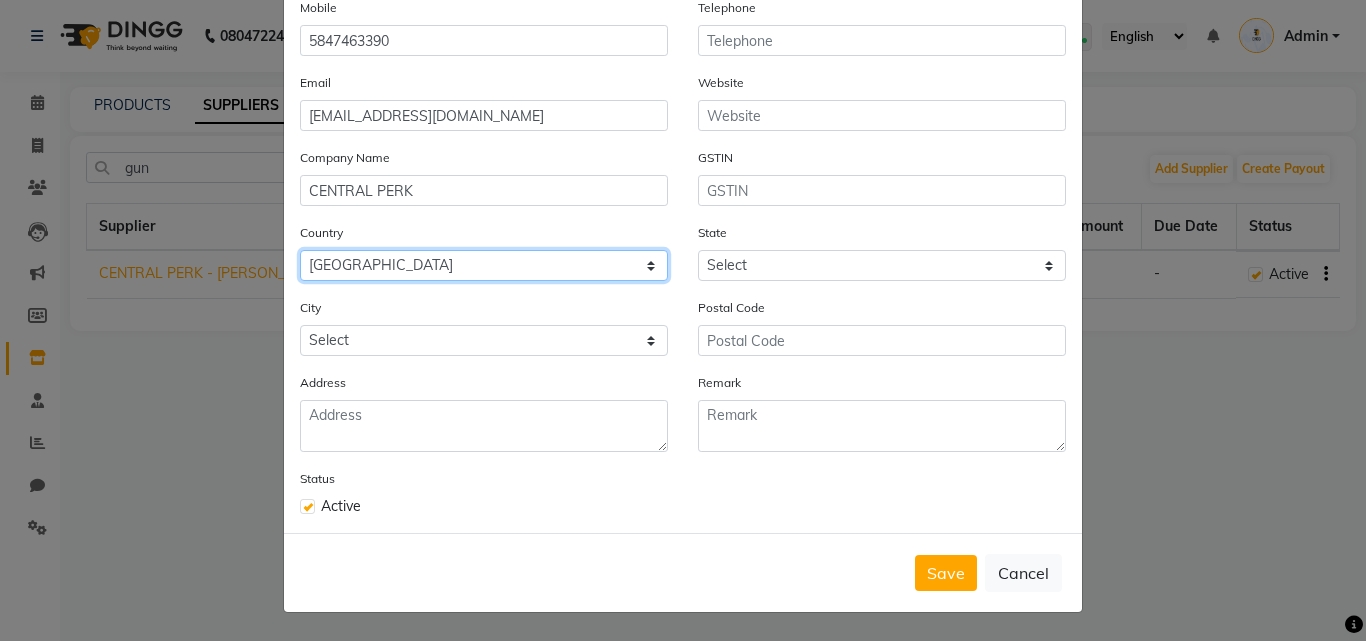 click on "Select [GEOGRAPHIC_DATA] [GEOGRAPHIC_DATA] [GEOGRAPHIC_DATA] [US_STATE] [GEOGRAPHIC_DATA] [GEOGRAPHIC_DATA] [GEOGRAPHIC_DATA] [GEOGRAPHIC_DATA] [GEOGRAPHIC_DATA] [GEOGRAPHIC_DATA] [GEOGRAPHIC_DATA] [GEOGRAPHIC_DATA] [GEOGRAPHIC_DATA] [GEOGRAPHIC_DATA] [GEOGRAPHIC_DATA] [GEOGRAPHIC_DATA] [GEOGRAPHIC_DATA] [GEOGRAPHIC_DATA] [GEOGRAPHIC_DATA] [GEOGRAPHIC_DATA] [GEOGRAPHIC_DATA] [GEOGRAPHIC_DATA] [GEOGRAPHIC_DATA] [GEOGRAPHIC_DATA] [GEOGRAPHIC_DATA] [GEOGRAPHIC_DATA] [GEOGRAPHIC_DATA] [GEOGRAPHIC_DATA] [GEOGRAPHIC_DATA] [GEOGRAPHIC_DATA] [GEOGRAPHIC_DATA] [GEOGRAPHIC_DATA] [GEOGRAPHIC_DATA] [GEOGRAPHIC_DATA] [GEOGRAPHIC_DATA] [GEOGRAPHIC_DATA] [GEOGRAPHIC_DATA] [GEOGRAPHIC_DATA] [GEOGRAPHIC_DATA] [GEOGRAPHIC_DATA] [GEOGRAPHIC_DATA] [GEOGRAPHIC_DATA] [GEOGRAPHIC_DATA] [GEOGRAPHIC_DATA] [GEOGRAPHIC_DATA] [GEOGRAPHIC_DATA] [GEOGRAPHIC_DATA] [GEOGRAPHIC_DATA] [GEOGRAPHIC_DATA] [GEOGRAPHIC_DATA], [GEOGRAPHIC_DATA] [GEOGRAPHIC_DATA] [GEOGRAPHIC_DATA] [GEOGRAPHIC_DATA] D'Ivoire [GEOGRAPHIC_DATA] [GEOGRAPHIC_DATA] [GEOGRAPHIC_DATA] [GEOGRAPHIC_DATA] [GEOGRAPHIC_DATA] [GEOGRAPHIC_DATA] [GEOGRAPHIC_DATA] [GEOGRAPHIC_DATA] [GEOGRAPHIC_DATA] [GEOGRAPHIC_DATA] [GEOGRAPHIC_DATA] [GEOGRAPHIC_DATA] [GEOGRAPHIC_DATA] [GEOGRAPHIC_DATA] [GEOGRAPHIC_DATA] [GEOGRAPHIC_DATA] ([GEOGRAPHIC_DATA]) [GEOGRAPHIC_DATA] [GEOGRAPHIC_DATA] [GEOGRAPHIC_DATA] [GEOGRAPHIC_DATA] [GEOGRAPHIC_DATA] [GEOGRAPHIC_DATA] [GEOGRAPHIC_DATA] [GEOGRAPHIC_DATA] [GEOGRAPHIC_DATA] [US_STATE] [GEOGRAPHIC_DATA] [GEOGRAPHIC_DATA] [GEOGRAPHIC_DATA] [GEOGRAPHIC_DATA] [GEOGRAPHIC_DATA] [GEOGRAPHIC_DATA] [GEOGRAPHIC_DATA] [US_STATE] [GEOGRAPHIC_DATA] [GEOGRAPHIC_DATA] [GEOGRAPHIC_DATA] [GEOGRAPHIC_DATA] [GEOGRAPHIC_DATA] [GEOGRAPHIC_DATA] [GEOGRAPHIC_DATA]" 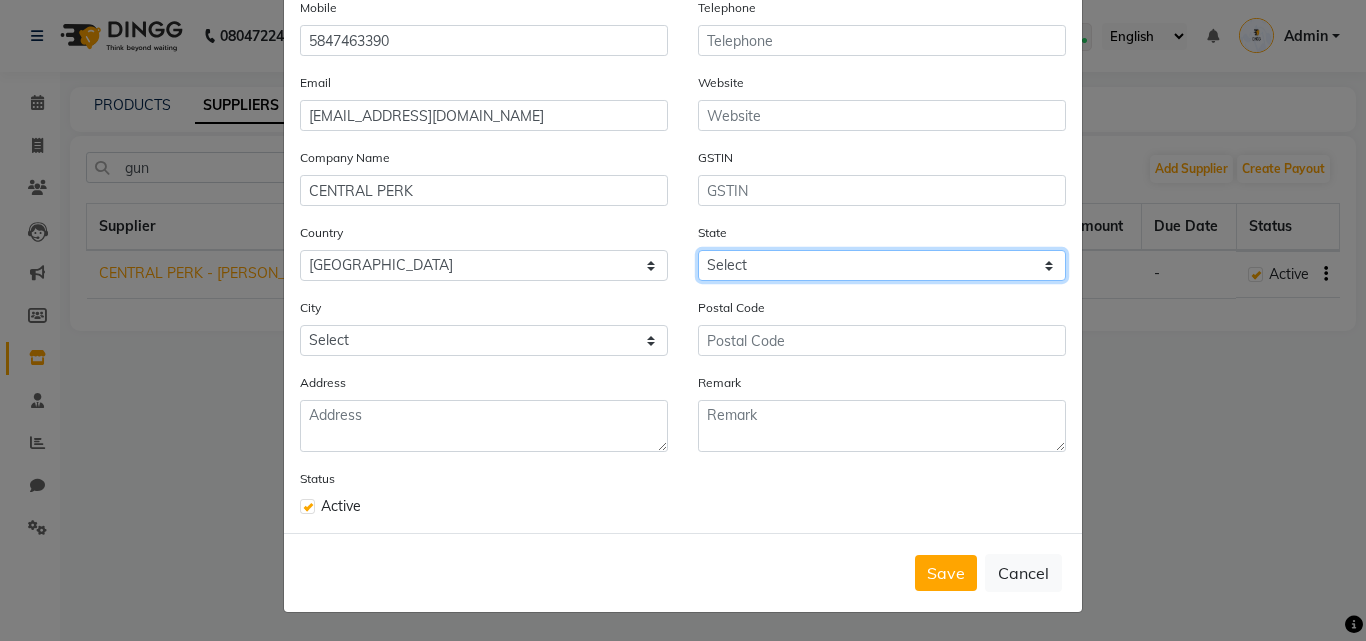 click on "Select [GEOGRAPHIC_DATA] [GEOGRAPHIC_DATA] [GEOGRAPHIC_DATA] [GEOGRAPHIC_DATA] [GEOGRAPHIC_DATA] [GEOGRAPHIC_DATA] [GEOGRAPHIC_DATA] [GEOGRAPHIC_DATA] and [GEOGRAPHIC_DATA] [GEOGRAPHIC_DATA] [GEOGRAPHIC_DATA] [GEOGRAPHIC_DATA] [GEOGRAPHIC_DATA] [GEOGRAPHIC_DATA] [GEOGRAPHIC_DATA] [GEOGRAPHIC_DATA] [GEOGRAPHIC_DATA] [GEOGRAPHIC_DATA] [GEOGRAPHIC_DATA] [GEOGRAPHIC_DATA] [GEOGRAPHIC_DATA] [GEOGRAPHIC_DATA] [GEOGRAPHIC_DATA] [GEOGRAPHIC_DATA] [GEOGRAPHIC_DATA] [GEOGRAPHIC_DATA] [GEOGRAPHIC_DATA] [GEOGRAPHIC_DATA] [GEOGRAPHIC_DATA] [GEOGRAPHIC_DATA] [GEOGRAPHIC_DATA] [GEOGRAPHIC_DATA] [GEOGRAPHIC_DATA] [GEOGRAPHIC_DATA] [GEOGRAPHIC_DATA] [GEOGRAPHIC_DATA] [GEOGRAPHIC_DATA] [GEOGRAPHIC_DATA] Other Territory Centre Jurisdiction" 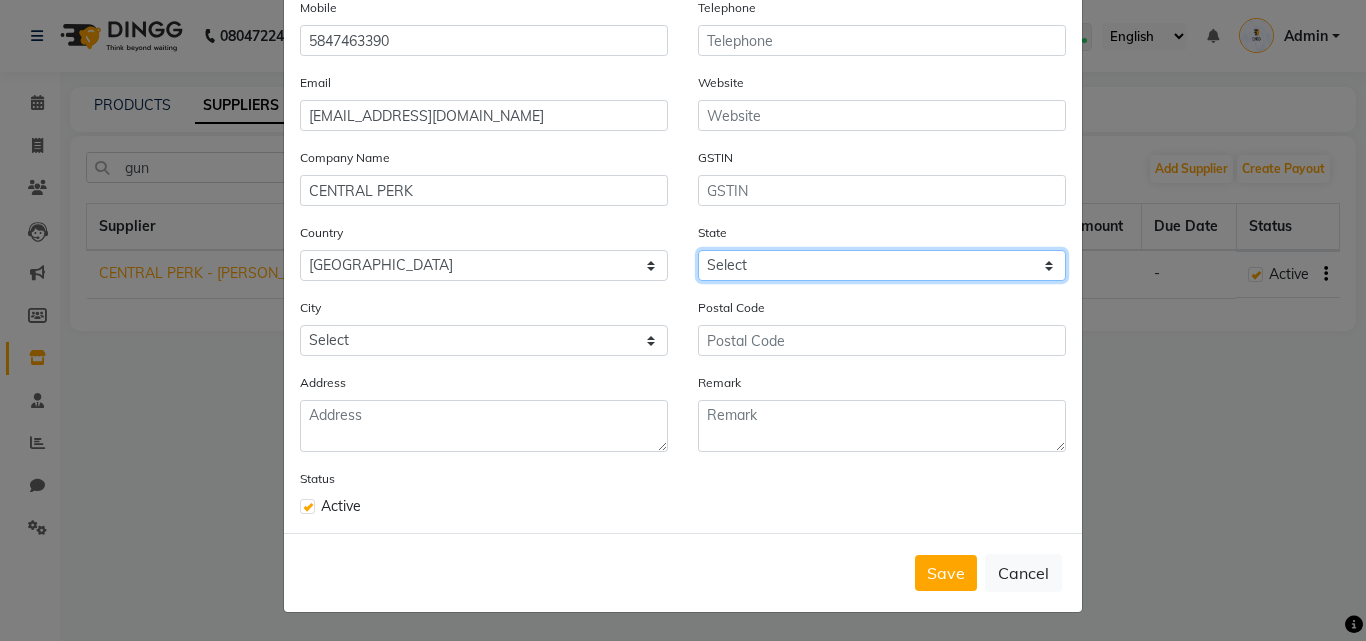 select on "11" 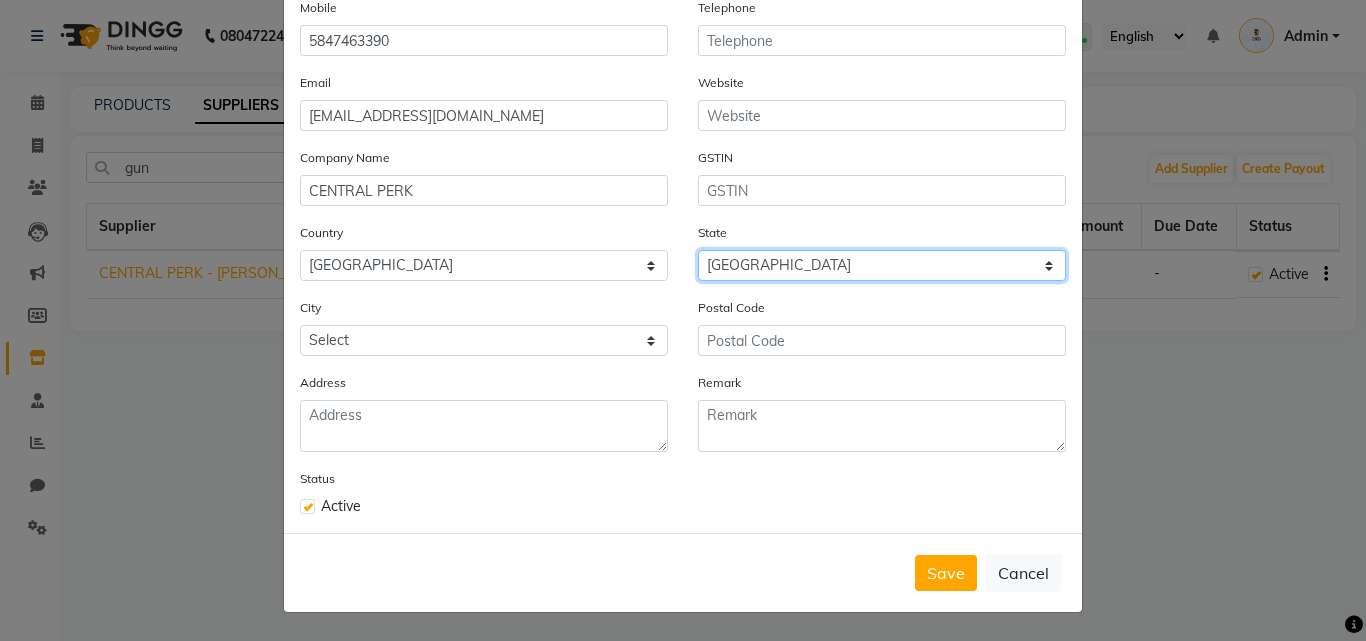 click on "Select [GEOGRAPHIC_DATA] [GEOGRAPHIC_DATA] [GEOGRAPHIC_DATA] [GEOGRAPHIC_DATA] [GEOGRAPHIC_DATA] [GEOGRAPHIC_DATA] [GEOGRAPHIC_DATA] [GEOGRAPHIC_DATA] and [GEOGRAPHIC_DATA] [GEOGRAPHIC_DATA] [GEOGRAPHIC_DATA] [GEOGRAPHIC_DATA] [GEOGRAPHIC_DATA] [GEOGRAPHIC_DATA] [GEOGRAPHIC_DATA] [GEOGRAPHIC_DATA] [GEOGRAPHIC_DATA] [GEOGRAPHIC_DATA] [GEOGRAPHIC_DATA] [GEOGRAPHIC_DATA] [GEOGRAPHIC_DATA] [GEOGRAPHIC_DATA] [GEOGRAPHIC_DATA] [GEOGRAPHIC_DATA] [GEOGRAPHIC_DATA] [GEOGRAPHIC_DATA] [GEOGRAPHIC_DATA] [GEOGRAPHIC_DATA] [GEOGRAPHIC_DATA] [GEOGRAPHIC_DATA] [GEOGRAPHIC_DATA] [GEOGRAPHIC_DATA] [GEOGRAPHIC_DATA] [GEOGRAPHIC_DATA] [GEOGRAPHIC_DATA] [GEOGRAPHIC_DATA] [GEOGRAPHIC_DATA] [GEOGRAPHIC_DATA] Other Territory Centre Jurisdiction" 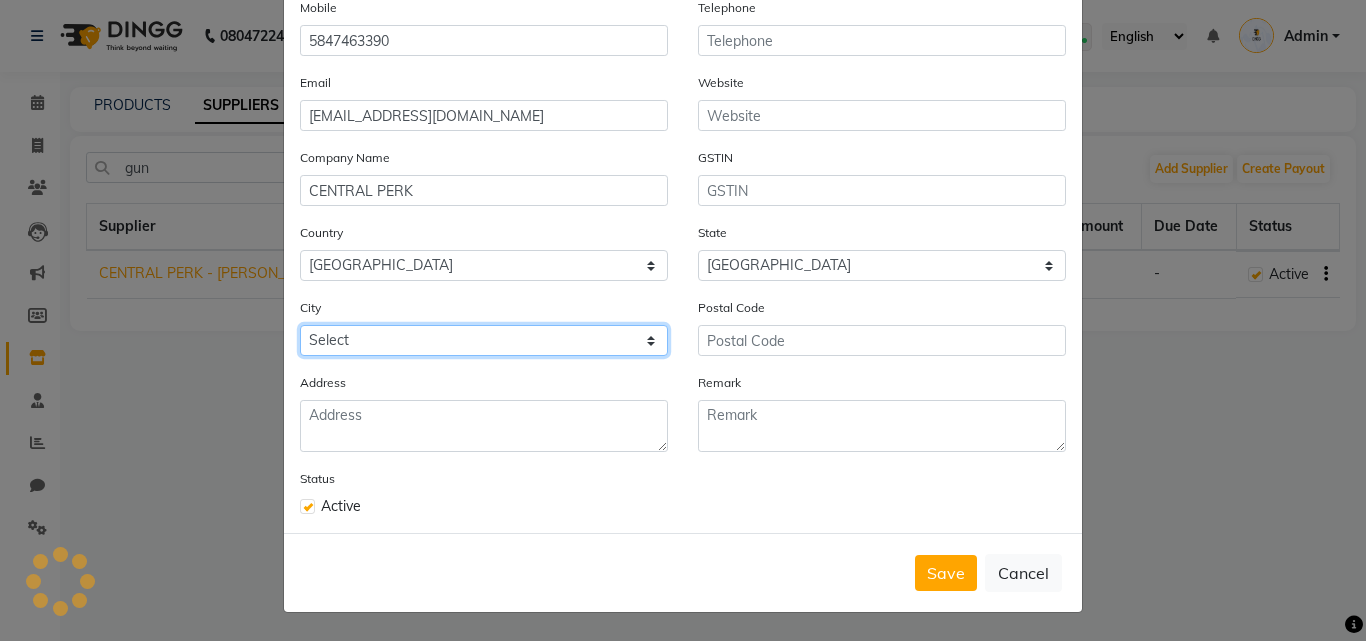 click on "Select" 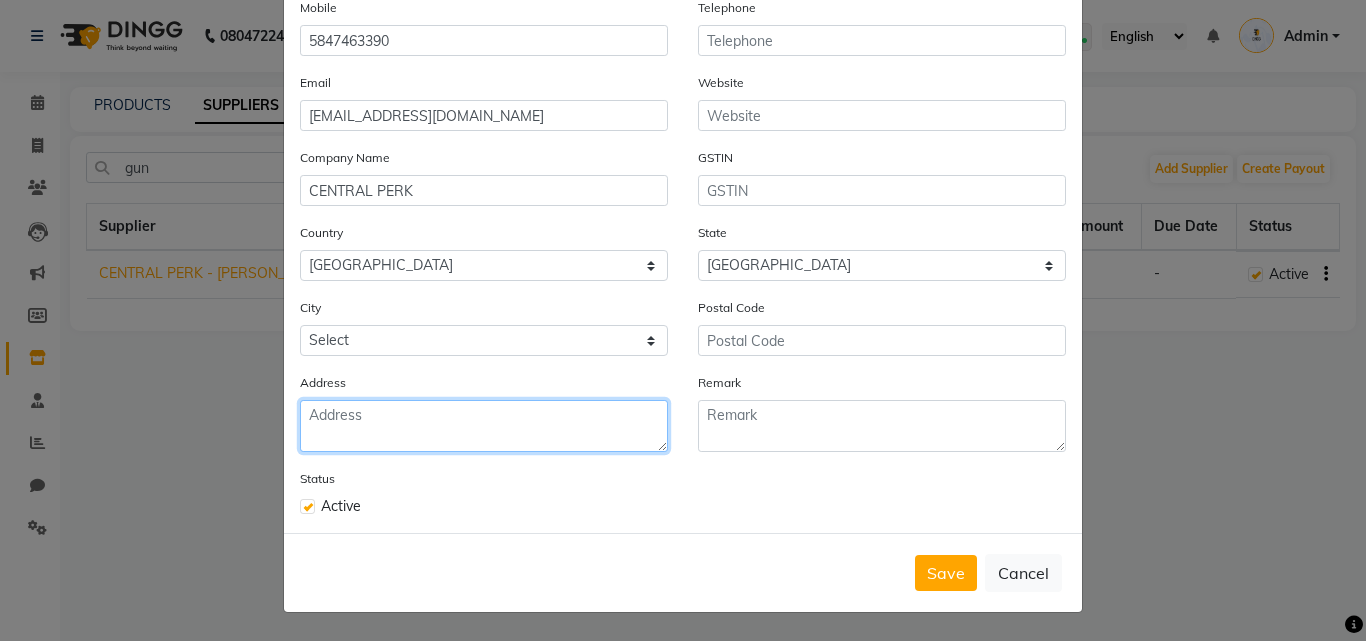drag, startPoint x: 446, startPoint y: 436, endPoint x: 439, endPoint y: 392, distance: 44.553337 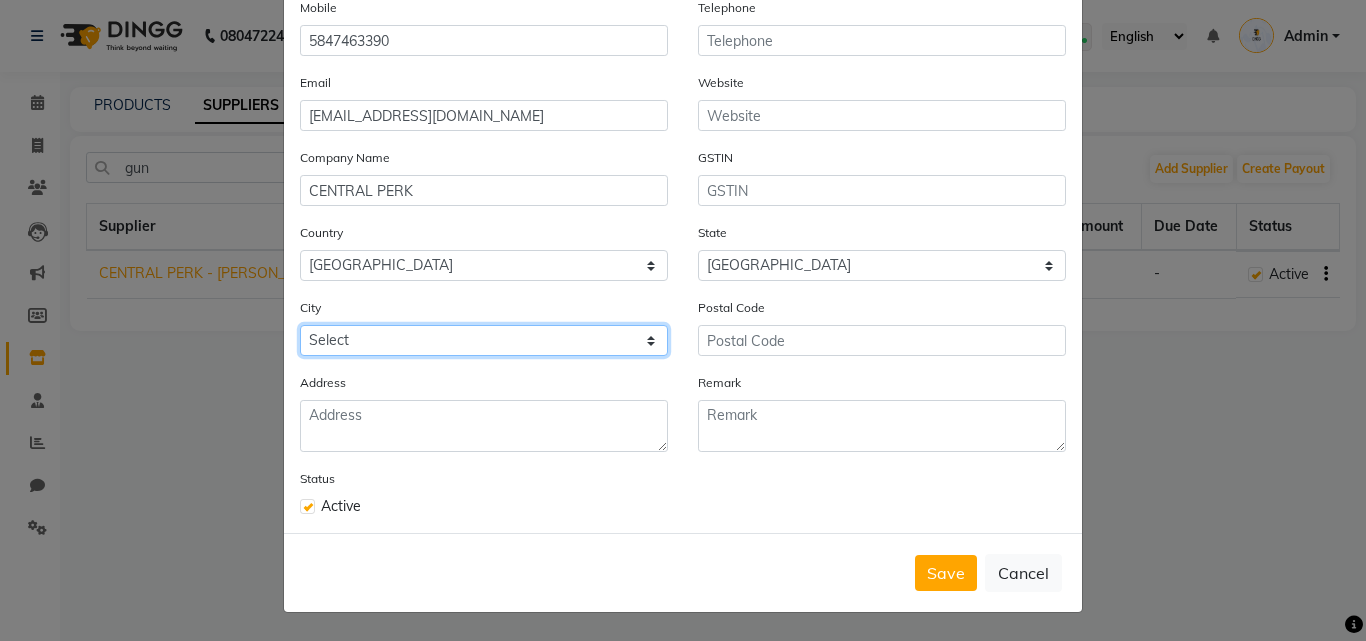 click on "Select [PERSON_NAME] Aquem Arpora Bambolim Bandora Bardez Benaulim Betora Bicholim [GEOGRAPHIC_DATA] [GEOGRAPHIC_DATA] Caranzalem [GEOGRAPHIC_DATA] [GEOGRAPHIC_DATA] [GEOGRAPHIC_DATA] Chinchinim Colvale Corlim [GEOGRAPHIC_DATA] [GEOGRAPHIC_DATA] [GEOGRAPHIC_DATA] [PERSON_NAME] [GEOGRAPHIC_DATA] [PERSON_NAME] [GEOGRAPHIC_DATA] [GEOGRAPHIC_DATA] [GEOGRAPHIC_DATA] [GEOGRAPHIC_DATA] [GEOGRAPHIC_DATA] [GEOGRAPHIC_DATA] [GEOGRAPHIC_DATA] [GEOGRAPHIC_DATA] Mapusa [GEOGRAPHIC_DATA] [GEOGRAPHIC_DATA] [GEOGRAPHIC_DATA] [GEOGRAPHIC_DATA] [GEOGRAPHIC_DATA] [GEOGRAPHIC_DATA] [GEOGRAPHIC_DATA] Panaji Parcem [GEOGRAPHIC_DATA][PERSON_NAME][GEOGRAPHIC_DATA][PERSON_NAME] [GEOGRAPHIC_DATA] Pilerne [GEOGRAPHIC_DATA] Porvorim Quepem Queula [PERSON_NAME] [PERSON_NAME] Salcette [GEOGRAPHIC_DATA] Sancoale [GEOGRAPHIC_DATA] Sanquelim [GEOGRAPHIC_DATA] [GEOGRAPHIC_DATA][PERSON_NAME] Serula Sinquerim Siolim Taleigao Tivim Valpoi Varca [PERSON_NAME]" 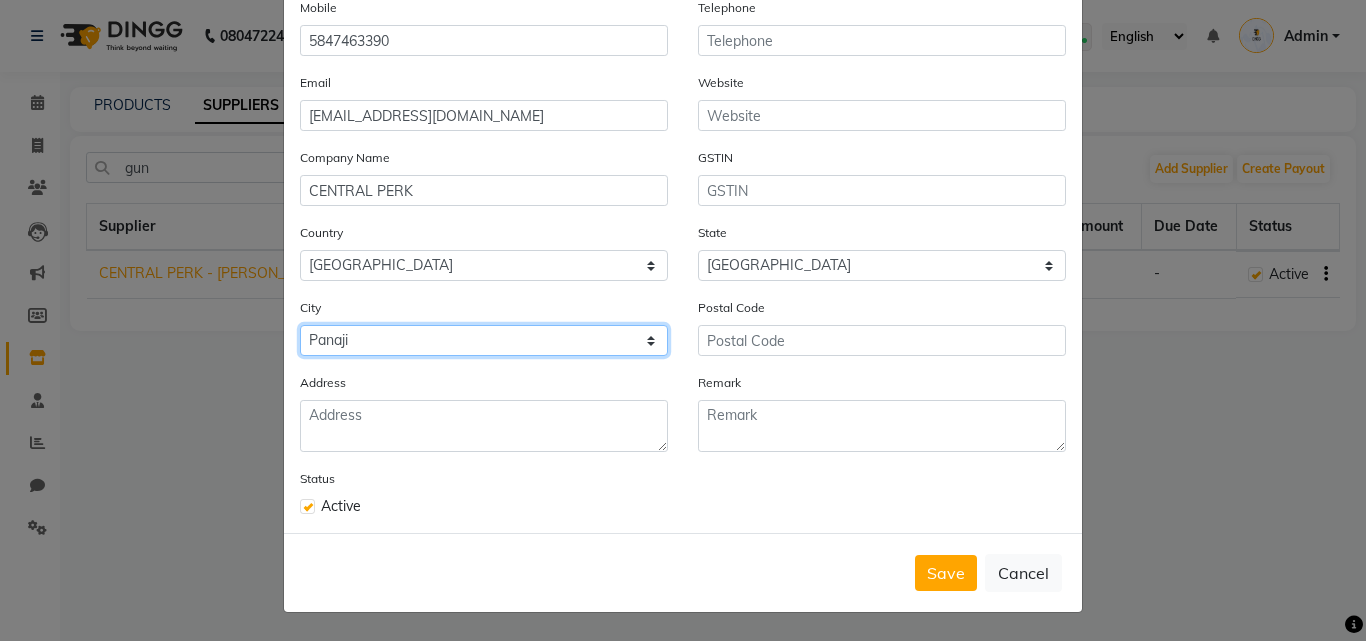 click on "Select [PERSON_NAME] Aquem Arpora Bambolim Bandora Bardez Benaulim Betora Bicholim [GEOGRAPHIC_DATA] [GEOGRAPHIC_DATA] Caranzalem [GEOGRAPHIC_DATA] [GEOGRAPHIC_DATA] [GEOGRAPHIC_DATA] Chinchinim Colvale Corlim [GEOGRAPHIC_DATA] [GEOGRAPHIC_DATA] [GEOGRAPHIC_DATA] [PERSON_NAME] [GEOGRAPHIC_DATA] [PERSON_NAME] [GEOGRAPHIC_DATA] [GEOGRAPHIC_DATA] [GEOGRAPHIC_DATA] [GEOGRAPHIC_DATA] [GEOGRAPHIC_DATA] [GEOGRAPHIC_DATA] [GEOGRAPHIC_DATA] [GEOGRAPHIC_DATA] Mapusa [GEOGRAPHIC_DATA] [GEOGRAPHIC_DATA] [GEOGRAPHIC_DATA] [GEOGRAPHIC_DATA] [GEOGRAPHIC_DATA] [GEOGRAPHIC_DATA] [GEOGRAPHIC_DATA] Panaji Parcem [GEOGRAPHIC_DATA][PERSON_NAME][GEOGRAPHIC_DATA][PERSON_NAME] [GEOGRAPHIC_DATA] Pilerne [GEOGRAPHIC_DATA] Porvorim Quepem Queula [PERSON_NAME] [PERSON_NAME] Salcette [GEOGRAPHIC_DATA] Sancoale [GEOGRAPHIC_DATA] Sanquelim [GEOGRAPHIC_DATA] [GEOGRAPHIC_DATA][PERSON_NAME] Serula Sinquerim Siolim Taleigao Tivim Valpoi Varca [PERSON_NAME]" 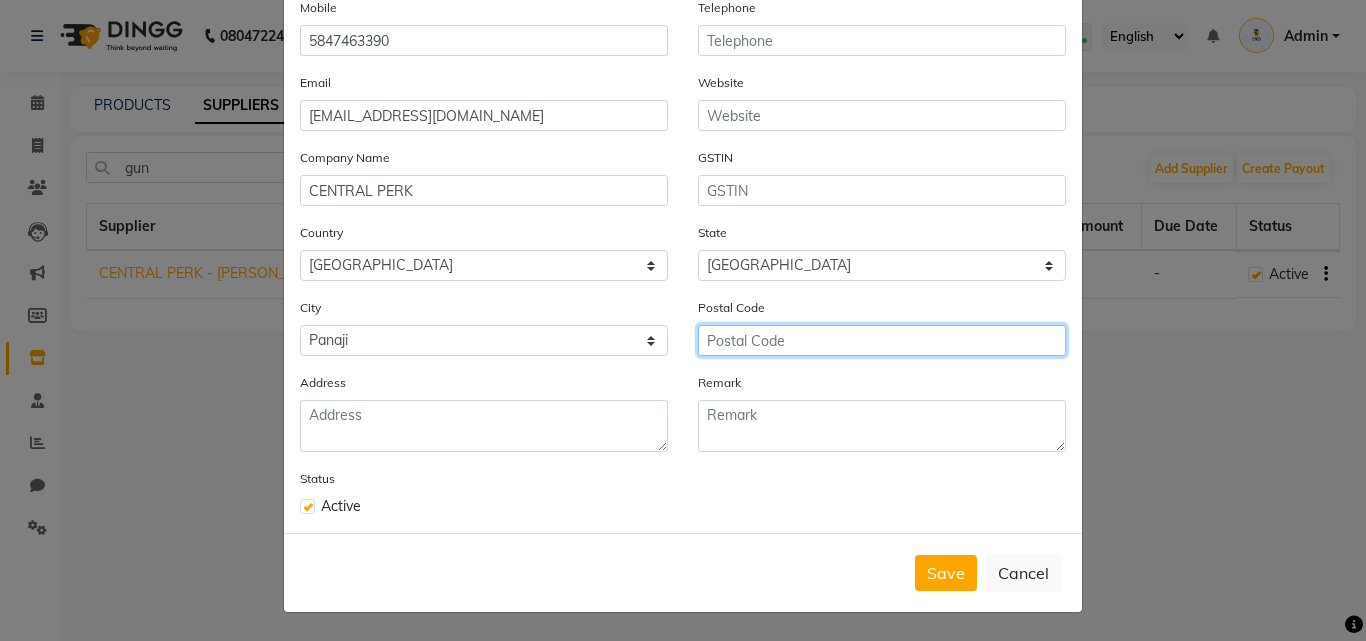 click 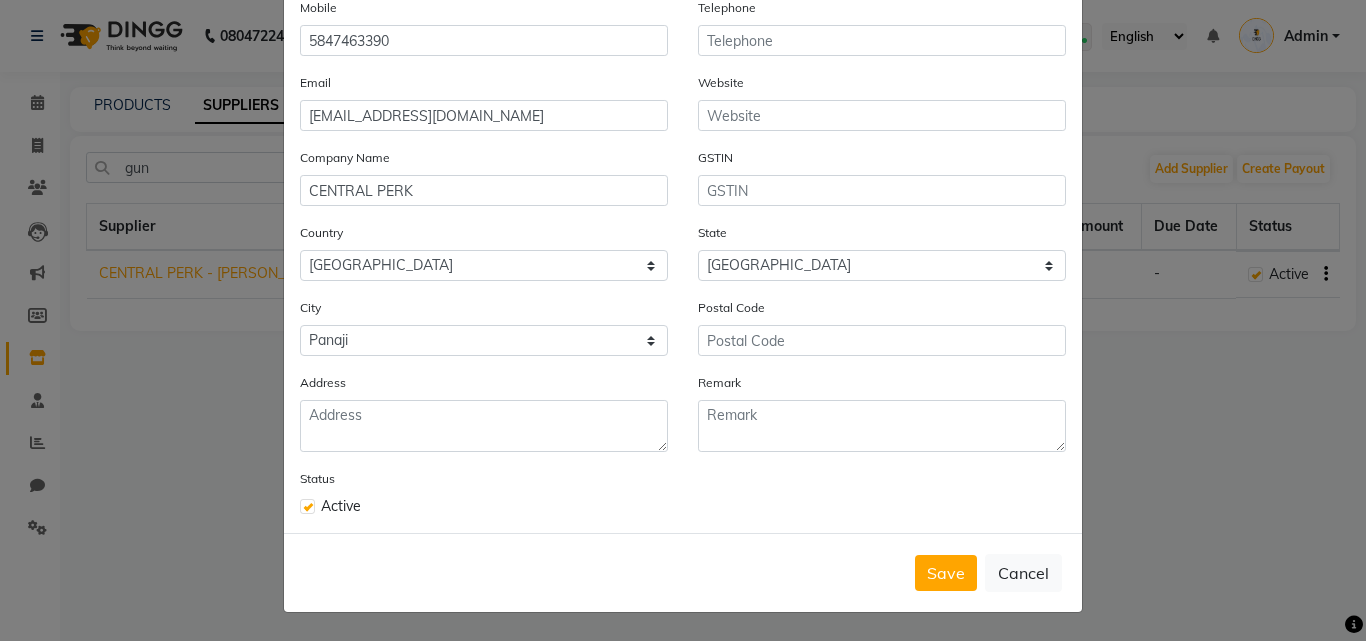 click on "Remark" 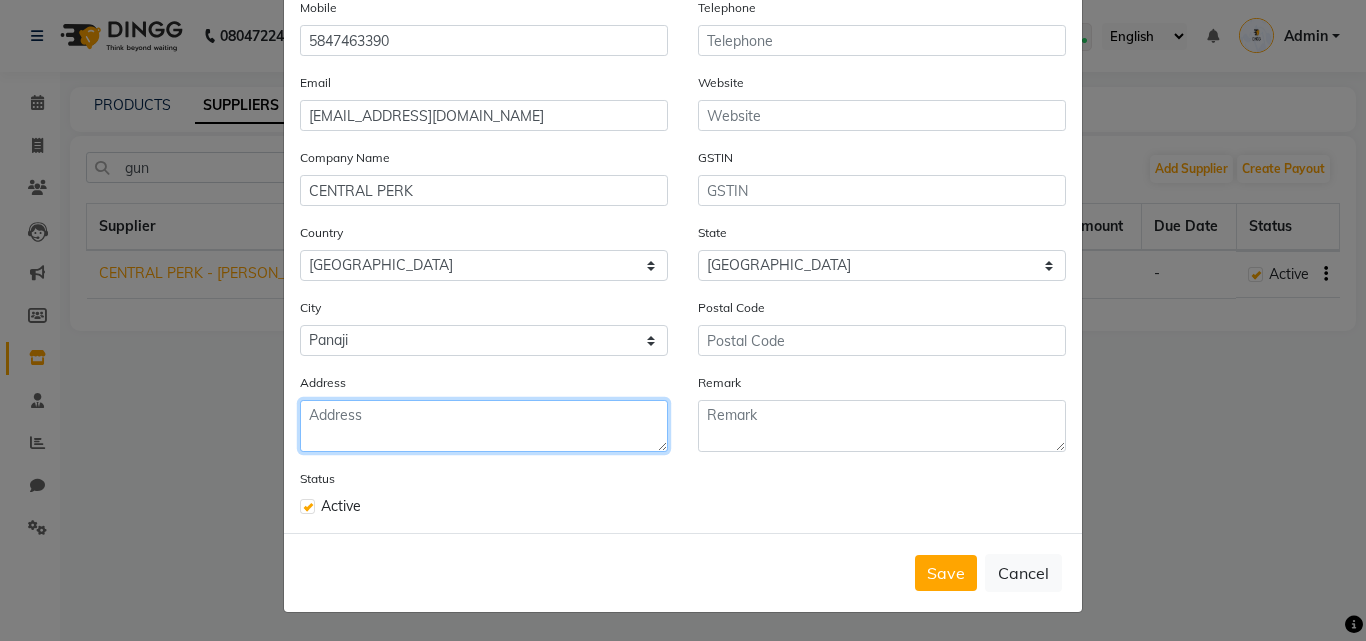 click 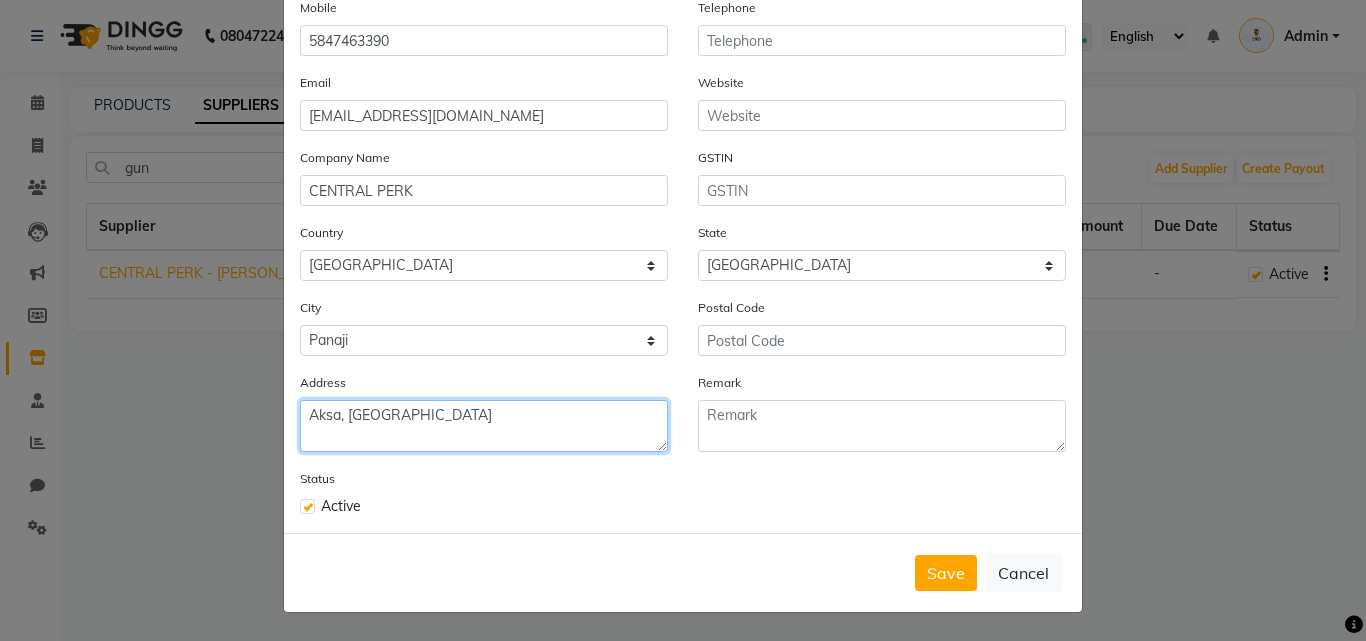 type on "Aksa, [GEOGRAPHIC_DATA]" 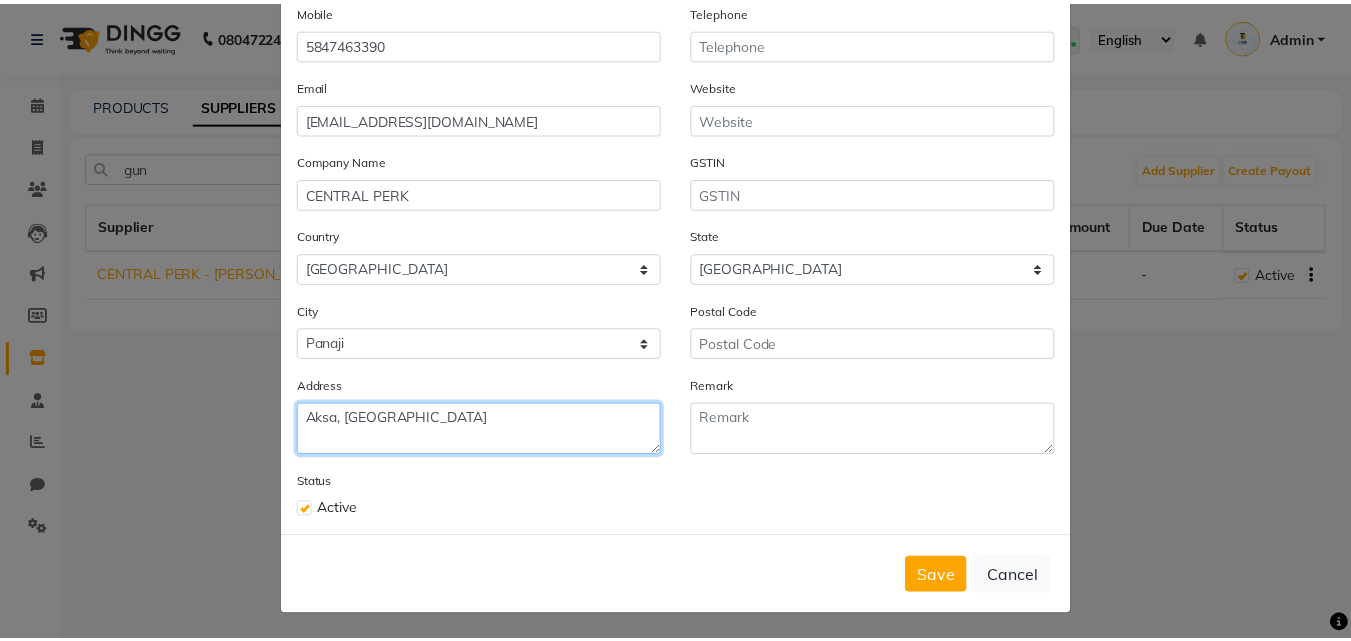 scroll, scrollTop: 192, scrollLeft: 0, axis: vertical 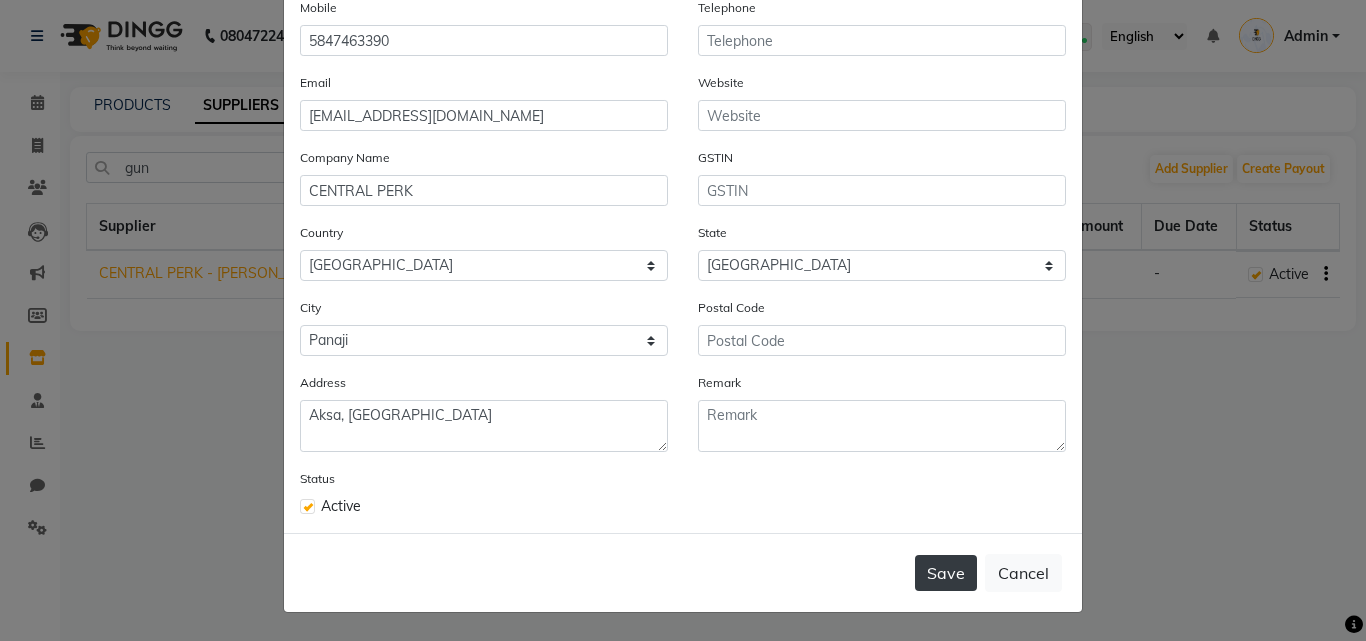 click on "Save" 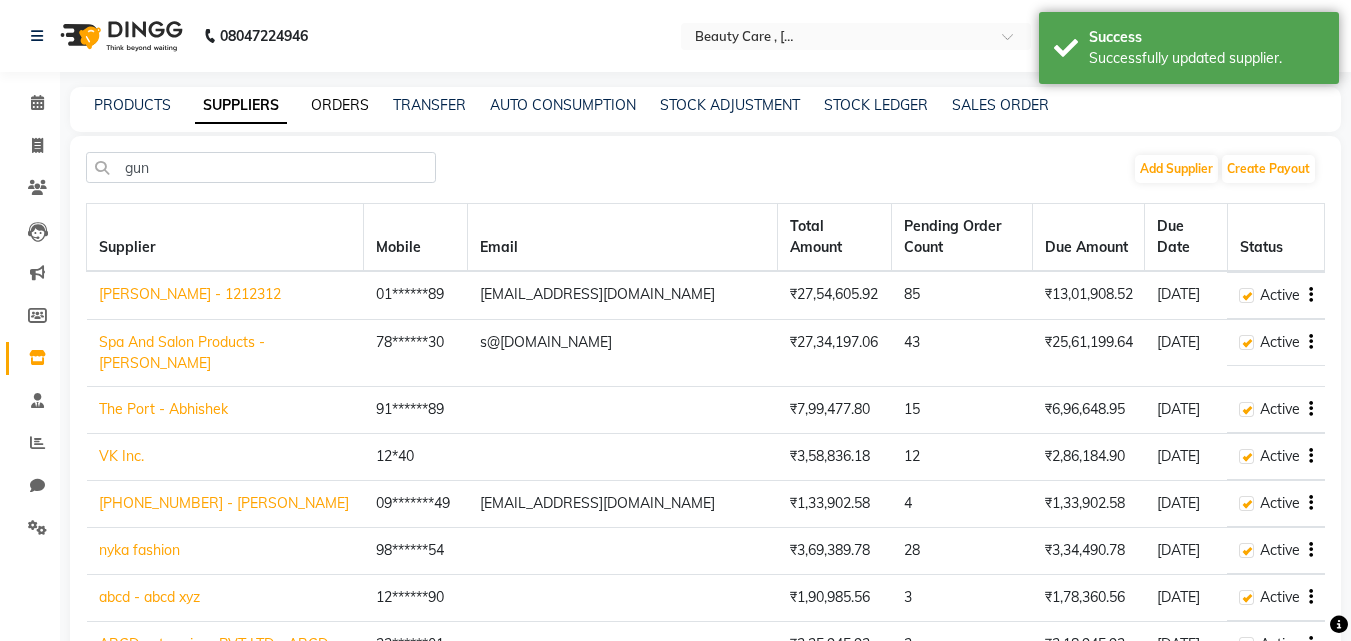 click on "ORDERS" 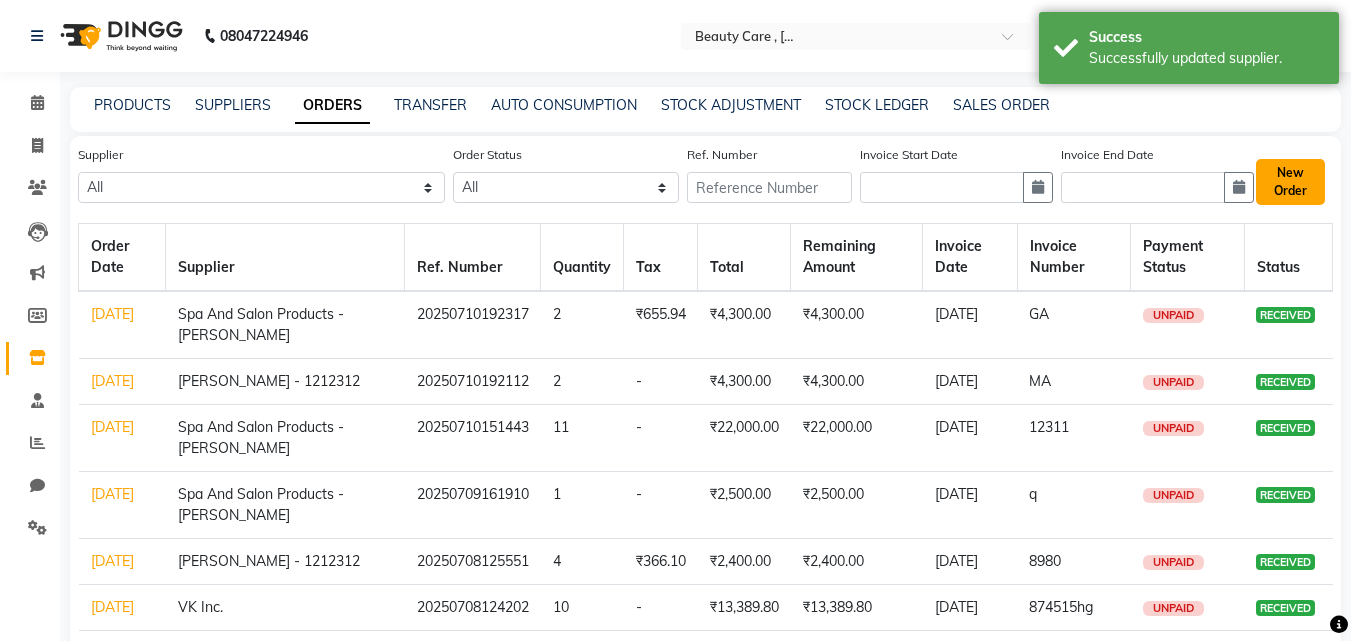click on "New Order" 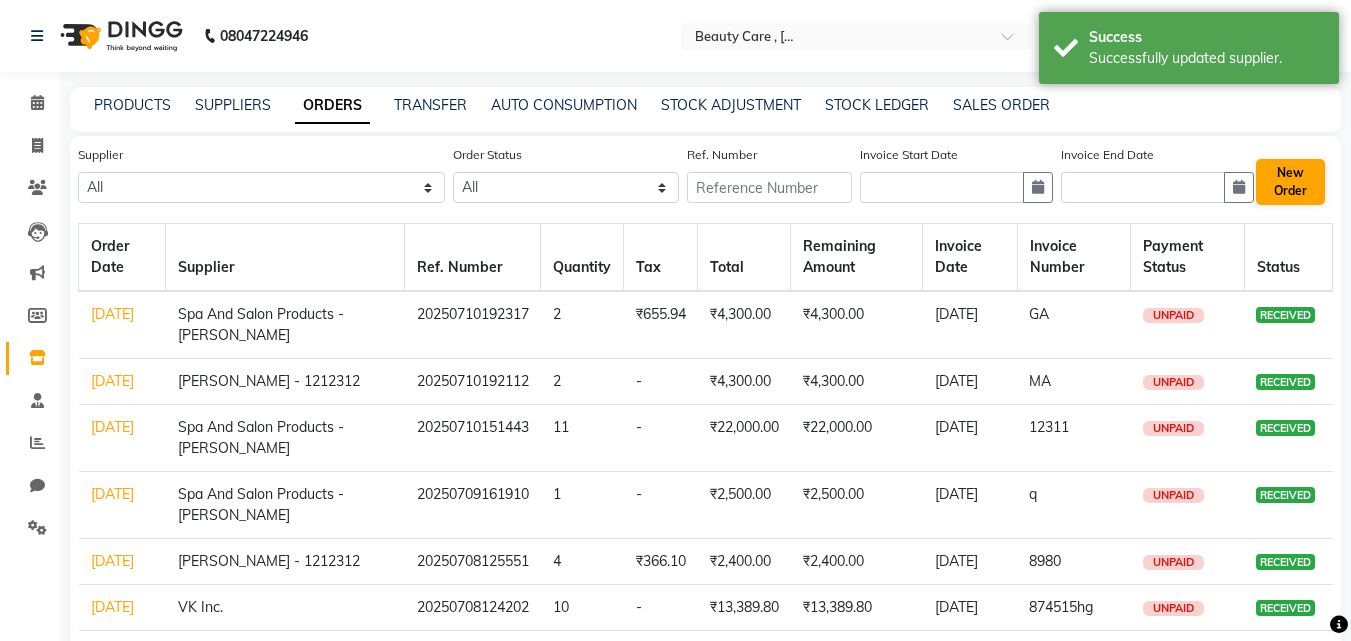 select on "true" 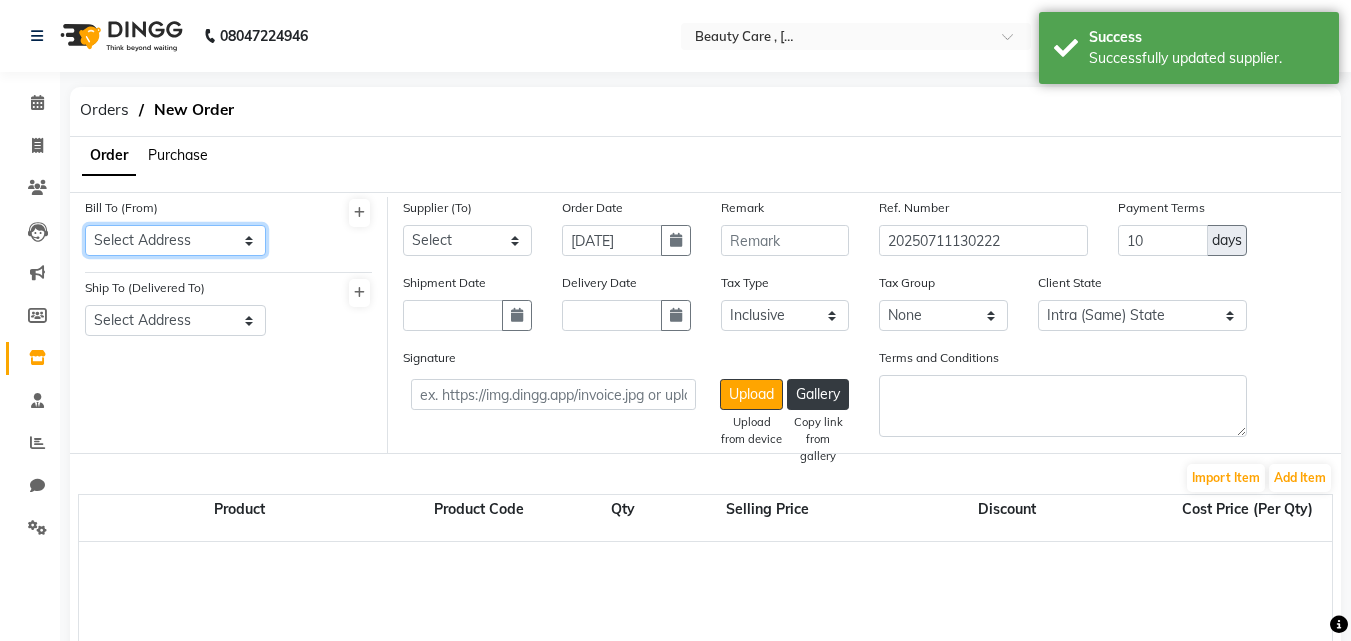 click on "Select Address  [GEOGRAPHIC_DATA][PERSON_NAME] [GEOGRAPHIC_DATA]   abc   [PERSON_NAME] (Home)   home   shop   Demo Test   d   home   Pune2   abcde   purchase   shop ,[GEOGRAPHIC_DATA][PERSON_NAME] 5   avbnvhg,[GEOGRAPHIC_DATA],[GEOGRAPHIC_DATA] 1    Agonda Traders, [GEOGRAPHIC_DATA]   [GEOGRAPHIC_DATA]   [GEOGRAPHIC_DATA]   [GEOGRAPHIC_DATA]   [GEOGRAPHIC_DATA]   Testing [GEOGRAPHIC_DATA]   [GEOGRAPHIC_DATA]   [GEOGRAPHIC_DATA]" 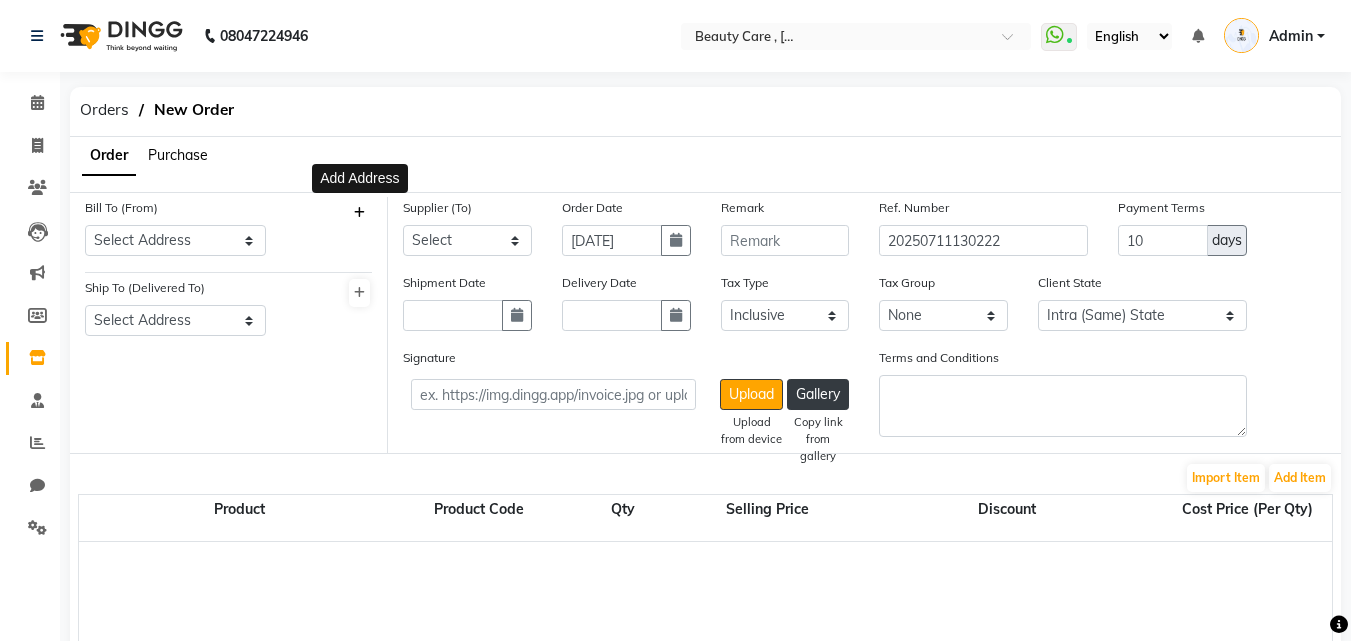 click 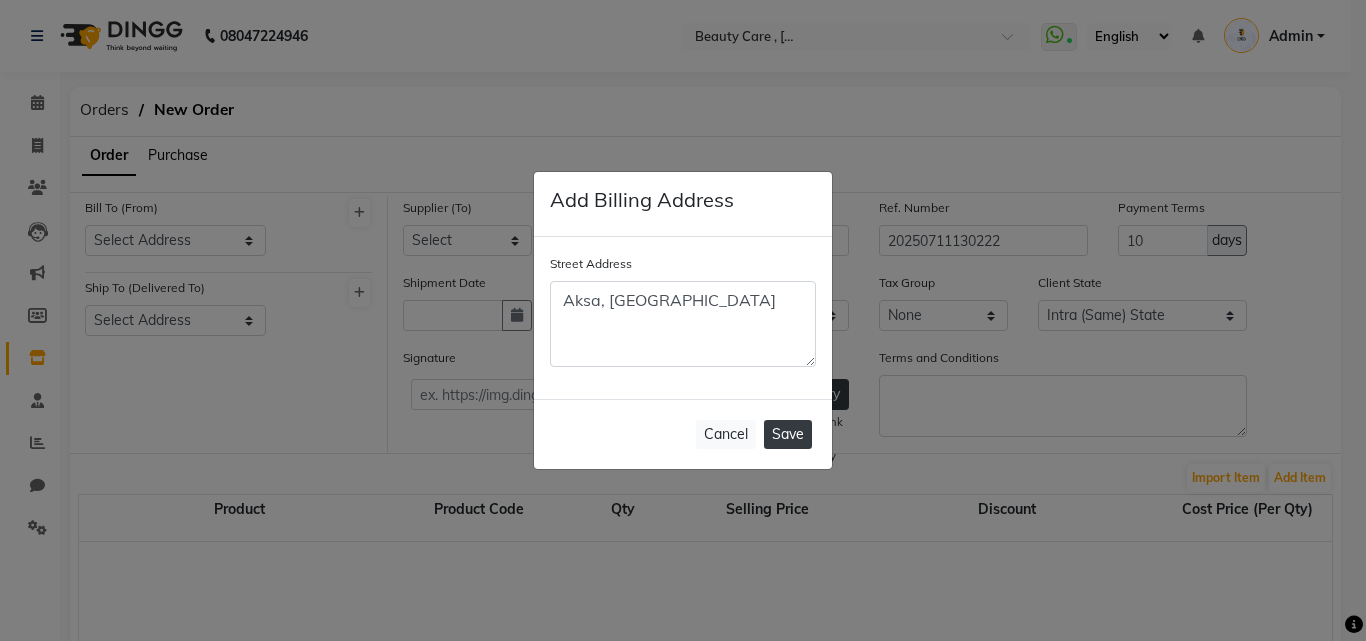 type on "Aksa, [GEOGRAPHIC_DATA]" 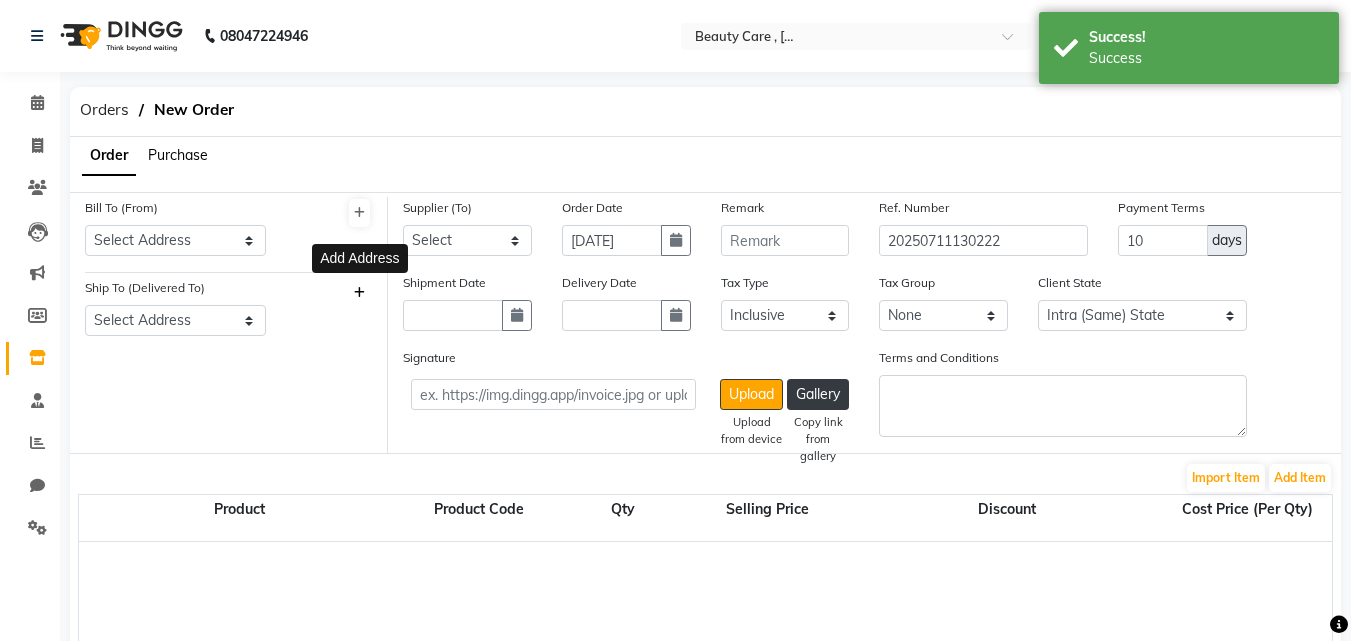 click 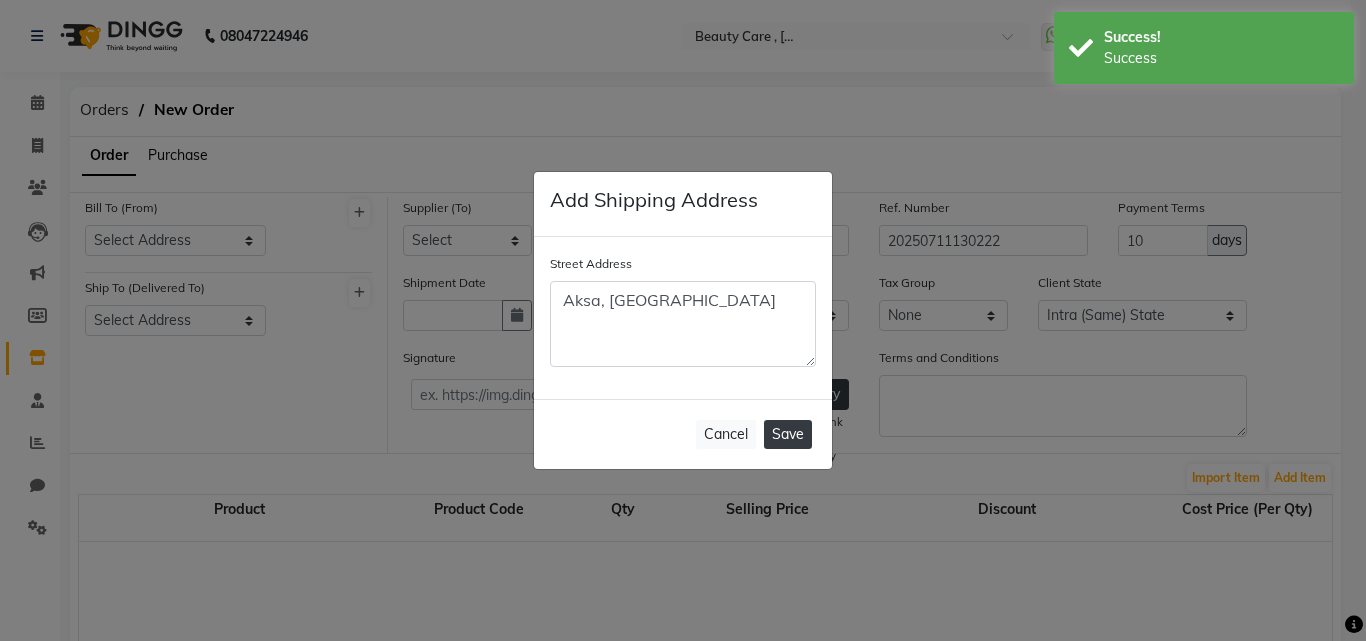 type on "Aksa, [GEOGRAPHIC_DATA]" 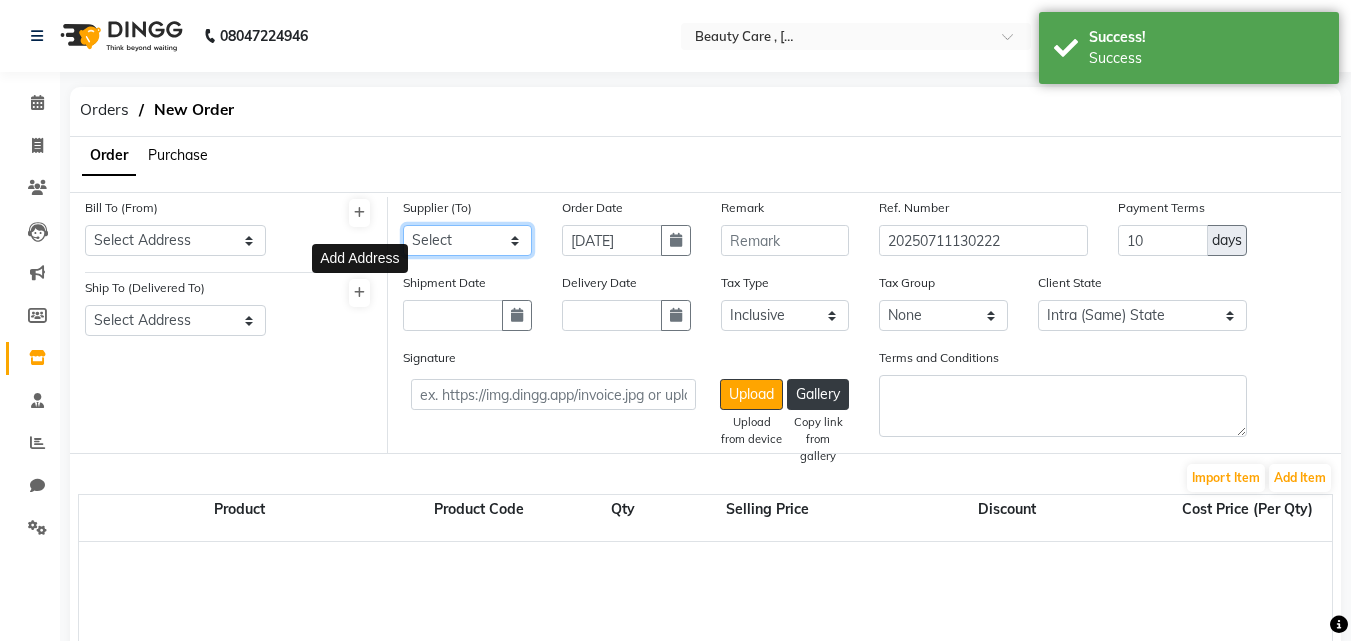 click on "Select [PERSON_NAME] - 1212312 Spa And Salon Products  - [PERSON_NAME] The Port - Abhishek  VK Inc. [PHONE_NUMBER] - [PERSON_NAME] nyka fashion abcd - abcd xyz ABCD enterprises PVT LTD - ABCD enterprises Demo Company - Demo Supplier ABCD Enterprise - ABCD JSM Enterprise - JSM A Jolly Enterprises - Akshay P [PERSON_NAME] demo 123 - demo 123 demo 123 test [PERSON_NAME] Supplier [PERSON_NAME] M Dummy  - Dummy  Stylo XYZ  Blowout xyz June xyz Supplier goodlook - R KUMAR ABC - Vitrue Salon Taj International - [PERSON_NAME] nshfka sdhdh [PERSON_NAME] K Test Supplier [PERSON_NAME] Ltd Amazon CENTRAL PERK - [PERSON_NAME]" 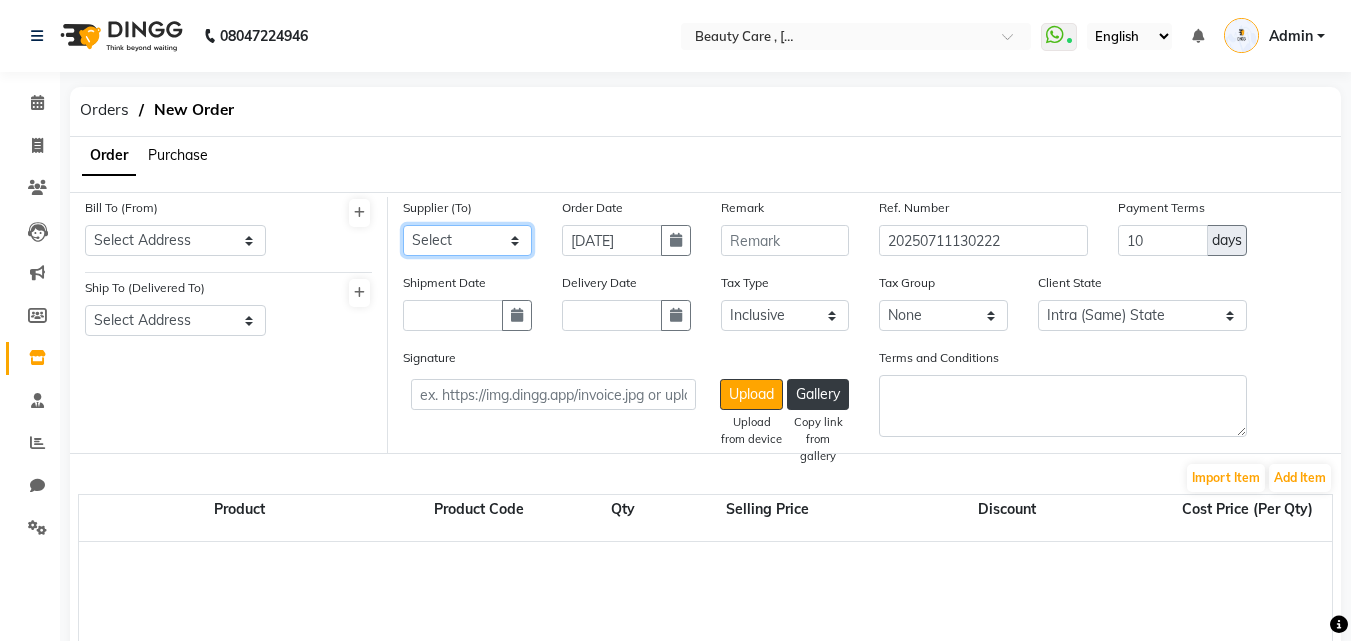 select on "5316" 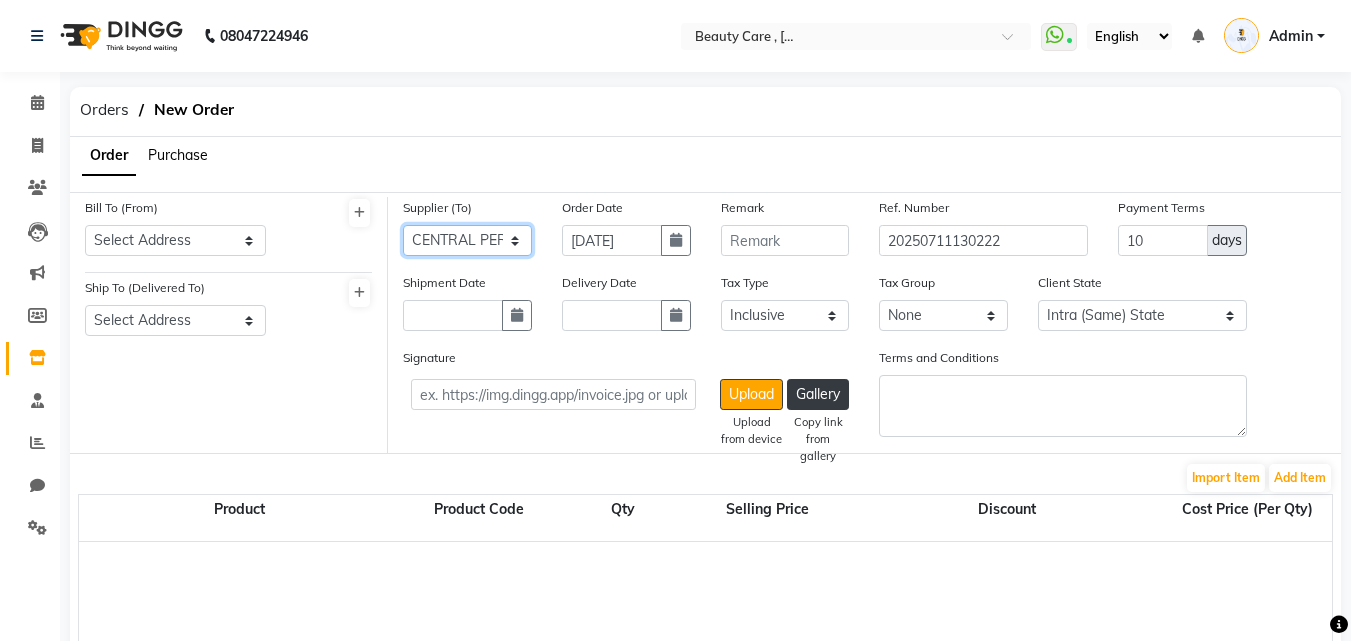 click on "Select [PERSON_NAME] - 1212312 Spa And Salon Products  - [PERSON_NAME] The Port - Abhishek  VK Inc. [PHONE_NUMBER] - [PERSON_NAME] nyka fashion abcd - abcd xyz ABCD enterprises PVT LTD - ABCD enterprises Demo Company - Demo Supplier ABCD Enterprise - ABCD JSM Enterprise - JSM A Jolly Enterprises - Akshay P [PERSON_NAME] demo 123 - demo 123 demo 123 test [PERSON_NAME] Supplier [PERSON_NAME] M Dummy  - Dummy  Stylo XYZ  Blowout xyz June xyz Supplier goodlook - R KUMAR ABC - Vitrue Salon Taj International - [PERSON_NAME] nshfka sdhdh [PERSON_NAME] K Test Supplier [PERSON_NAME] Ltd Amazon CENTRAL PERK - [PERSON_NAME]" 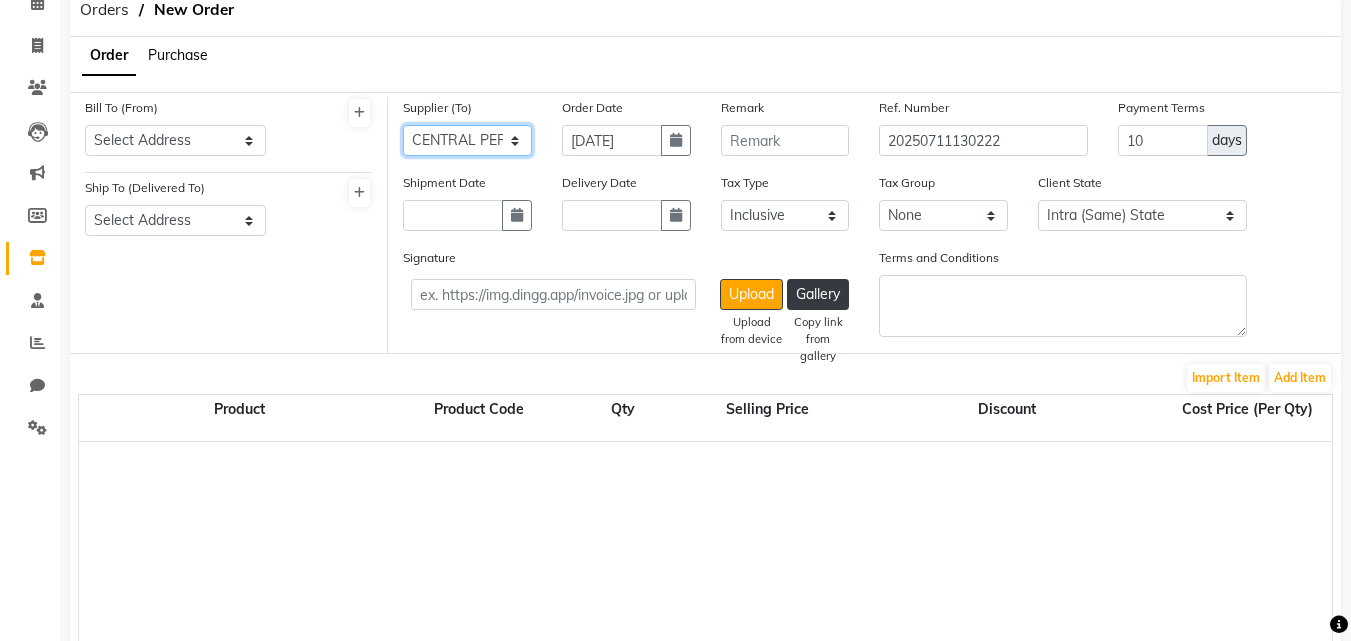 scroll, scrollTop: 200, scrollLeft: 0, axis: vertical 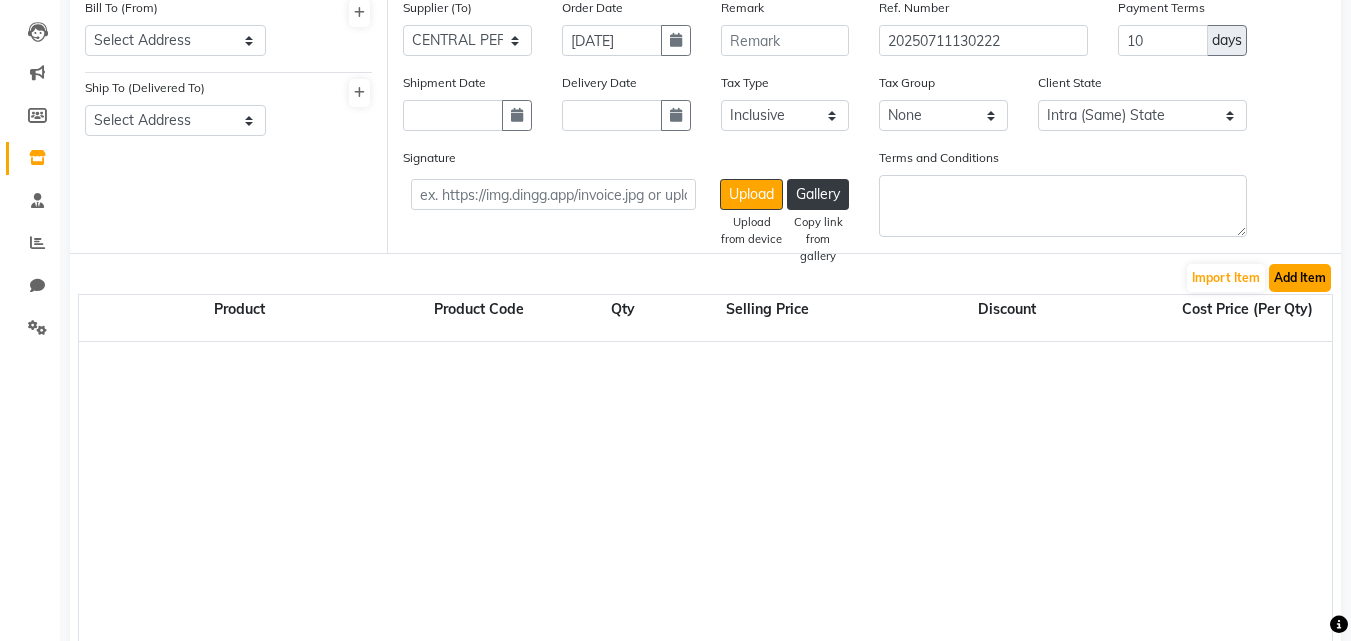 click on "Add Item" 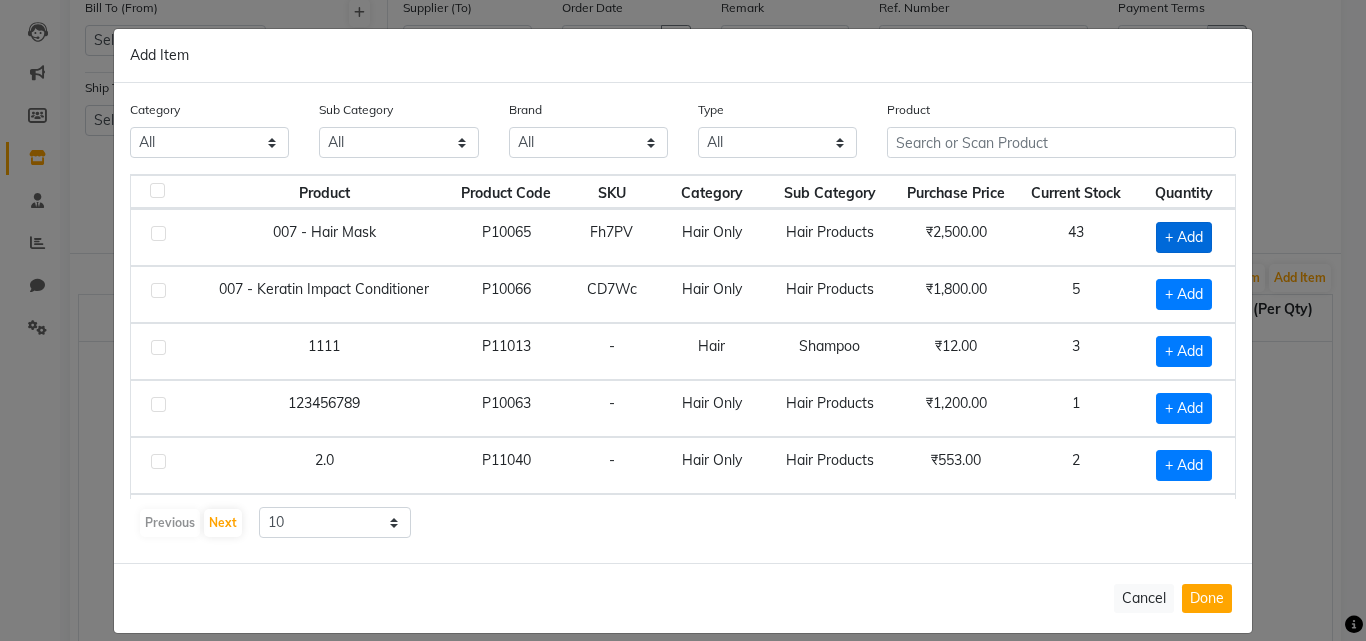 click on "+ Add" 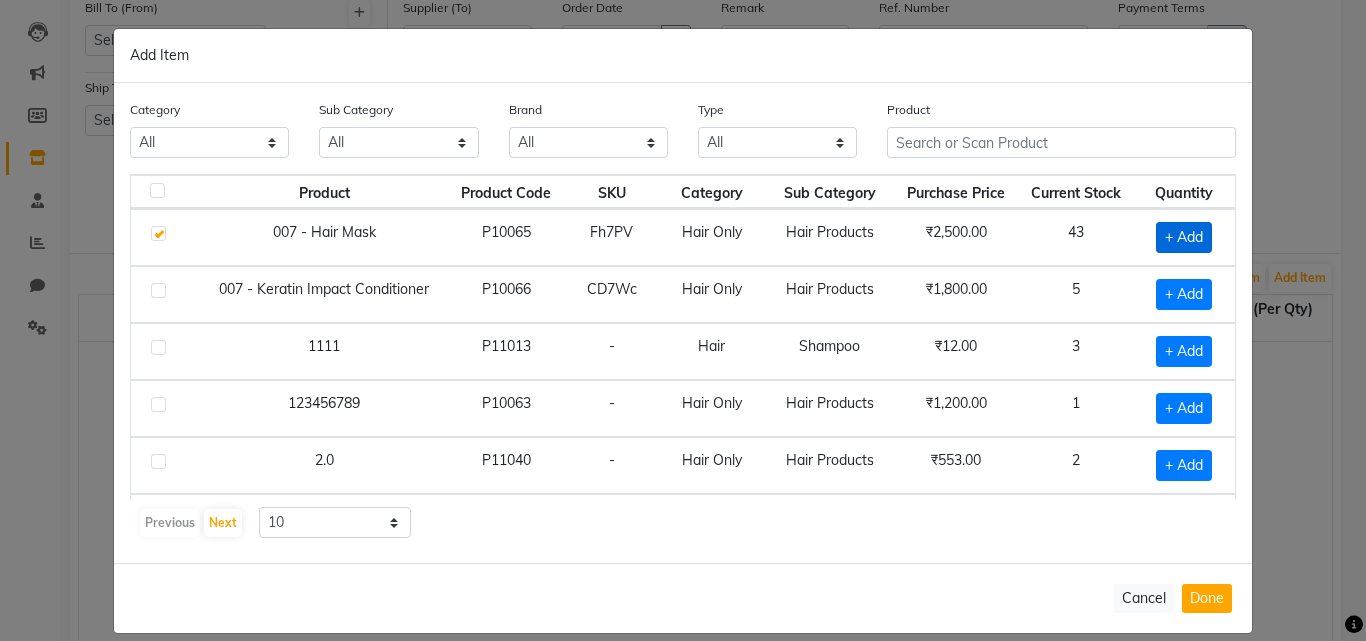 checkbox on "true" 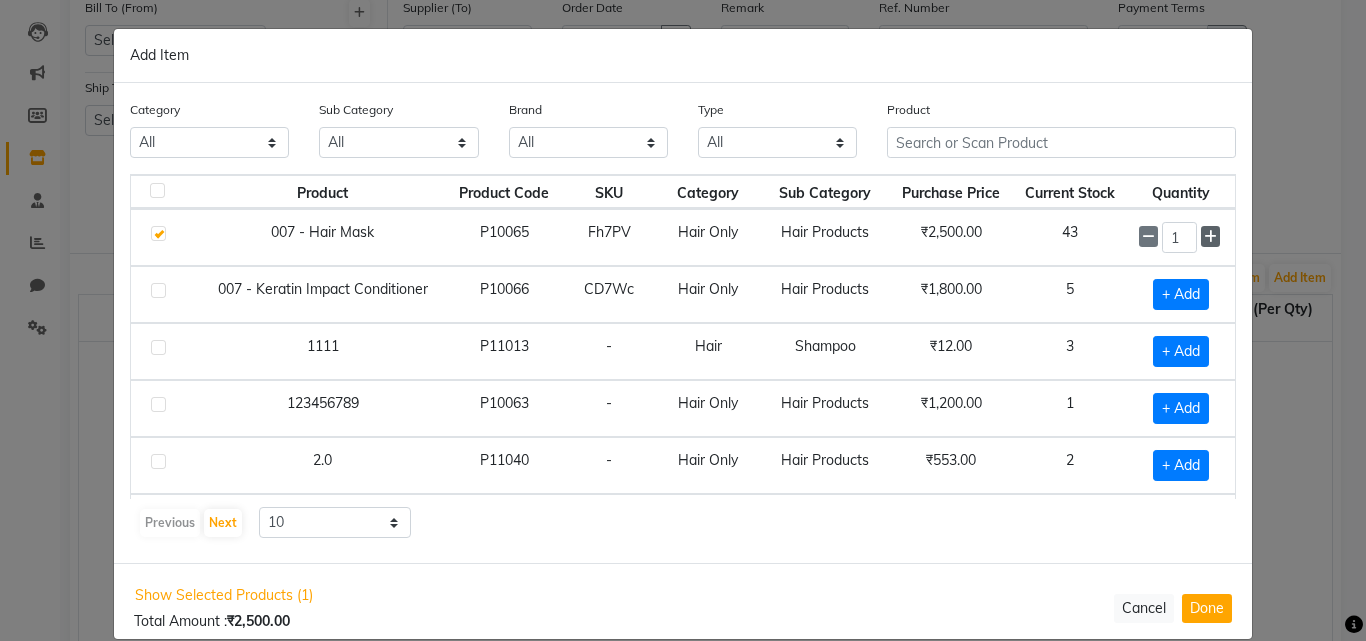 click 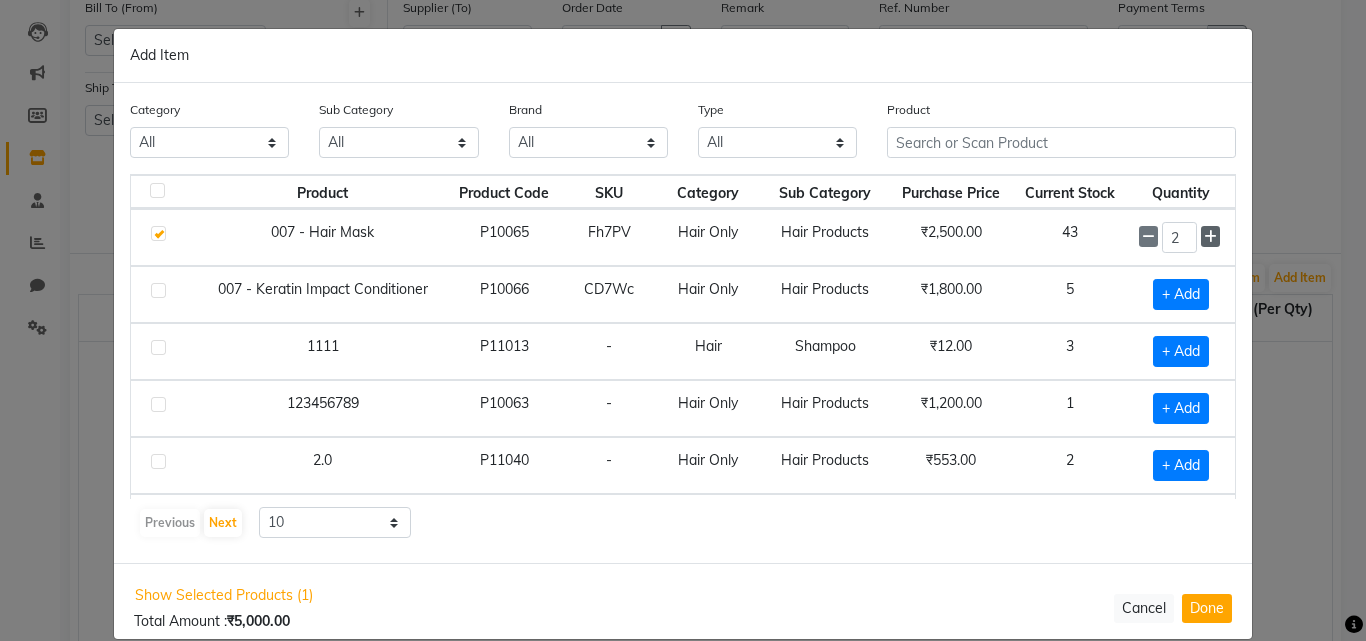 click 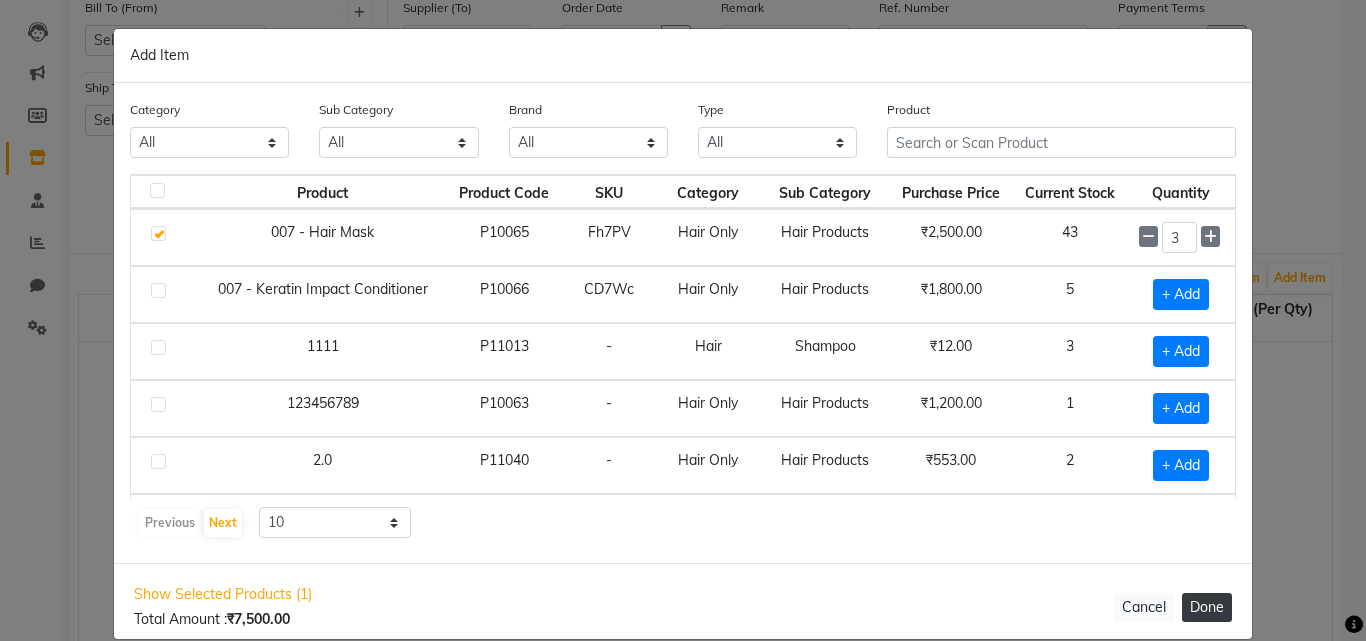 click on "Done" 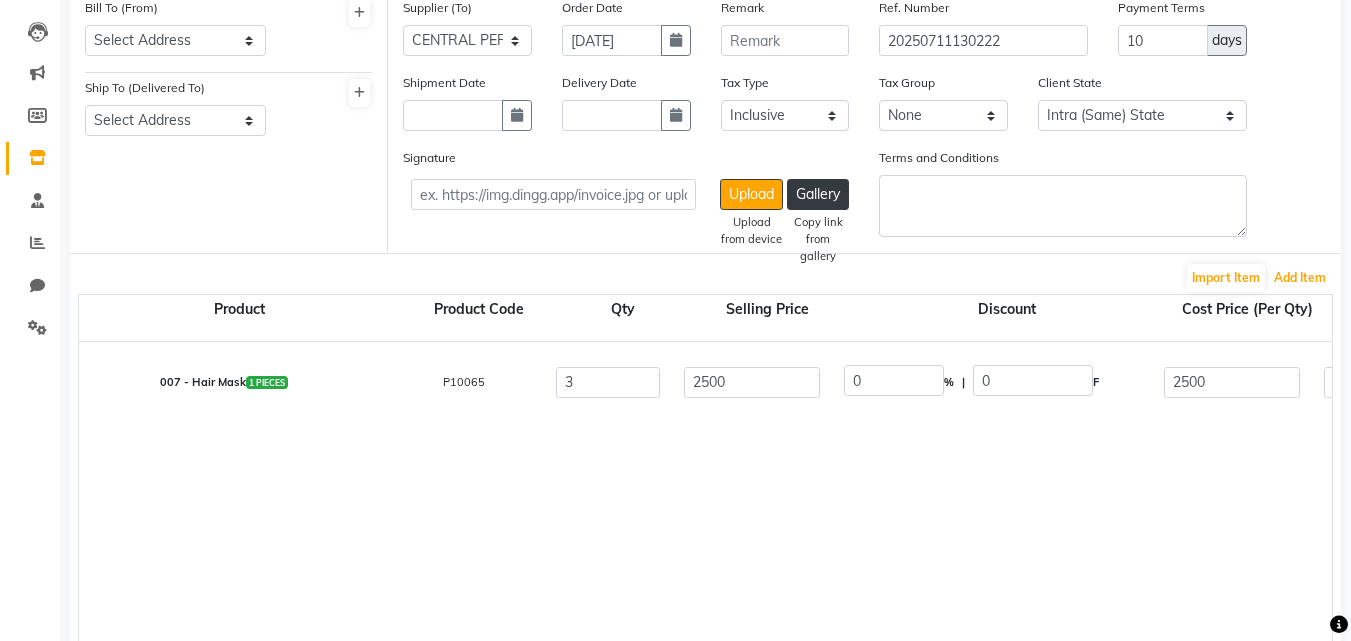 scroll, scrollTop: 15, scrollLeft: 0, axis: vertical 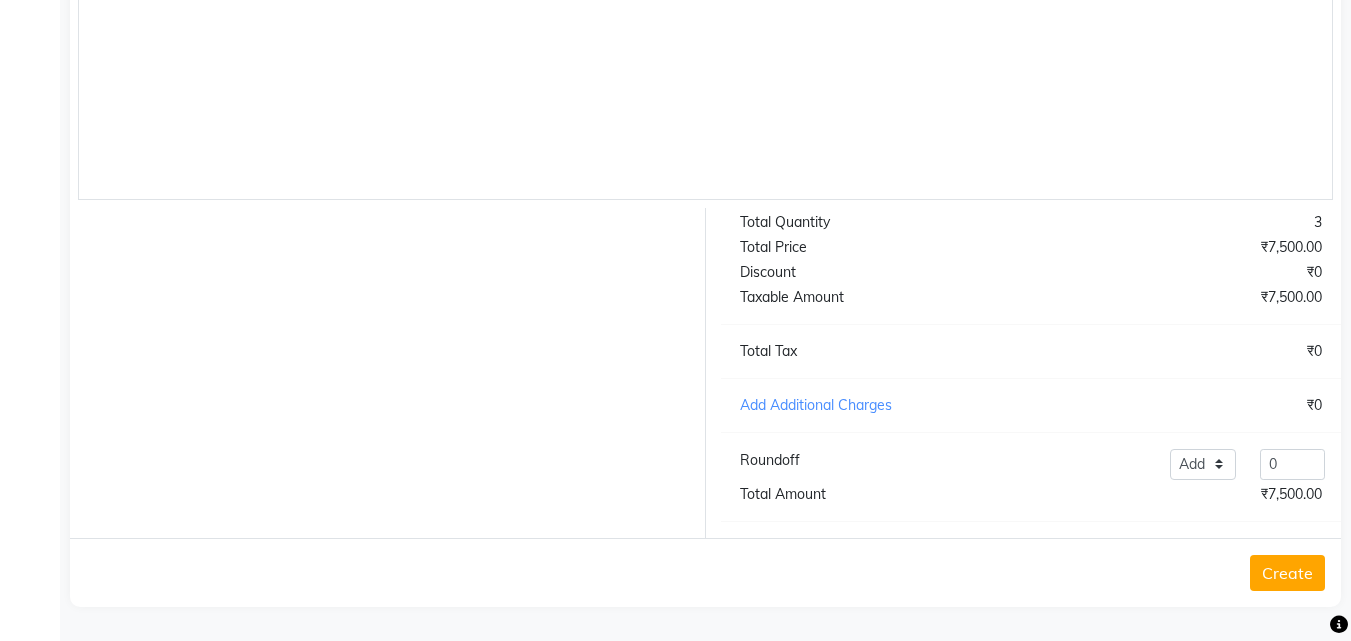 click on "Create" 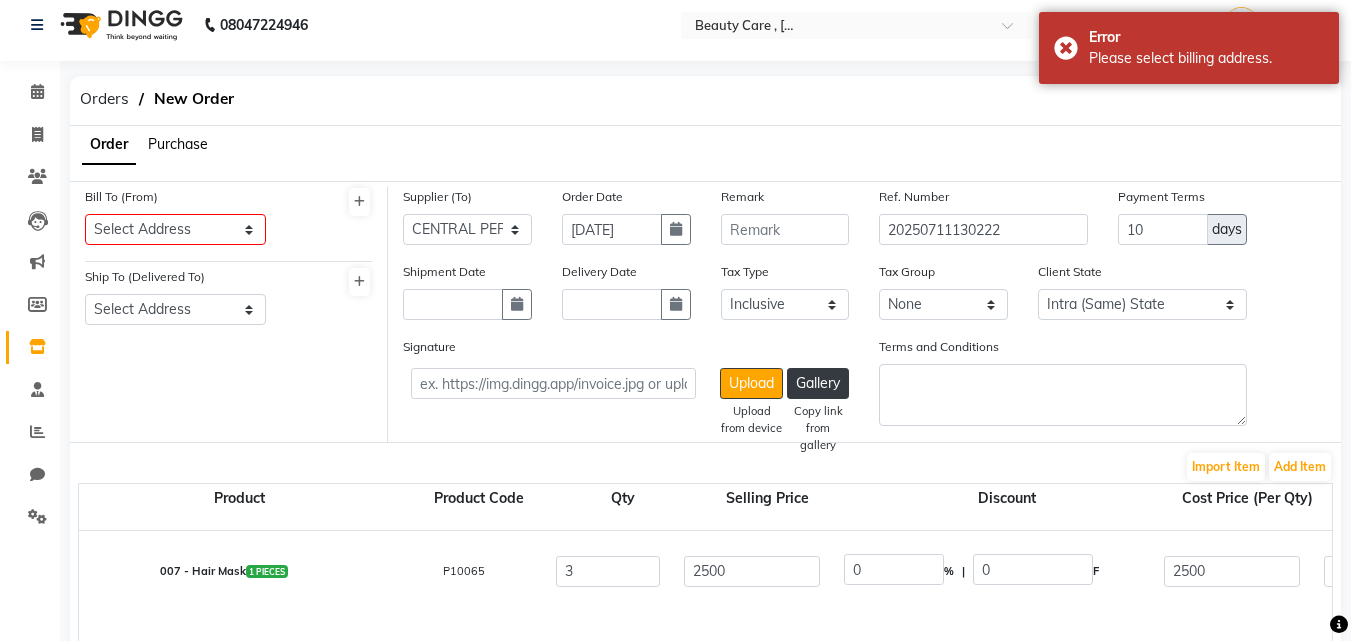 scroll, scrollTop: 0, scrollLeft: 0, axis: both 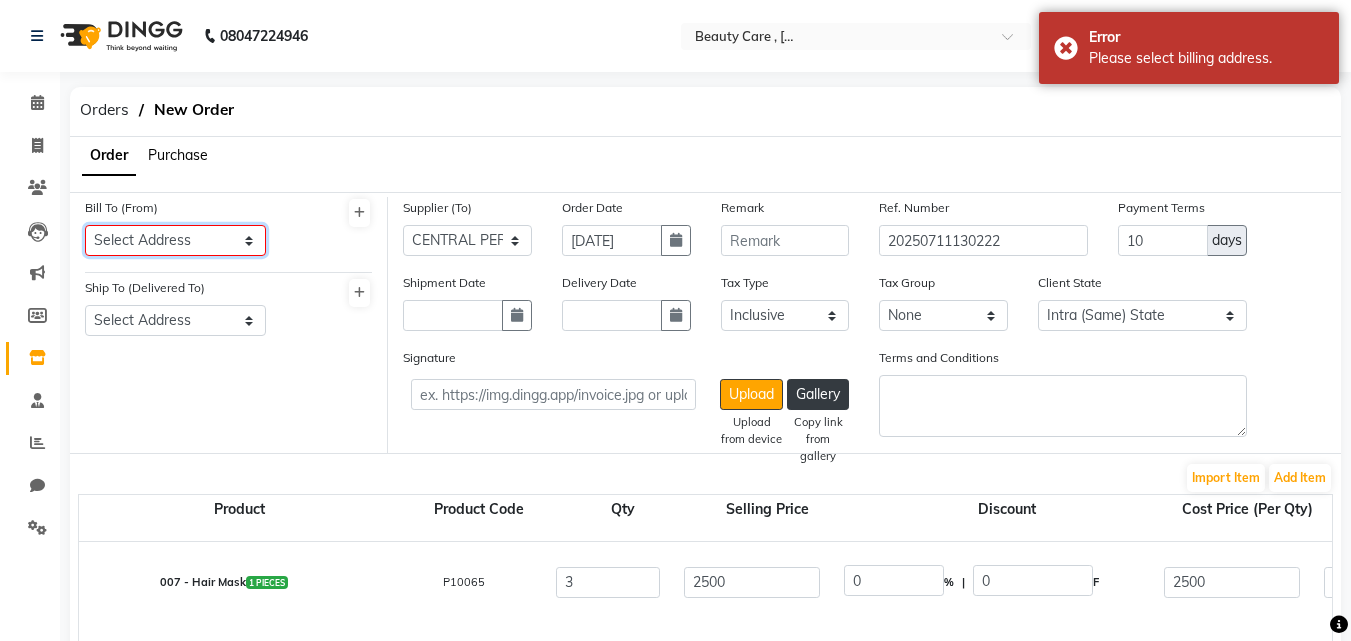 click on "Select Address  [GEOGRAPHIC_DATA][PERSON_NAME] [GEOGRAPHIC_DATA]   abc   [PERSON_NAME] (Home)   home   shop   Demo Test   d   home   Pune2   abcde   purchase   shop ,[GEOGRAPHIC_DATA][PERSON_NAME] 5   avbnvhg,[GEOGRAPHIC_DATA],[GEOGRAPHIC_DATA] 1    Agonda Traders, [GEOGRAPHIC_DATA]   [GEOGRAPHIC_DATA]   [GEOGRAPHIC_DATA]   [GEOGRAPHIC_DATA]   [GEOGRAPHIC_DATA]   [GEOGRAPHIC_DATA]   [GEOGRAPHIC_DATA]   Testing [GEOGRAPHIC_DATA]   [GEOGRAPHIC_DATA]   [GEOGRAPHIC_DATA]   [GEOGRAPHIC_DATA], [GEOGRAPHIC_DATA]" 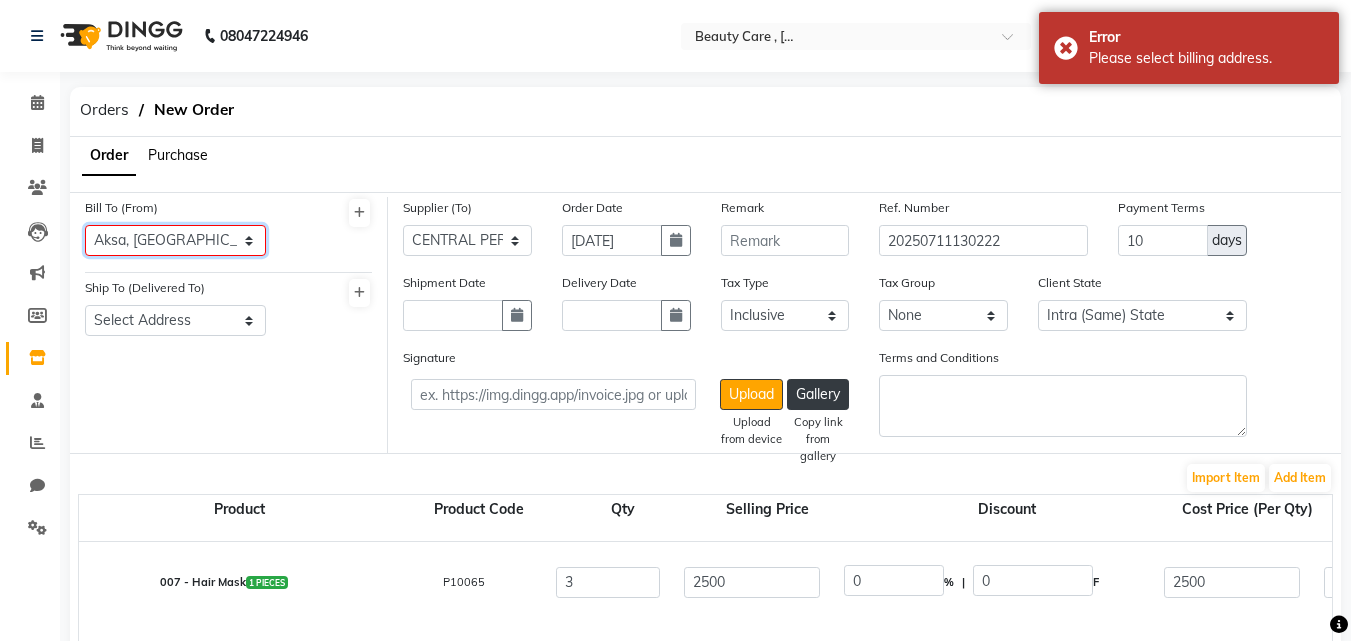 click on "Select Address  [GEOGRAPHIC_DATA][PERSON_NAME] [GEOGRAPHIC_DATA]   abc   [PERSON_NAME] (Home)   home   shop   Demo Test   d   home   Pune2   abcde   purchase   shop ,[GEOGRAPHIC_DATA][PERSON_NAME] 5   avbnvhg,[GEOGRAPHIC_DATA],[GEOGRAPHIC_DATA] 1    Agonda Traders, [GEOGRAPHIC_DATA]   [GEOGRAPHIC_DATA]   [GEOGRAPHIC_DATA]   [GEOGRAPHIC_DATA]   [GEOGRAPHIC_DATA]   [GEOGRAPHIC_DATA]   [GEOGRAPHIC_DATA]   Testing [GEOGRAPHIC_DATA]   [GEOGRAPHIC_DATA]   [GEOGRAPHIC_DATA]   [GEOGRAPHIC_DATA], [GEOGRAPHIC_DATA]" 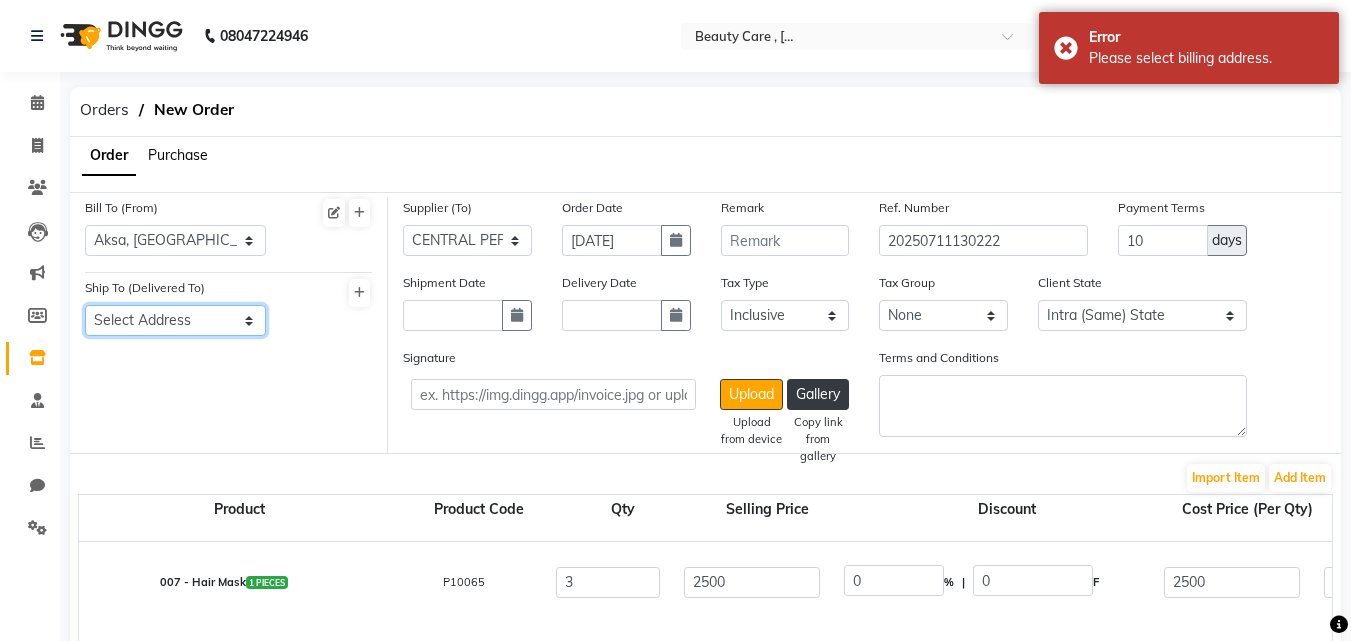 click on "Select Address  [GEOGRAPHIC_DATA][PERSON_NAME], Pune   [PERSON_NAME] (shop) Pune   shop   Pune   shop   seferf   [GEOGRAPHIC_DATA]   [GEOGRAPHIC_DATA] 1   [GEOGRAPHIC_DATA]   [GEOGRAPHIC_DATA]   Testing Error   [GEOGRAPHIC_DATA]   [GEOGRAPHIC_DATA]   [GEOGRAPHIC_DATA]" 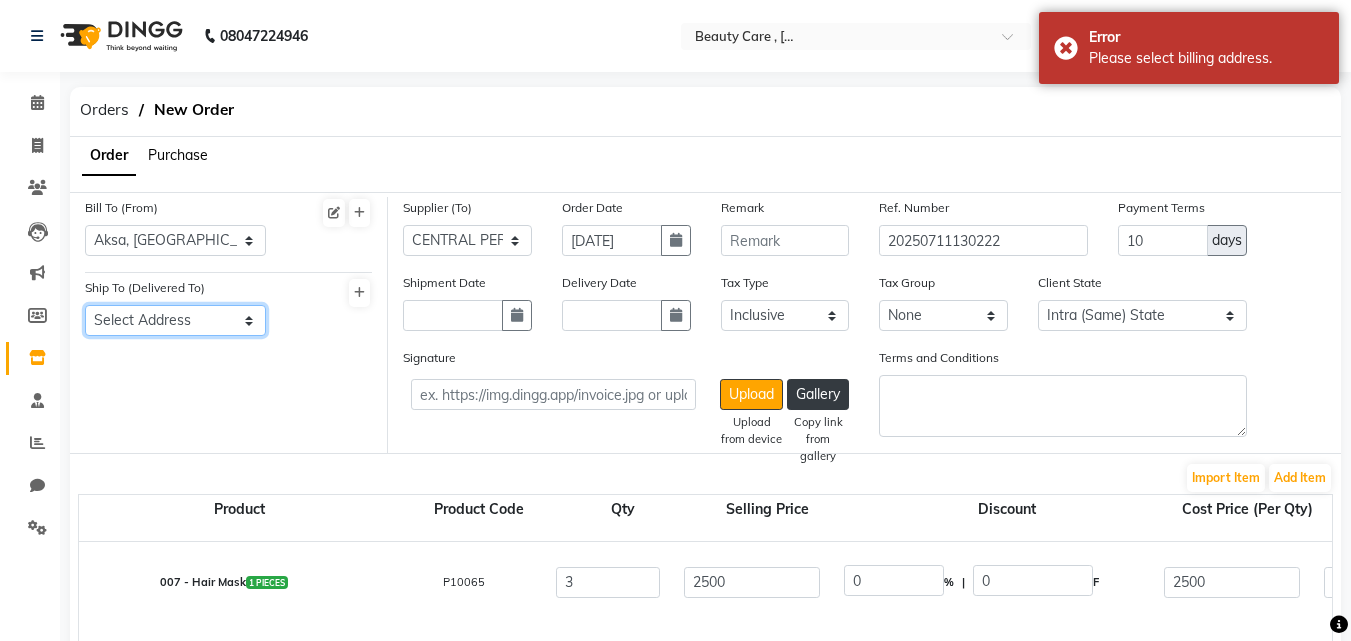 select on "1587" 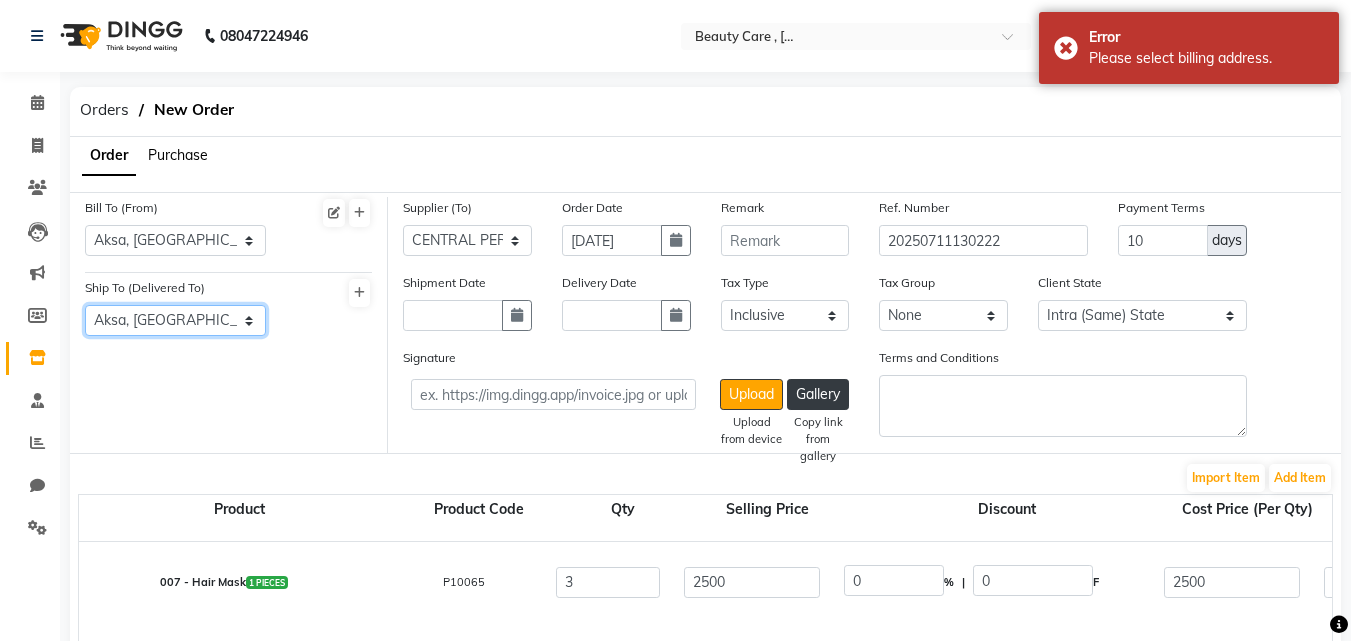 click on "Select Address  [GEOGRAPHIC_DATA][PERSON_NAME], Pune   [PERSON_NAME] (shop) Pune   shop   Pune   shop   seferf   [GEOGRAPHIC_DATA]   [GEOGRAPHIC_DATA] 1   [GEOGRAPHIC_DATA]   [GEOGRAPHIC_DATA]   Testing Error   [GEOGRAPHIC_DATA]   [GEOGRAPHIC_DATA]   [GEOGRAPHIC_DATA]" 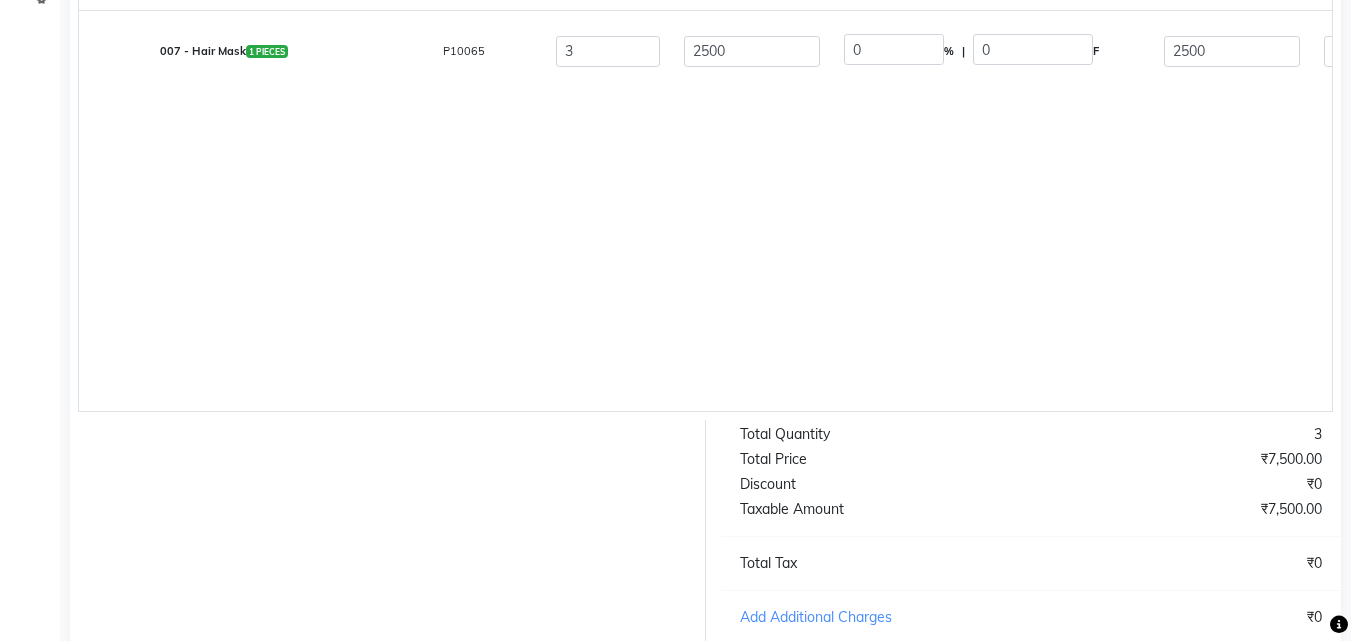 scroll, scrollTop: 743, scrollLeft: 0, axis: vertical 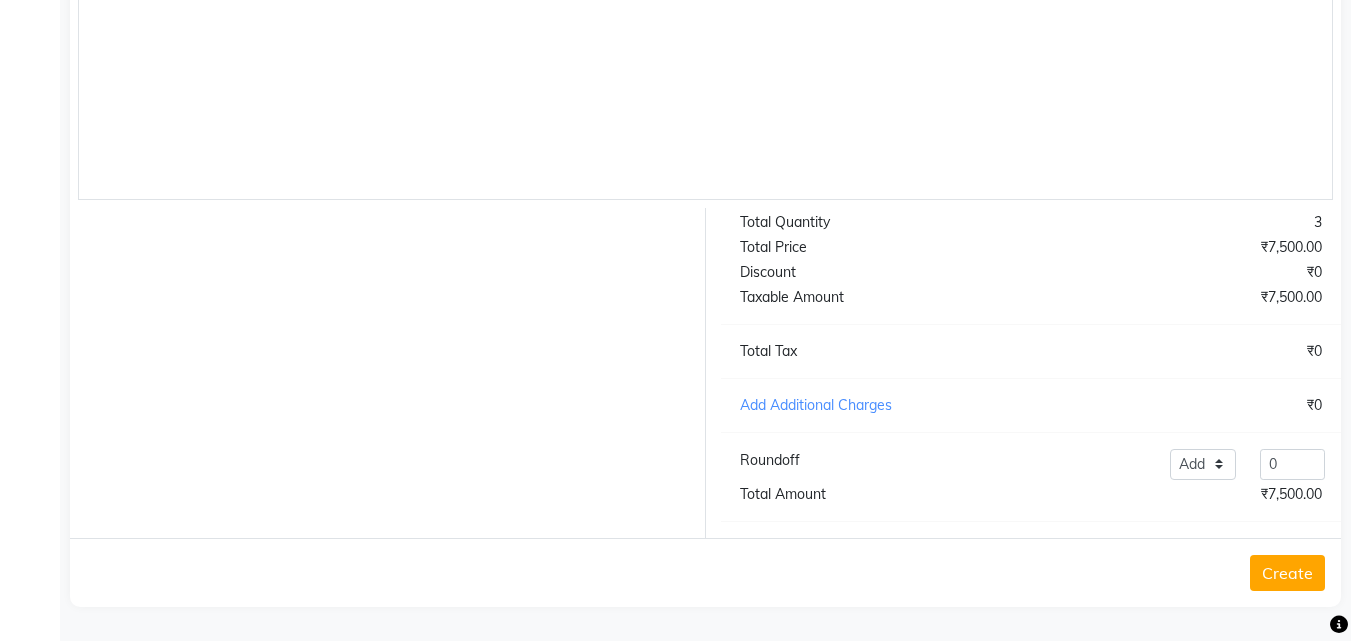 click on "Create" 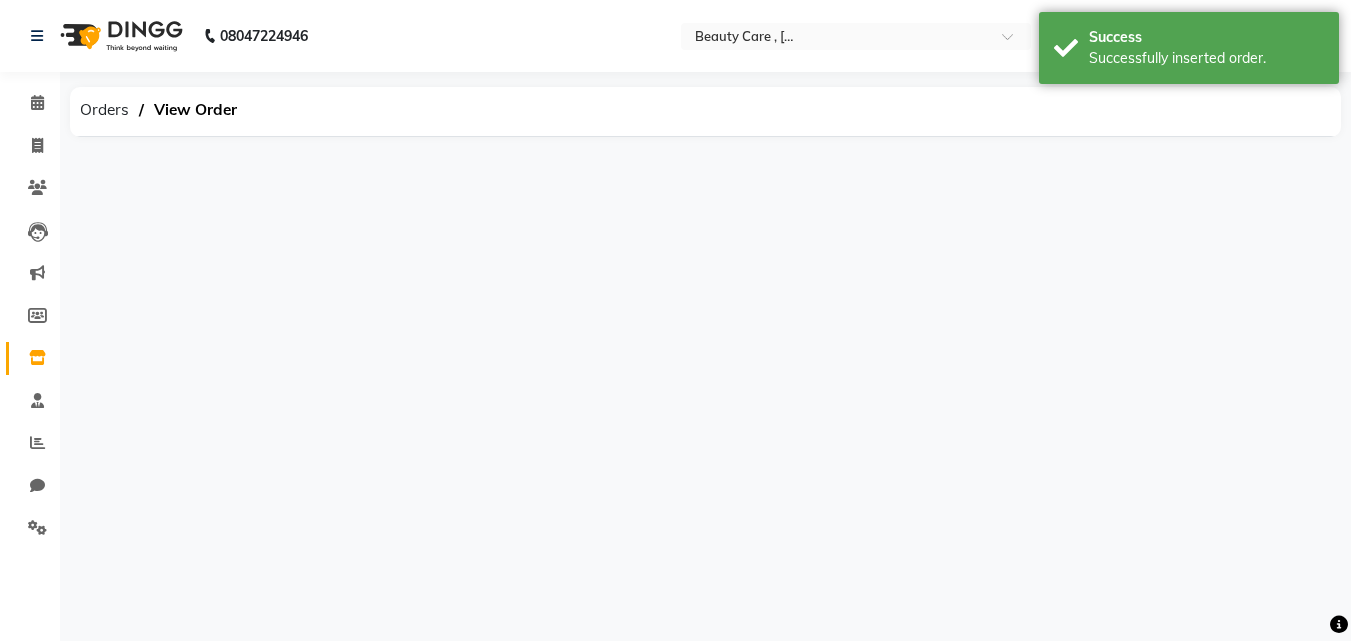 scroll, scrollTop: 0, scrollLeft: 0, axis: both 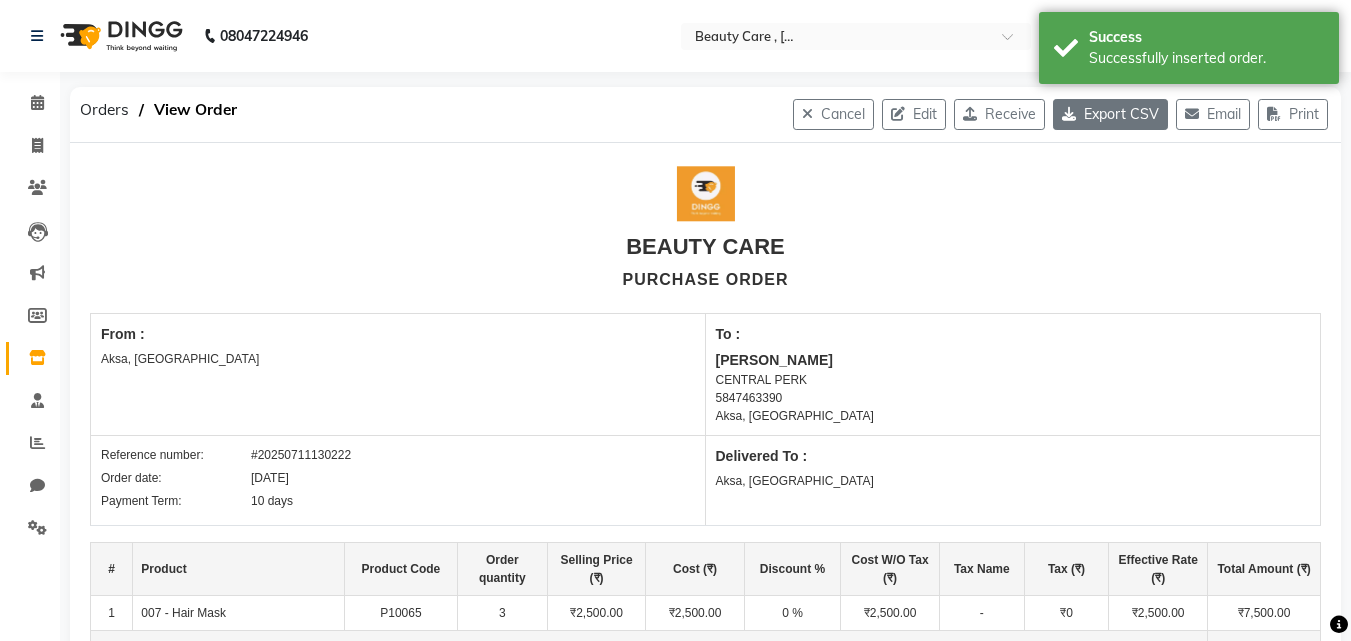 click on "Export CSV" 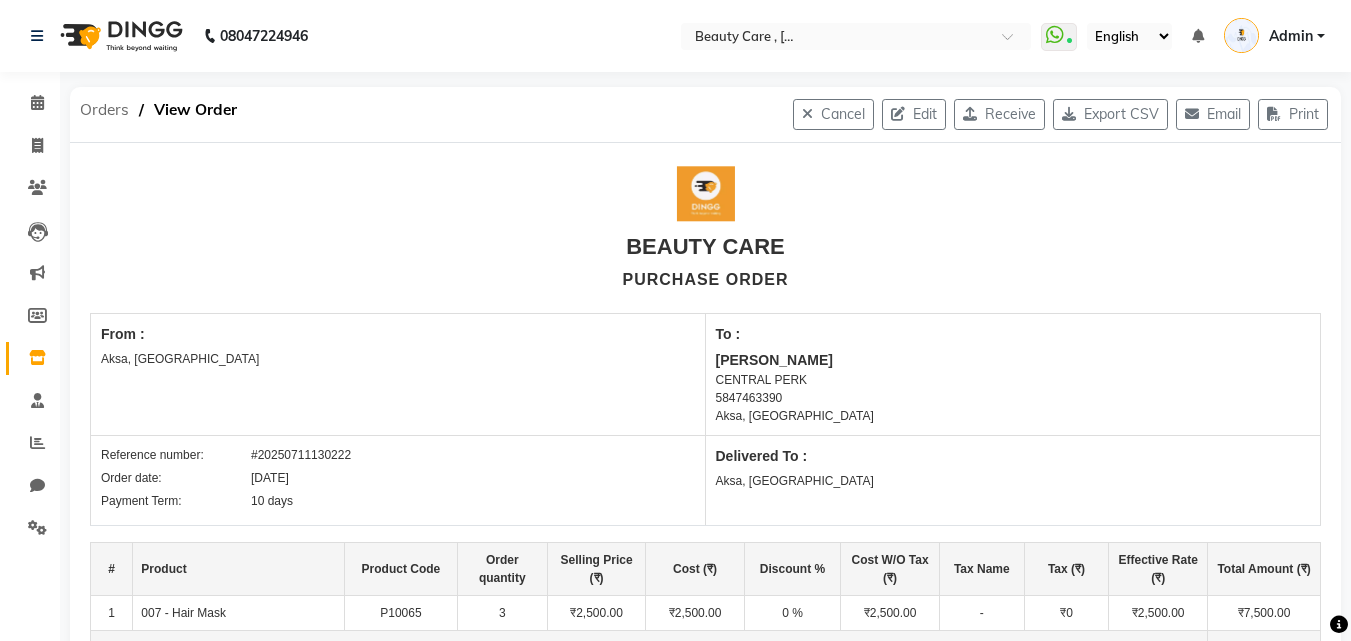 click on "Orders" 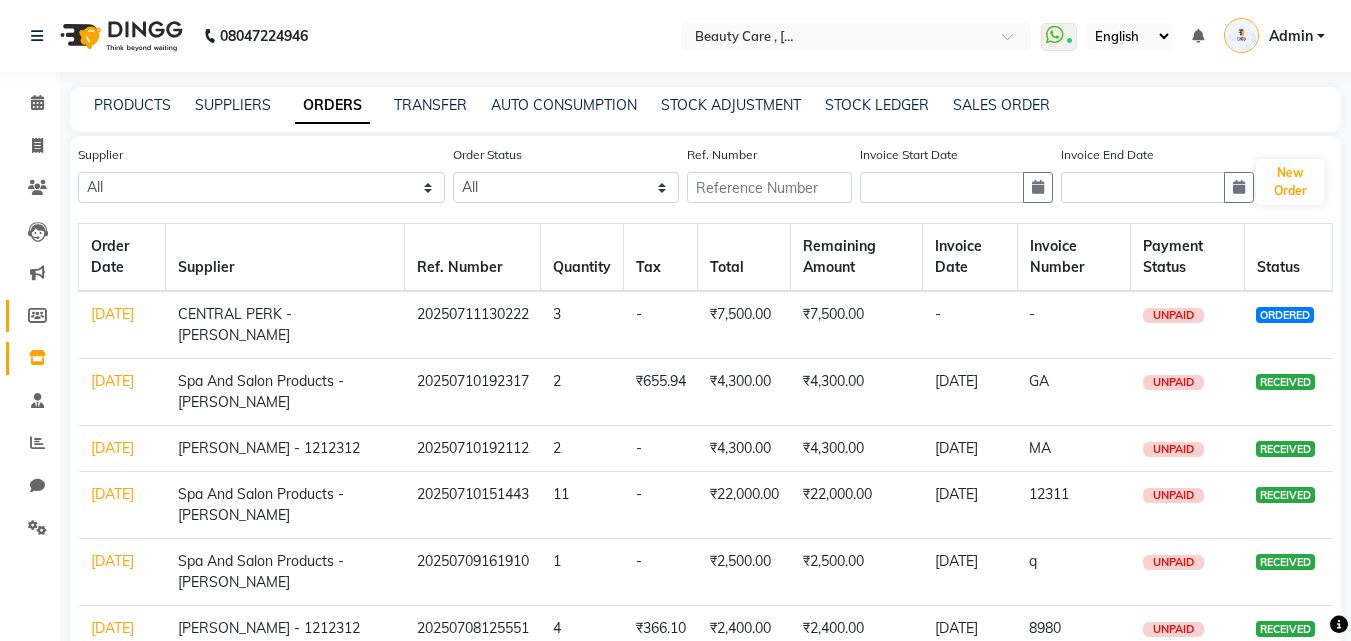 click on "Members" 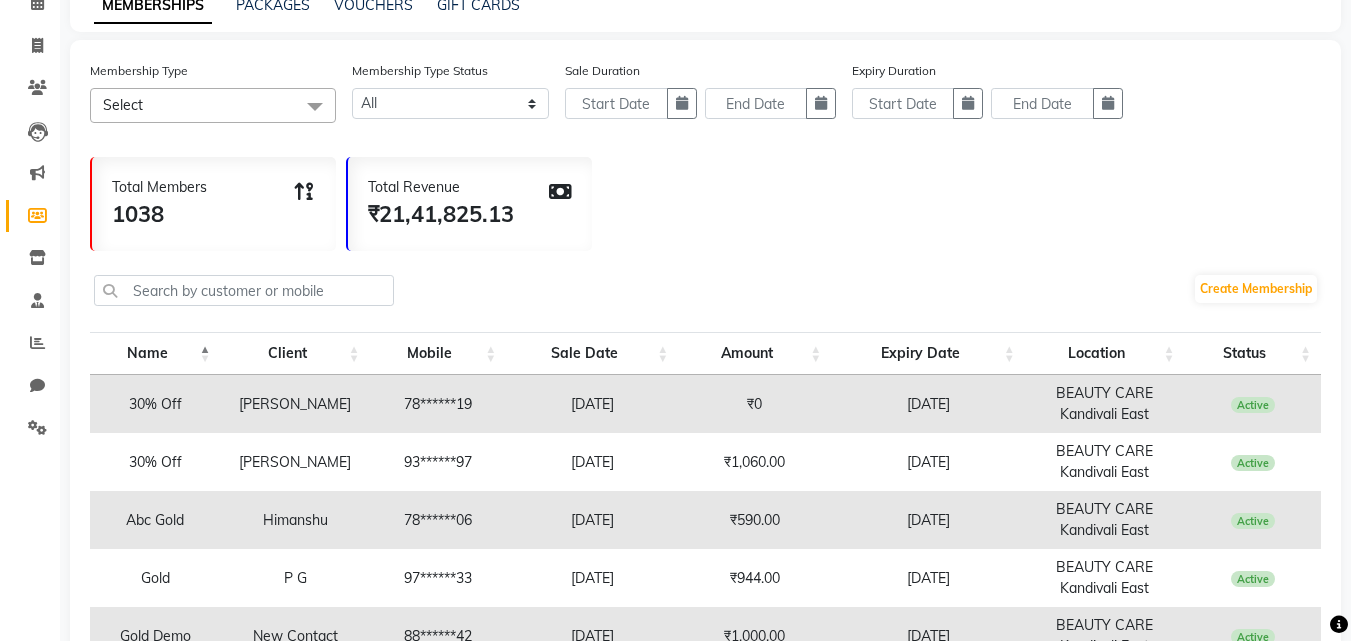 scroll, scrollTop: 200, scrollLeft: 0, axis: vertical 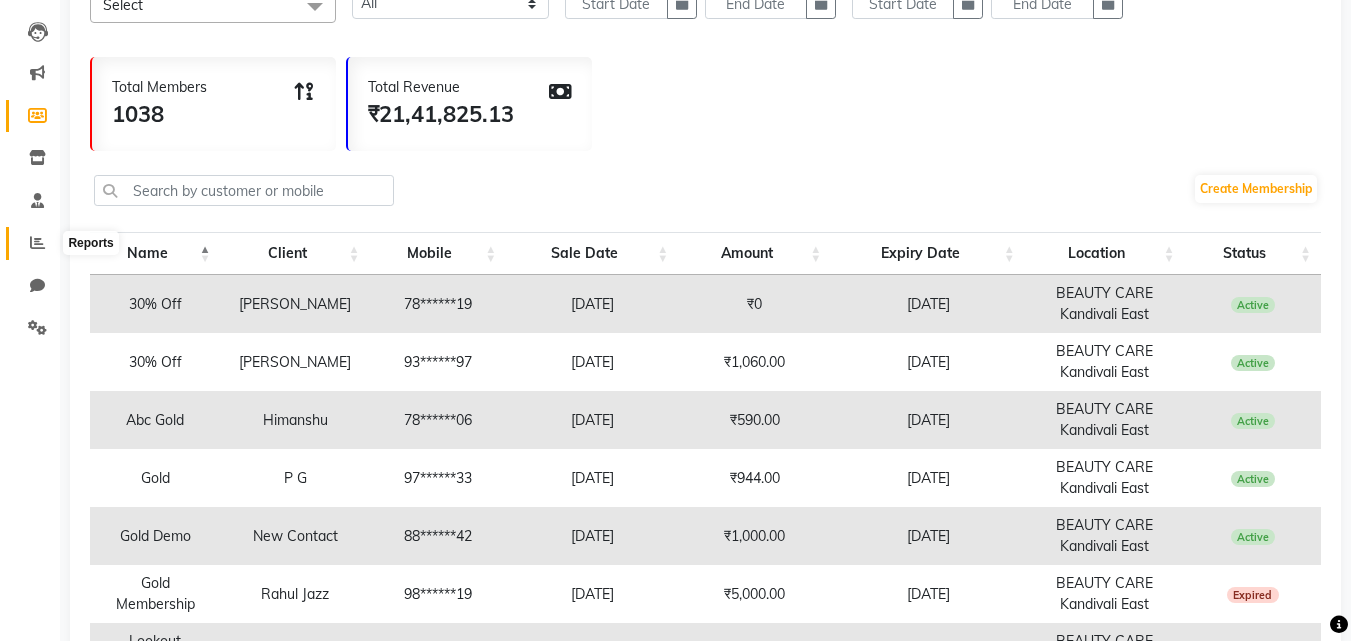 click 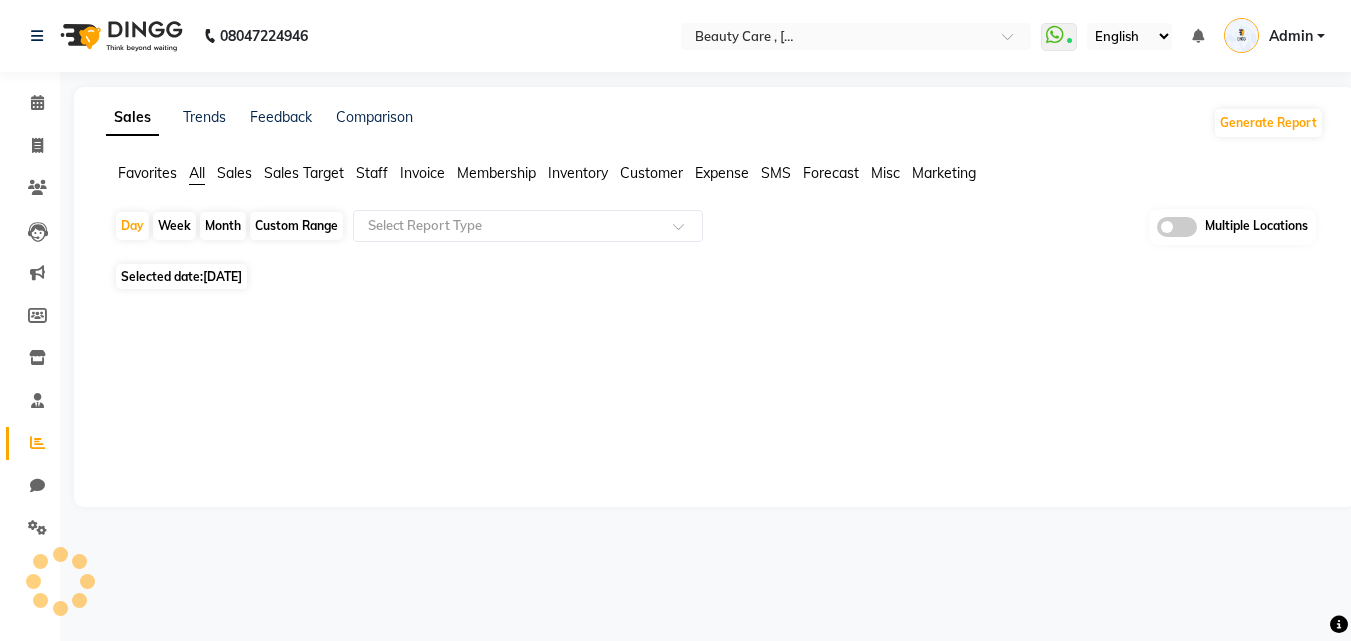 scroll, scrollTop: 0, scrollLeft: 0, axis: both 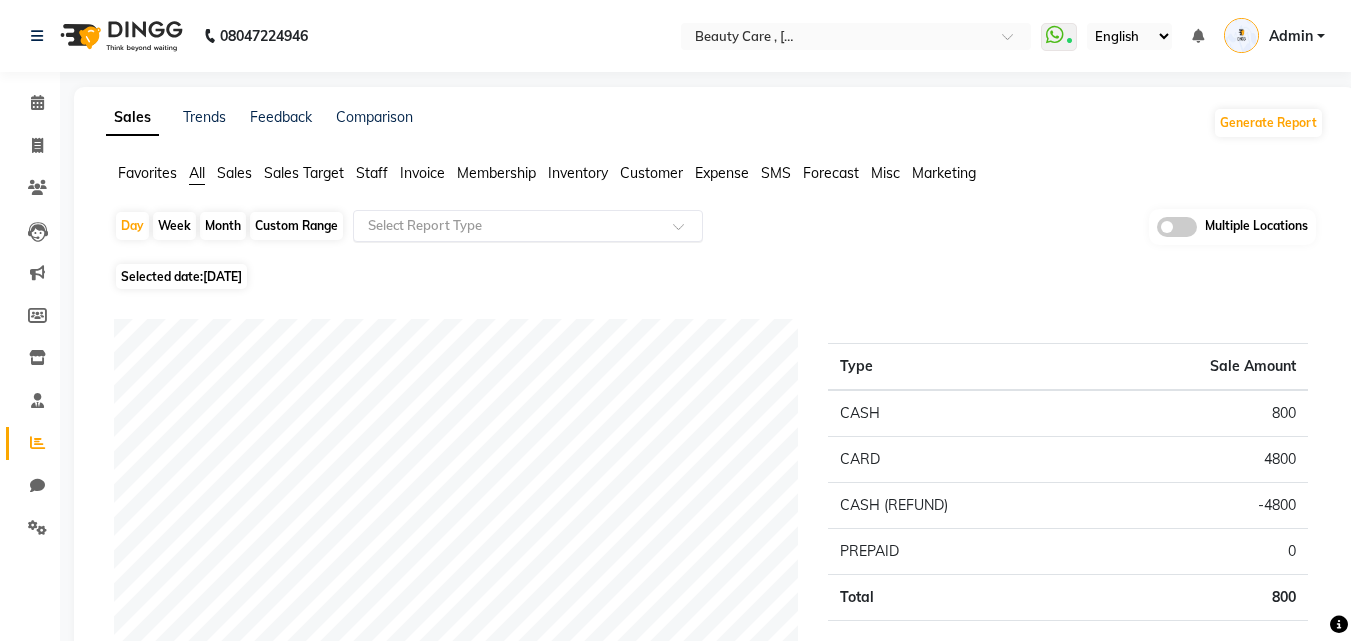 click on "Select Report Type" 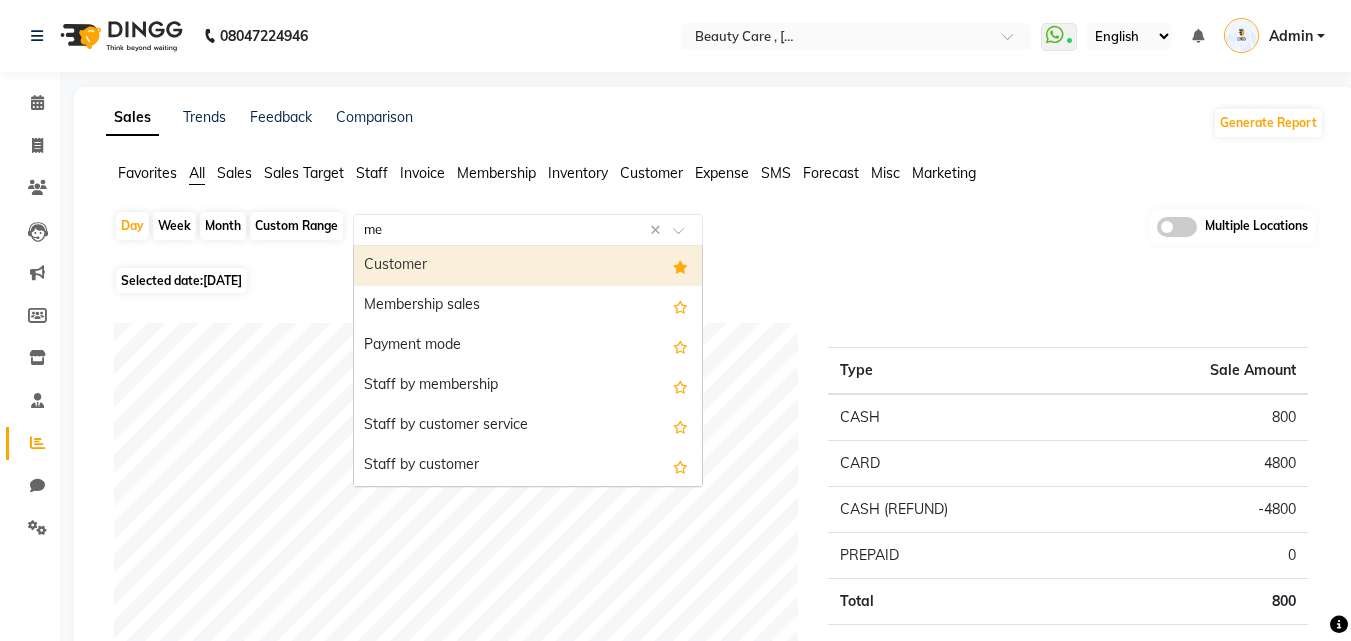 type on "mem" 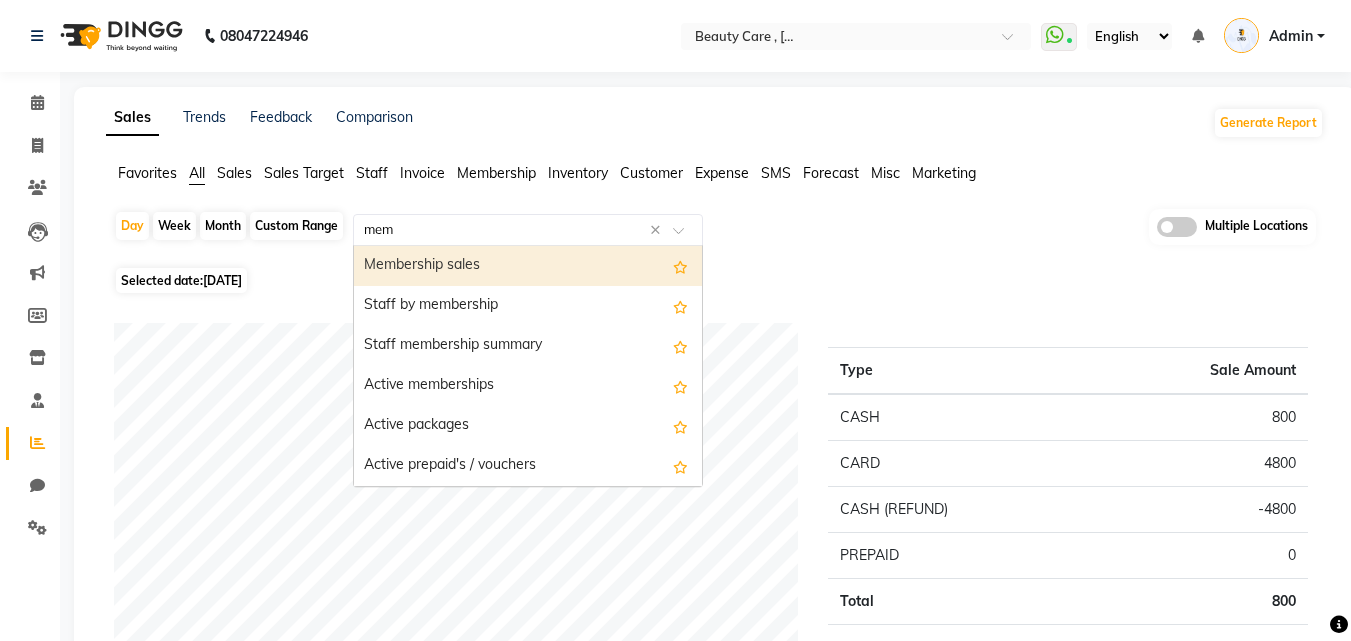 click on "Membership sales" at bounding box center (528, 266) 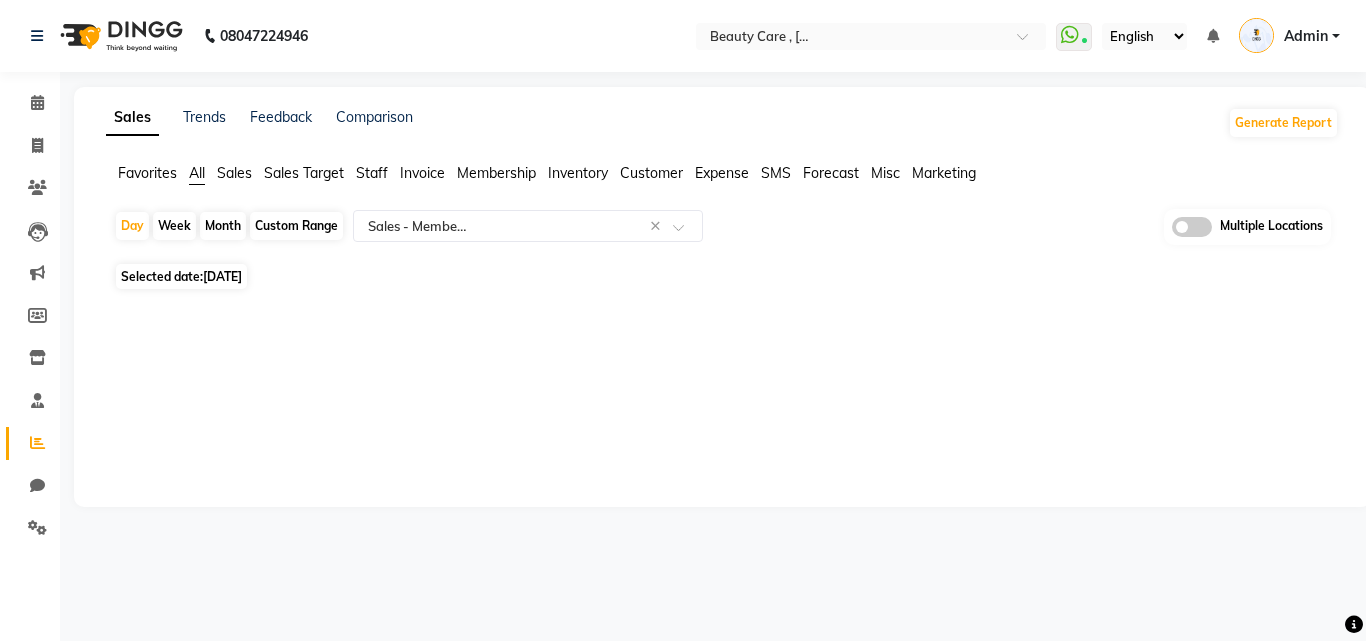 click on "Custom Range" 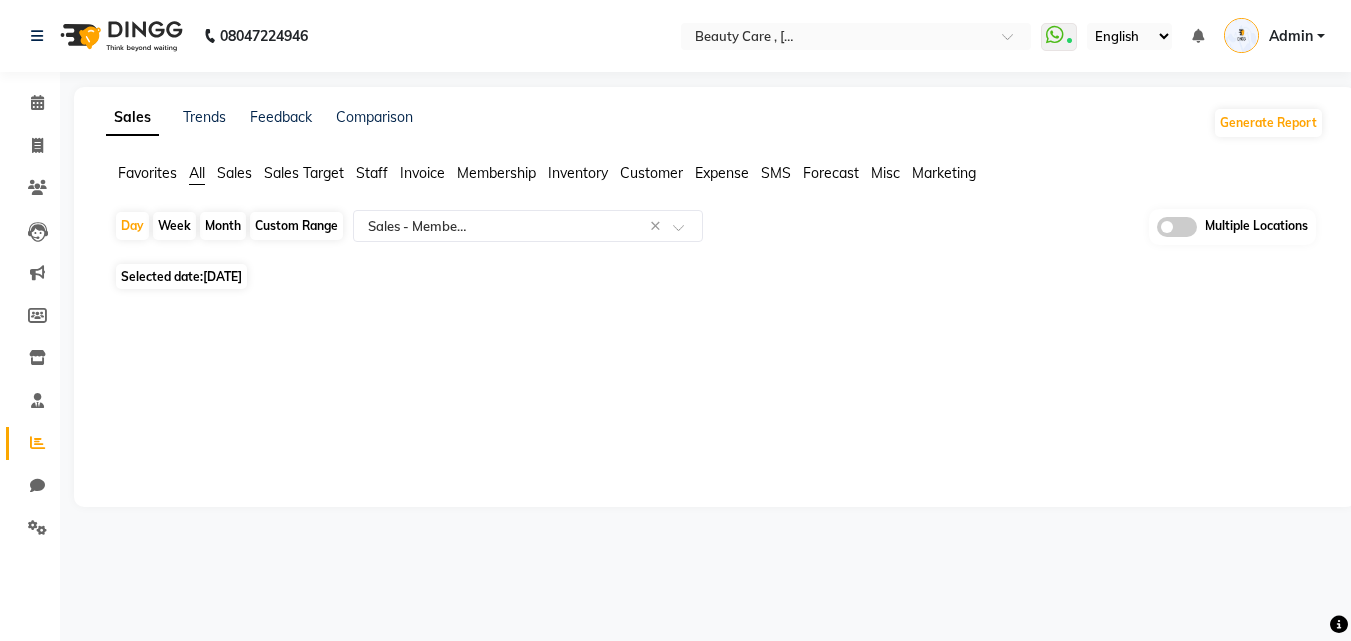 select on "7" 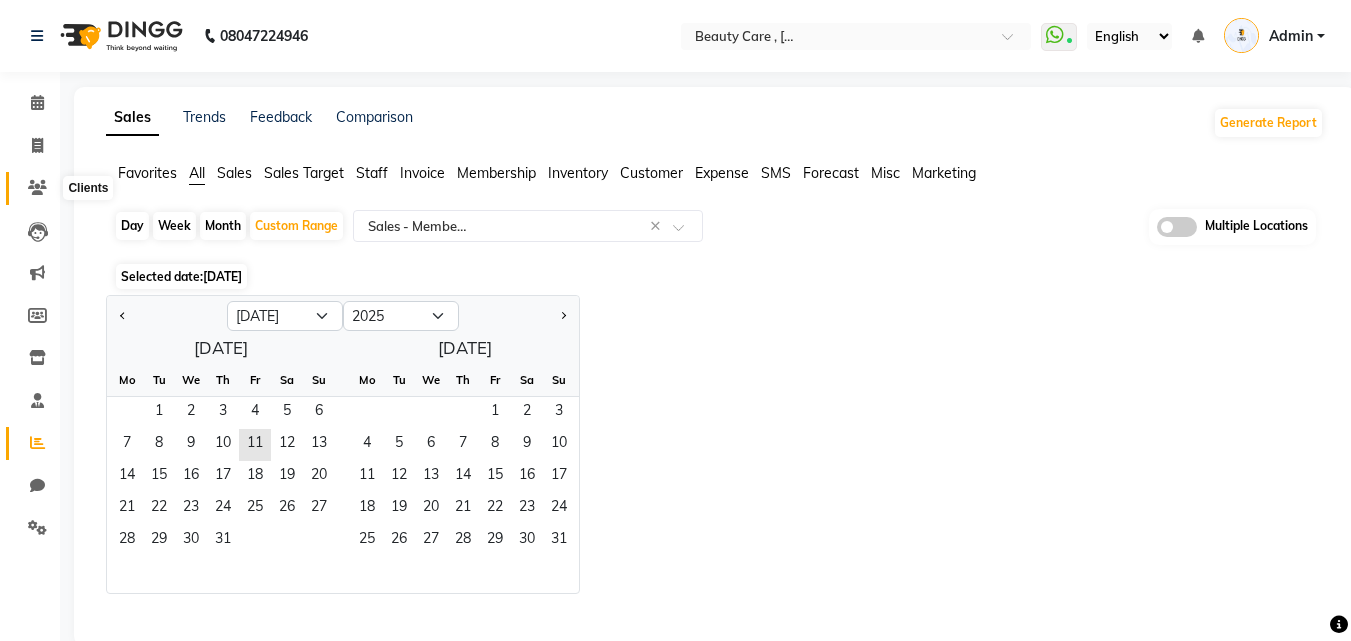 click 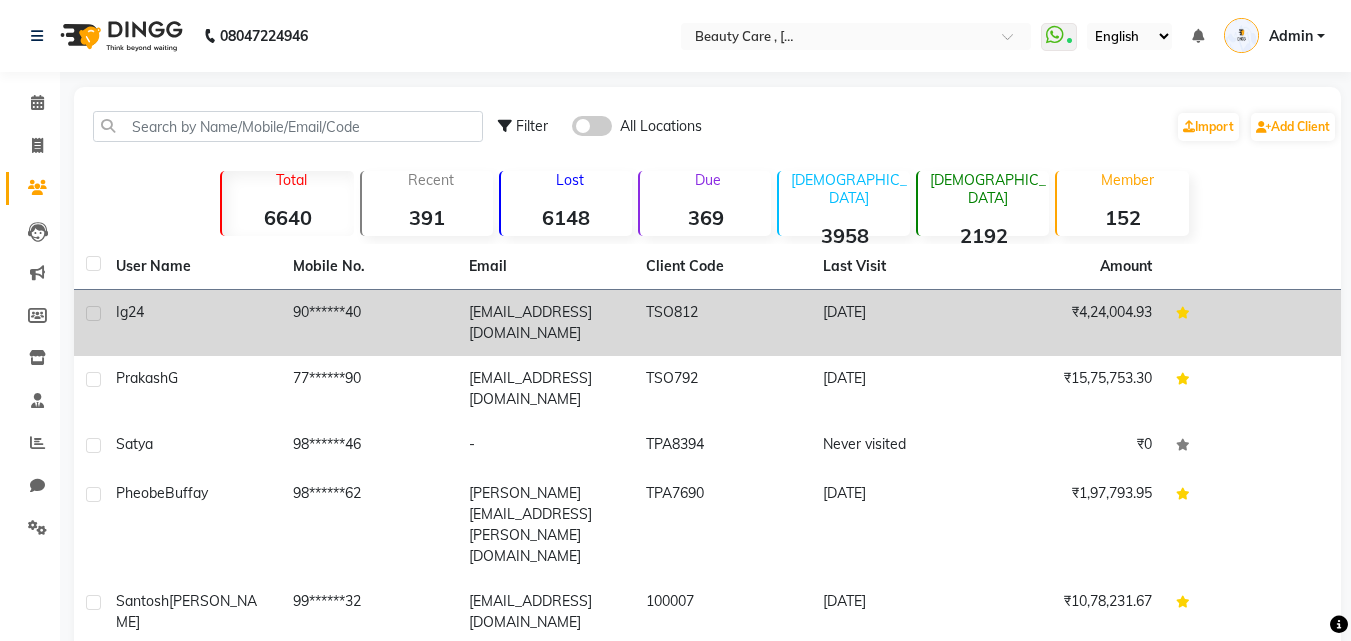 click on "Ig  24" 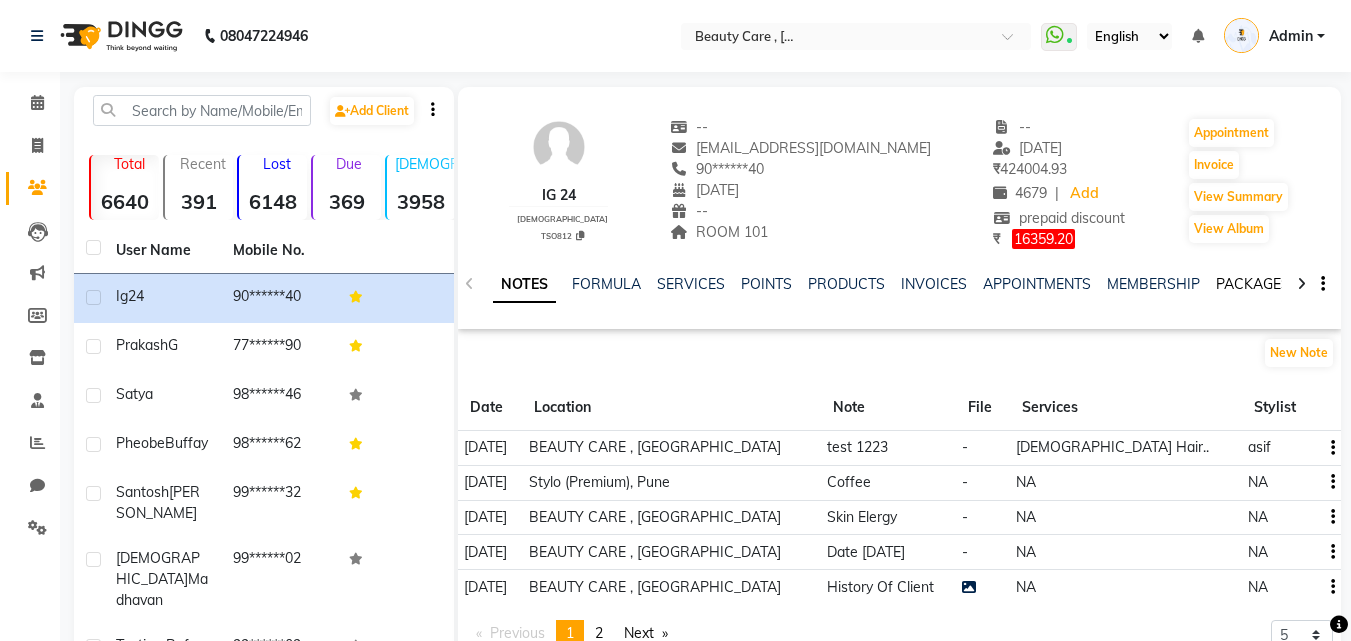 click on "PACKAGES" 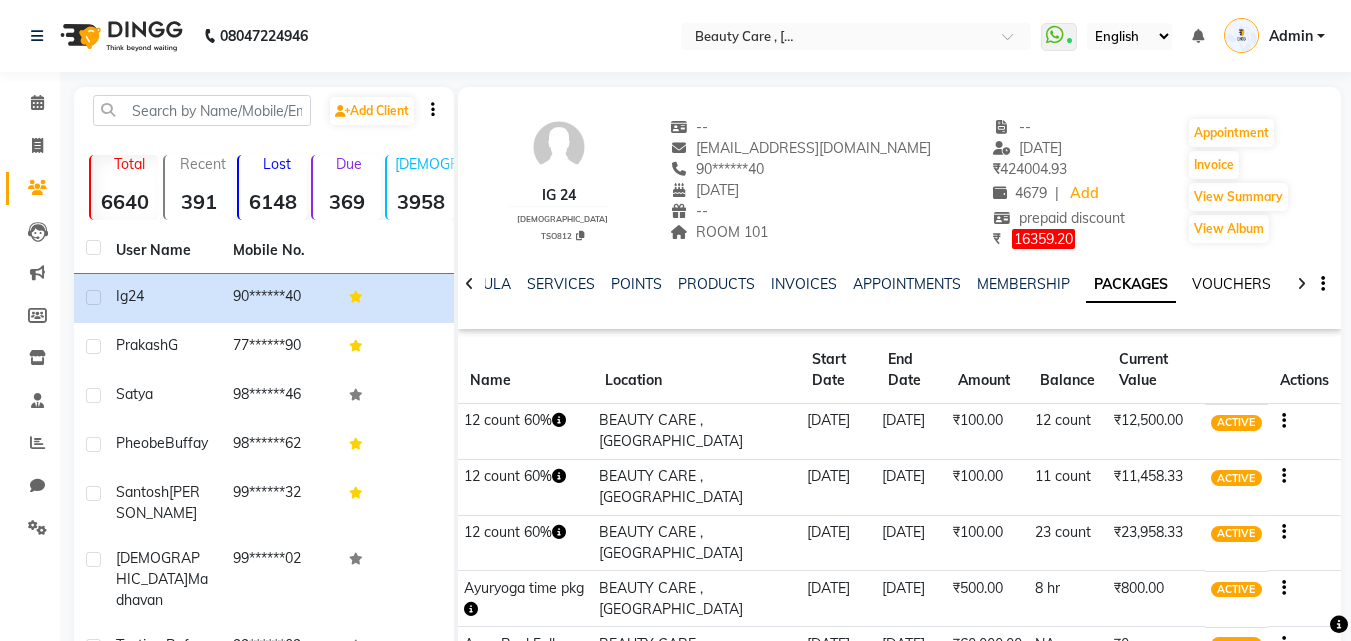 click on "VOUCHERS" 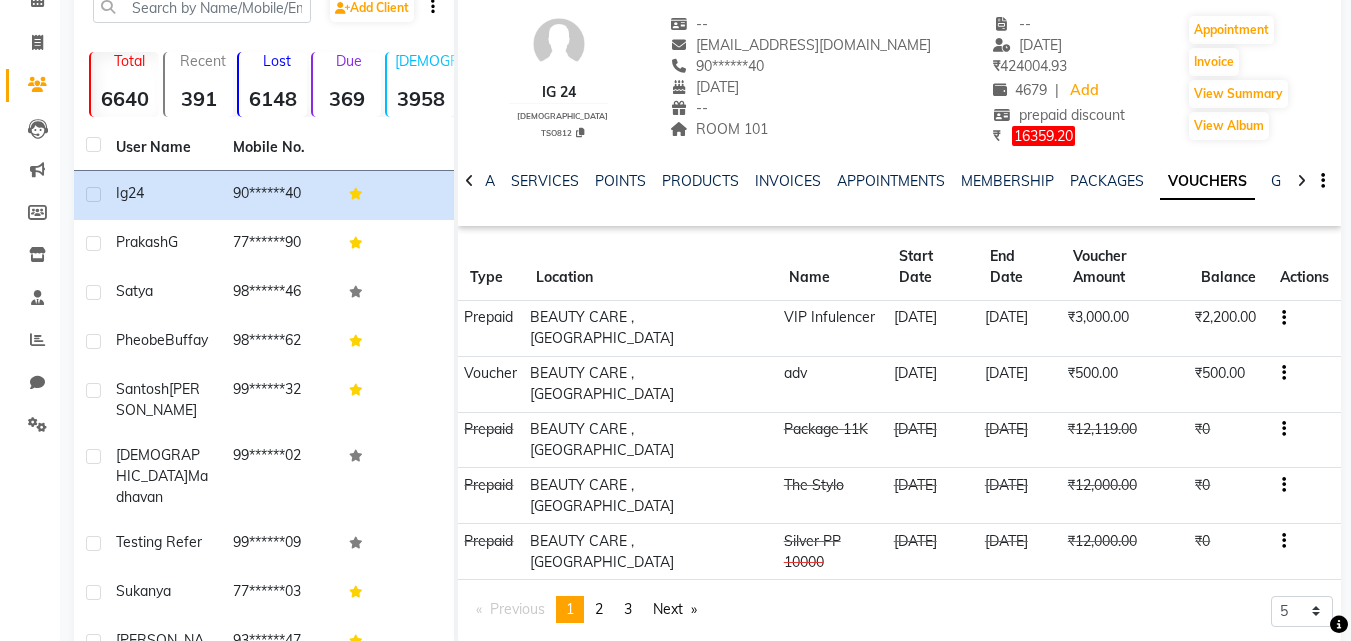 scroll, scrollTop: 200, scrollLeft: 0, axis: vertical 